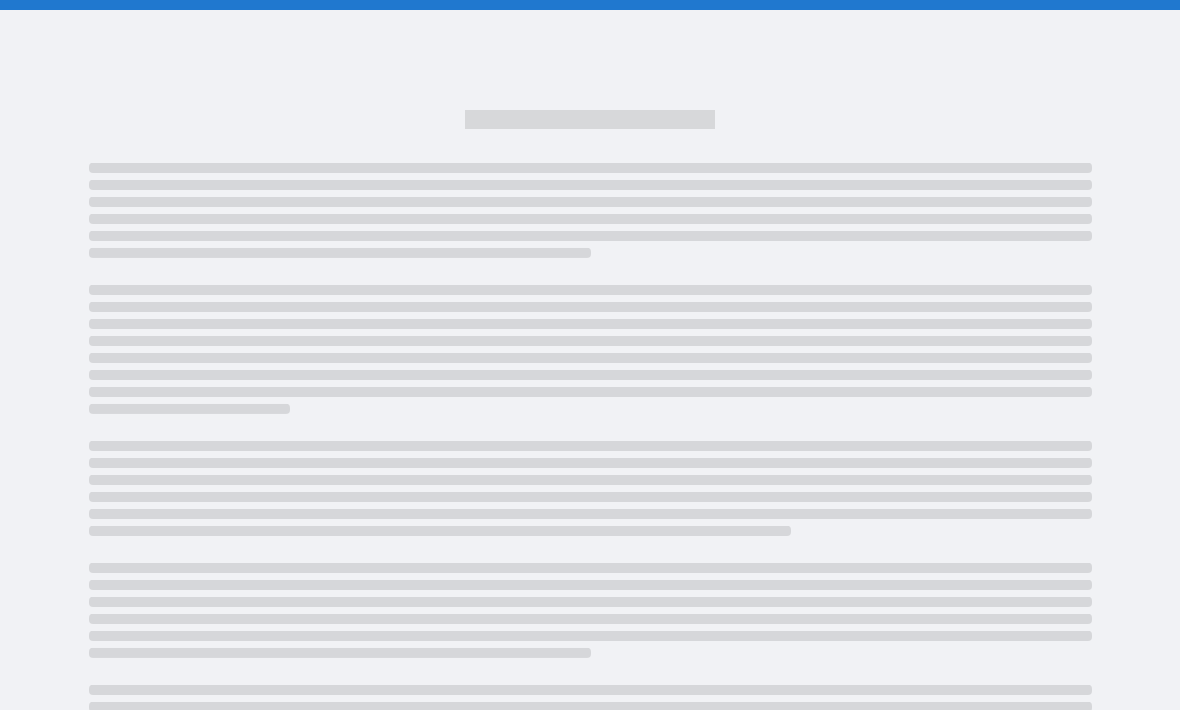 scroll, scrollTop: 67, scrollLeft: 0, axis: vertical 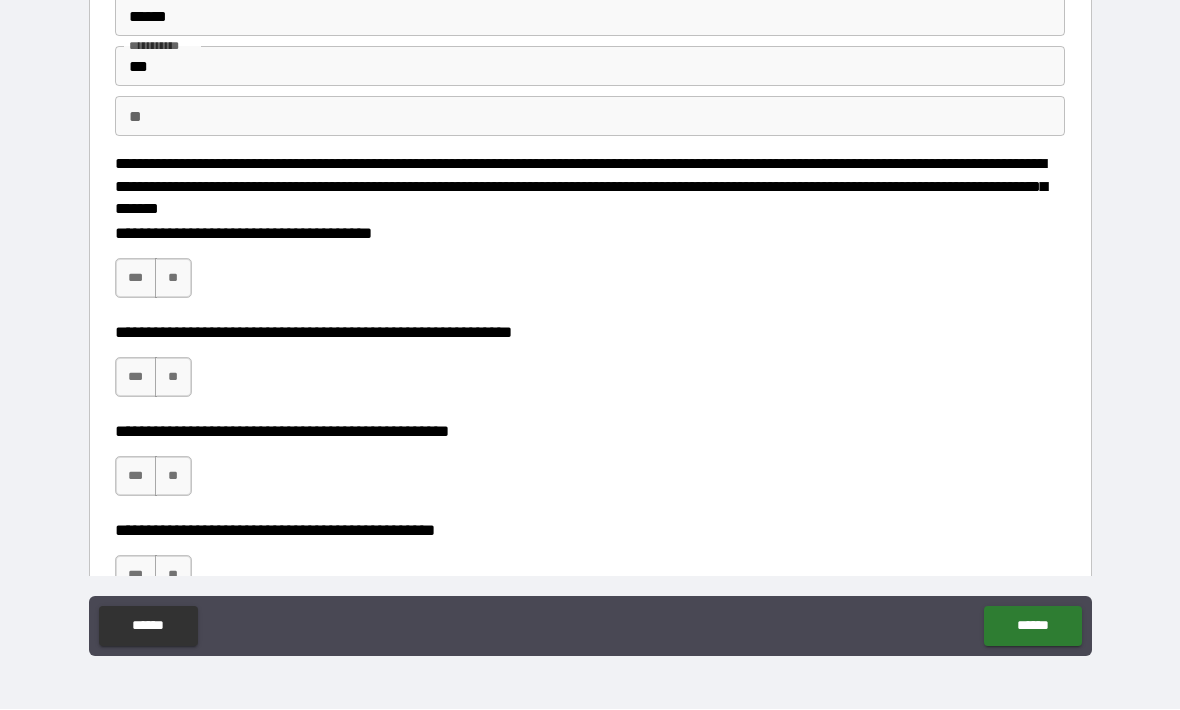 click on "**" at bounding box center [173, 279] 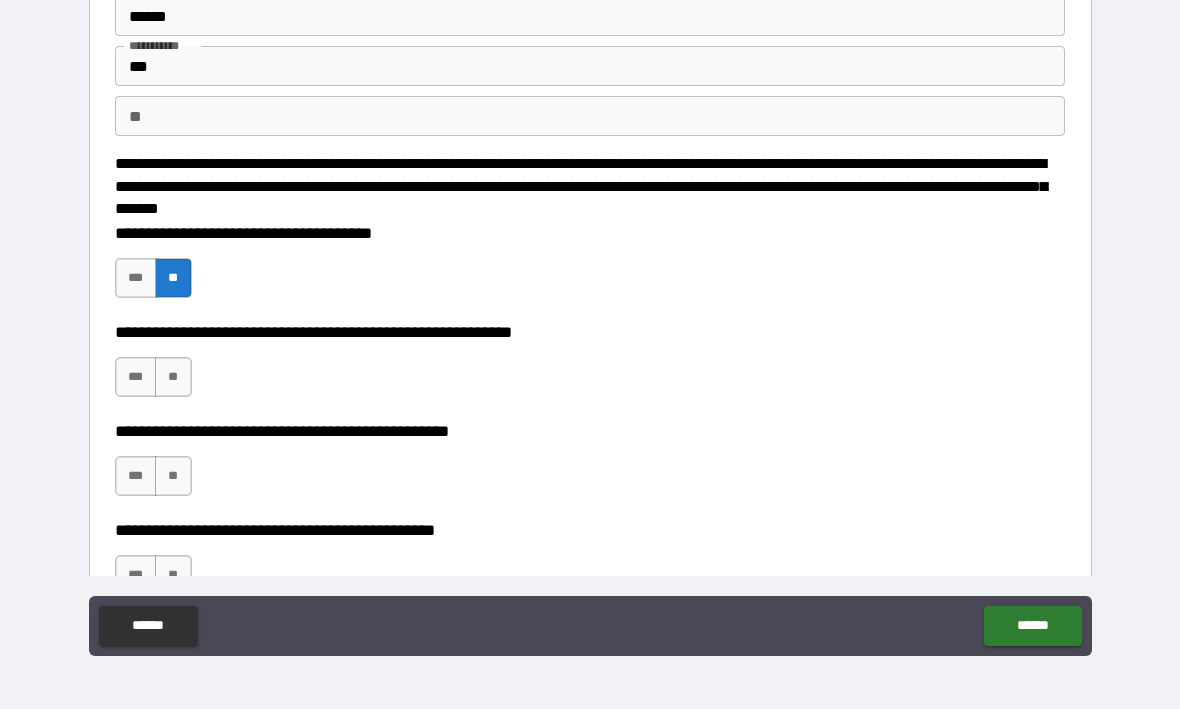 click on "**" at bounding box center [173, 378] 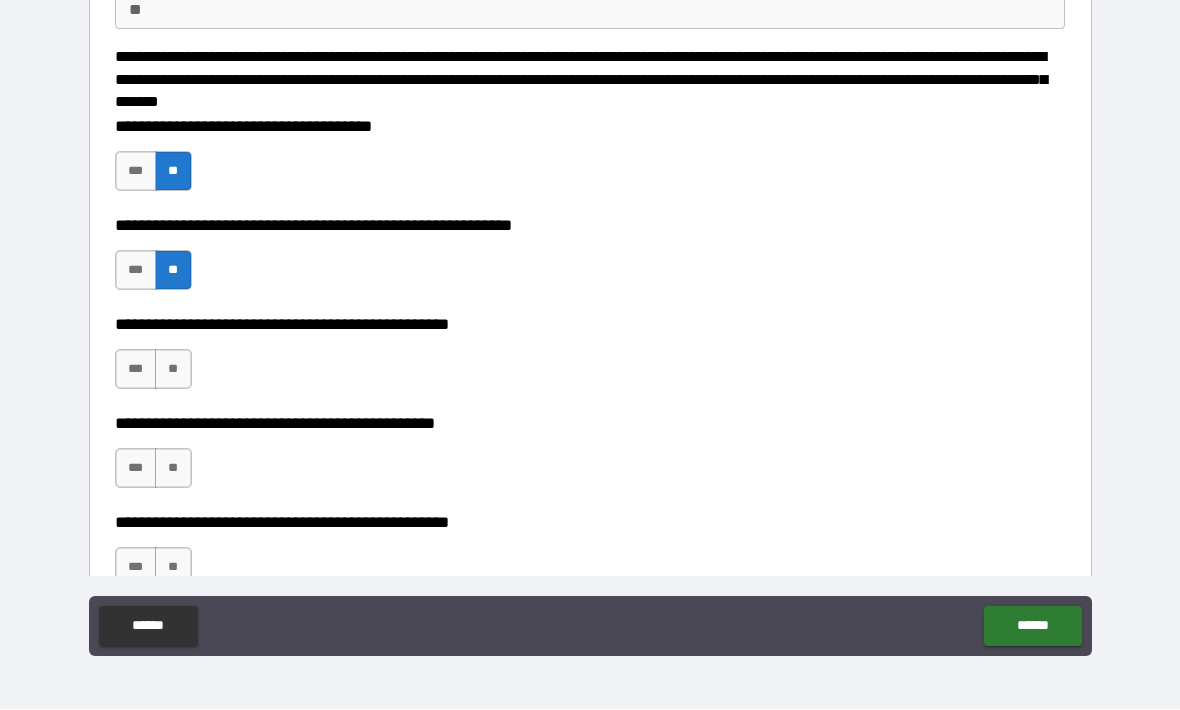 scroll, scrollTop: 190, scrollLeft: 0, axis: vertical 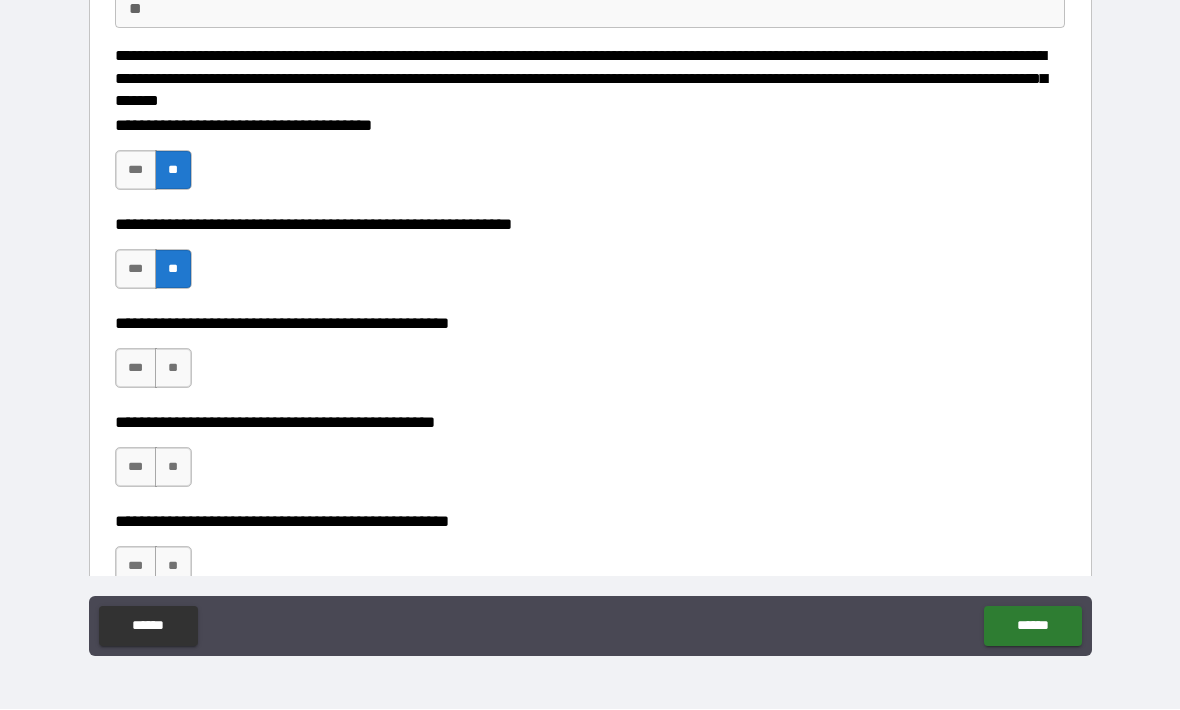 click on "**" at bounding box center (173, 369) 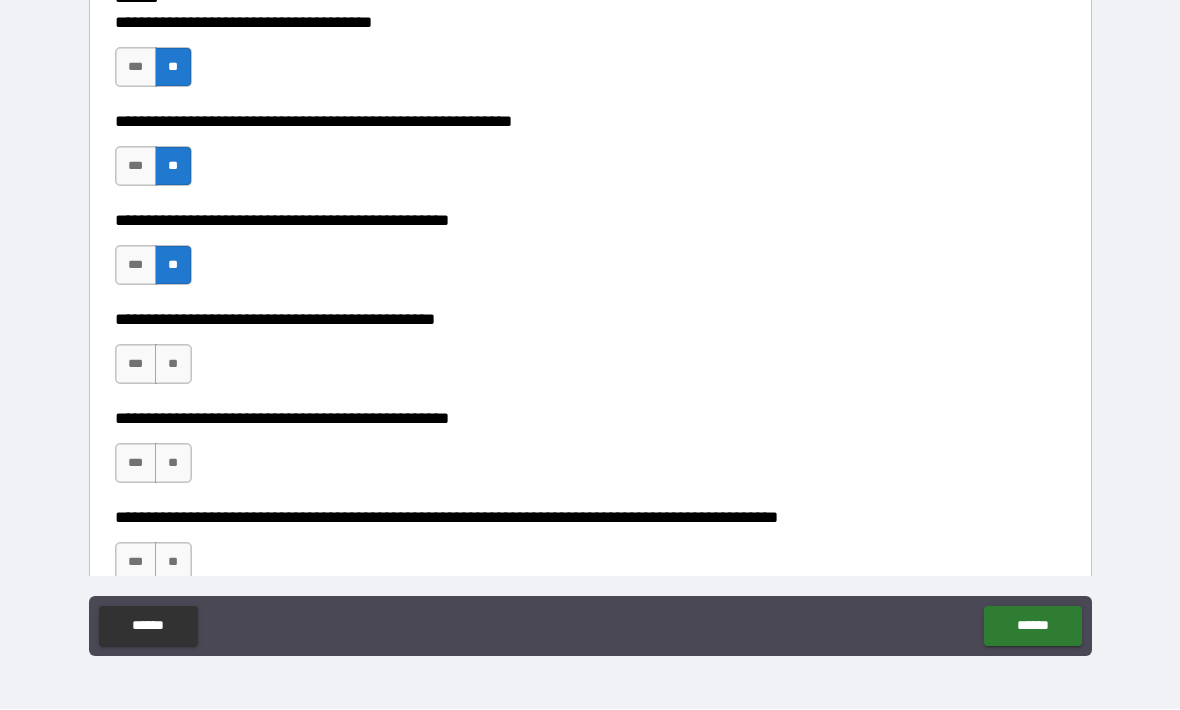 scroll, scrollTop: 300, scrollLeft: 0, axis: vertical 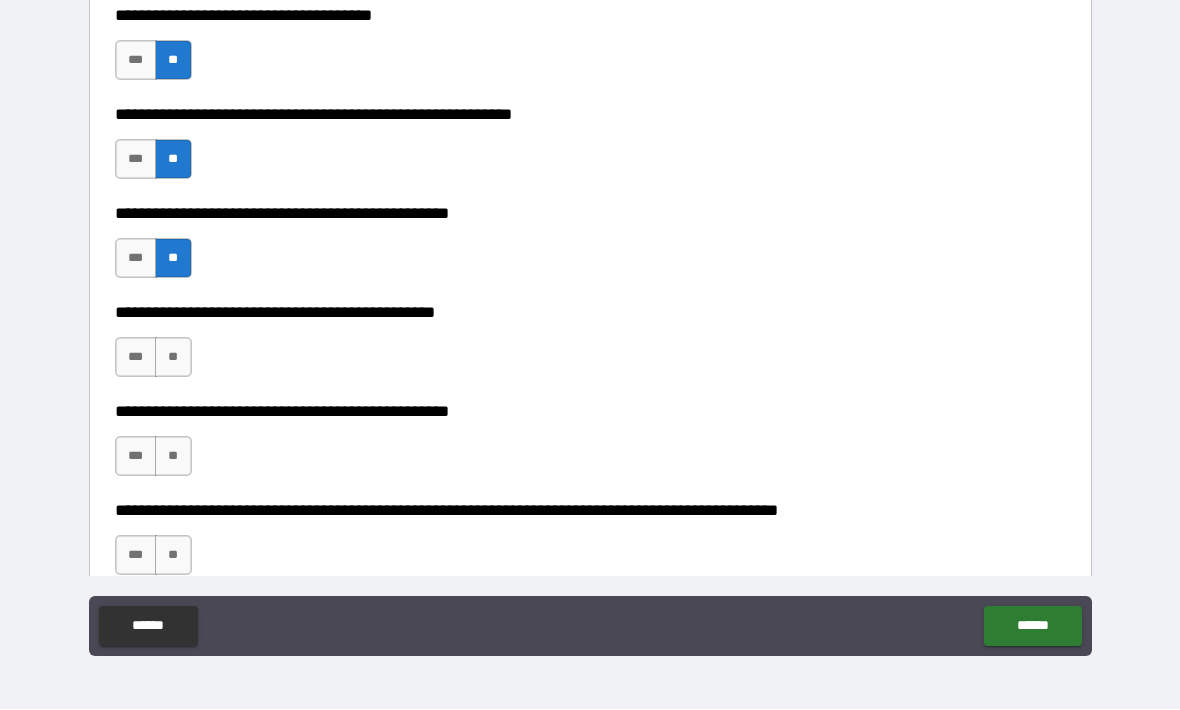 click on "**" at bounding box center (173, 358) 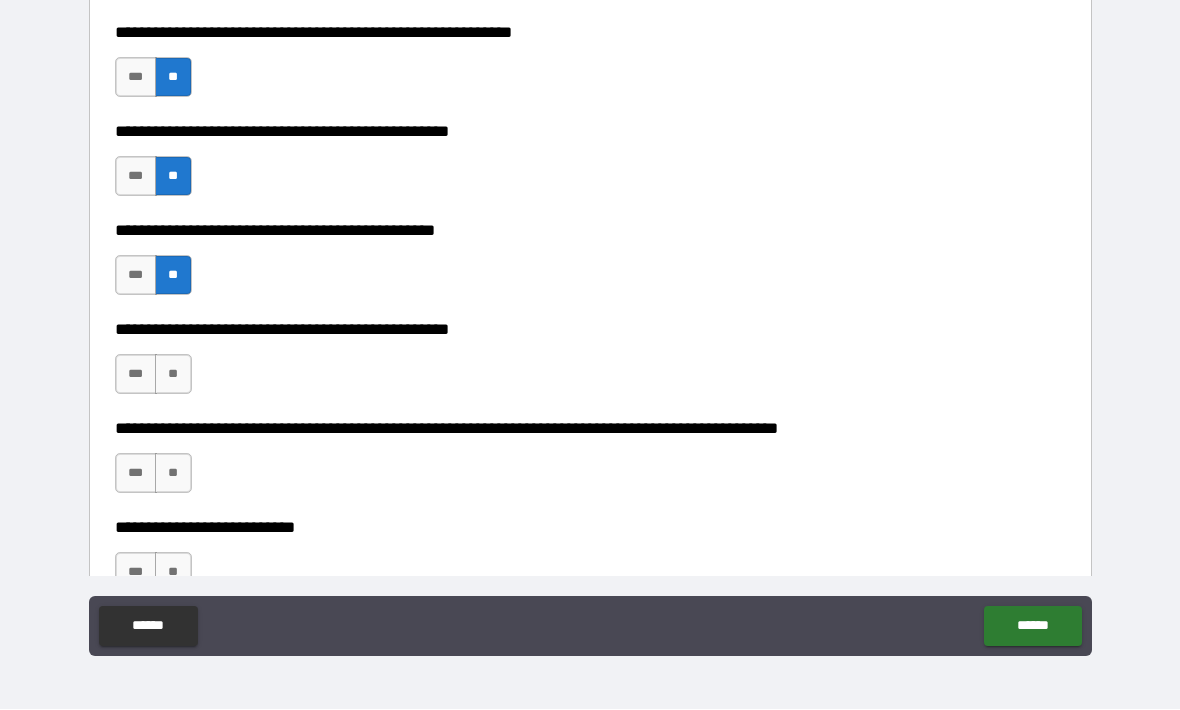 scroll, scrollTop: 383, scrollLeft: 0, axis: vertical 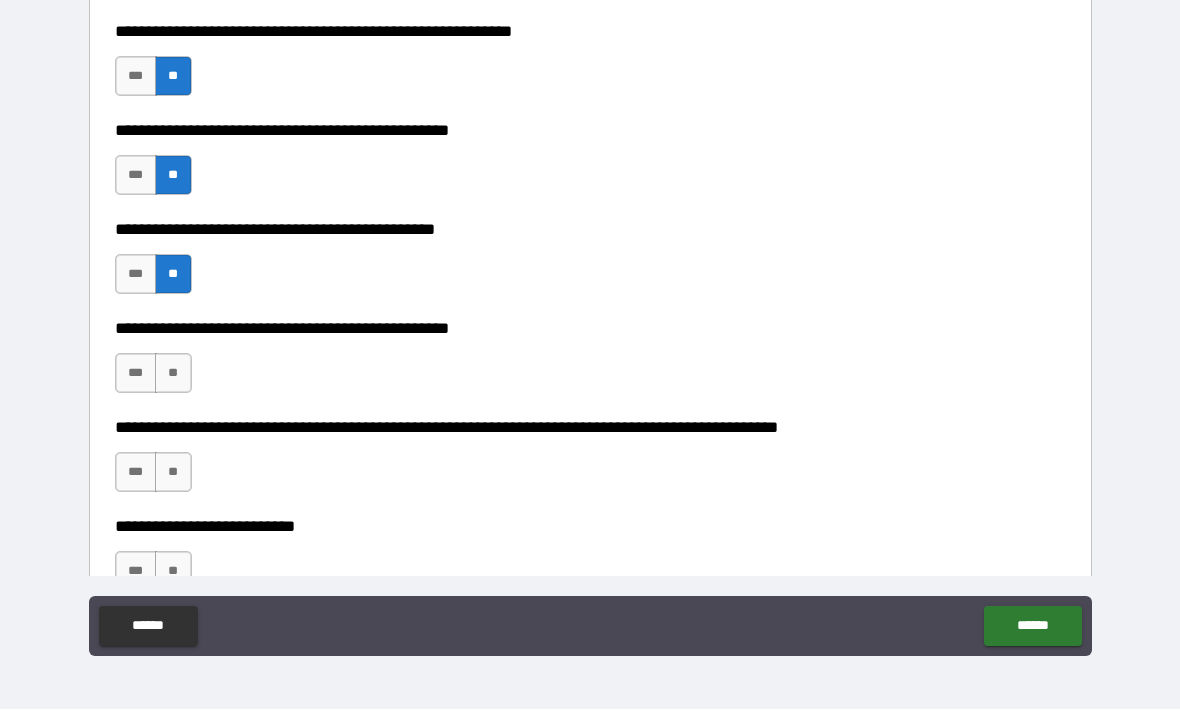 click on "**" at bounding box center [173, 374] 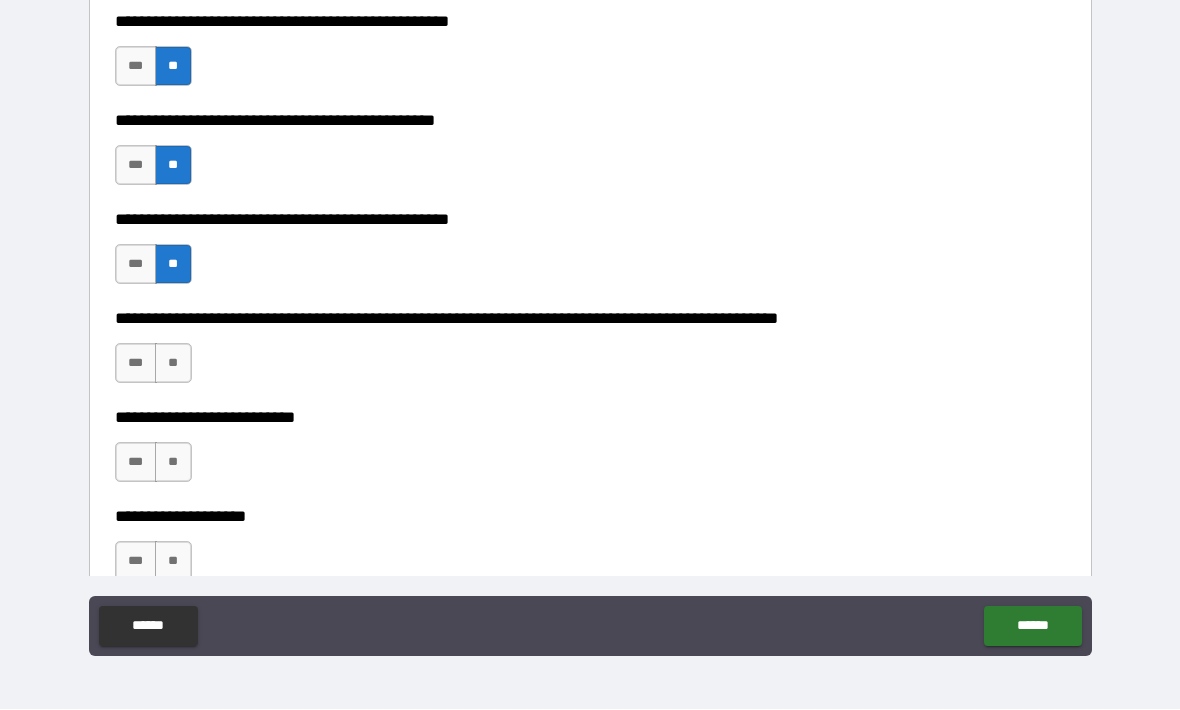 scroll, scrollTop: 509, scrollLeft: 0, axis: vertical 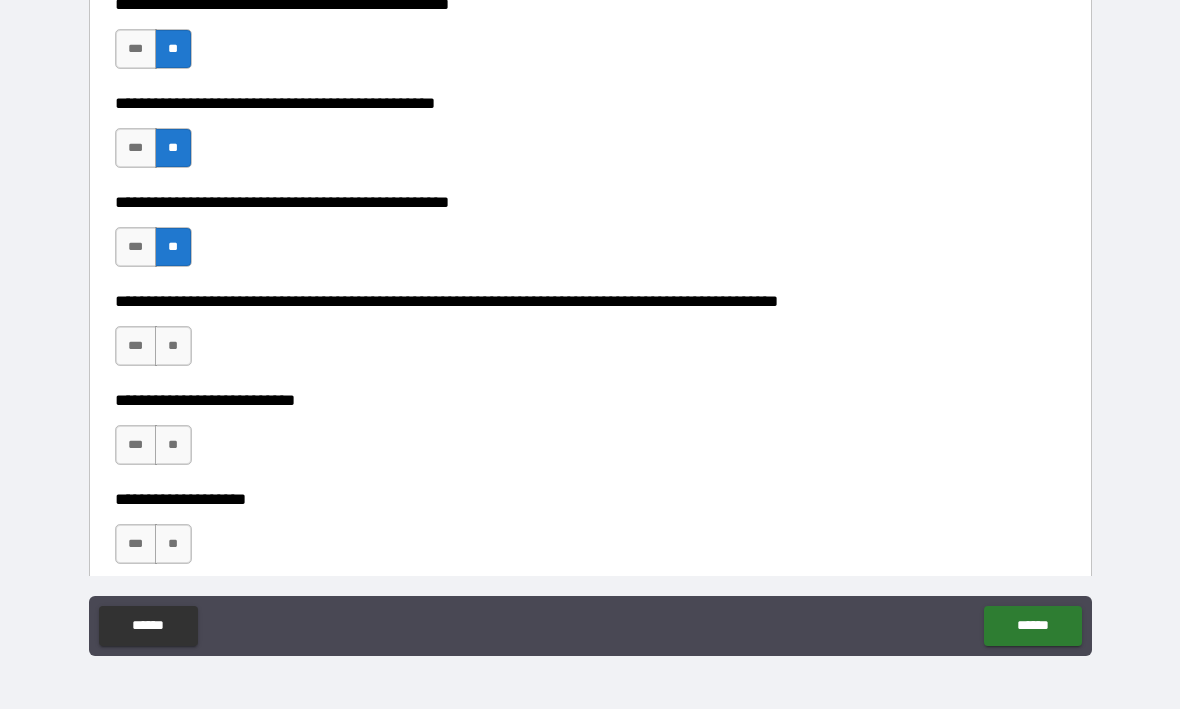 click on "**" at bounding box center [173, 347] 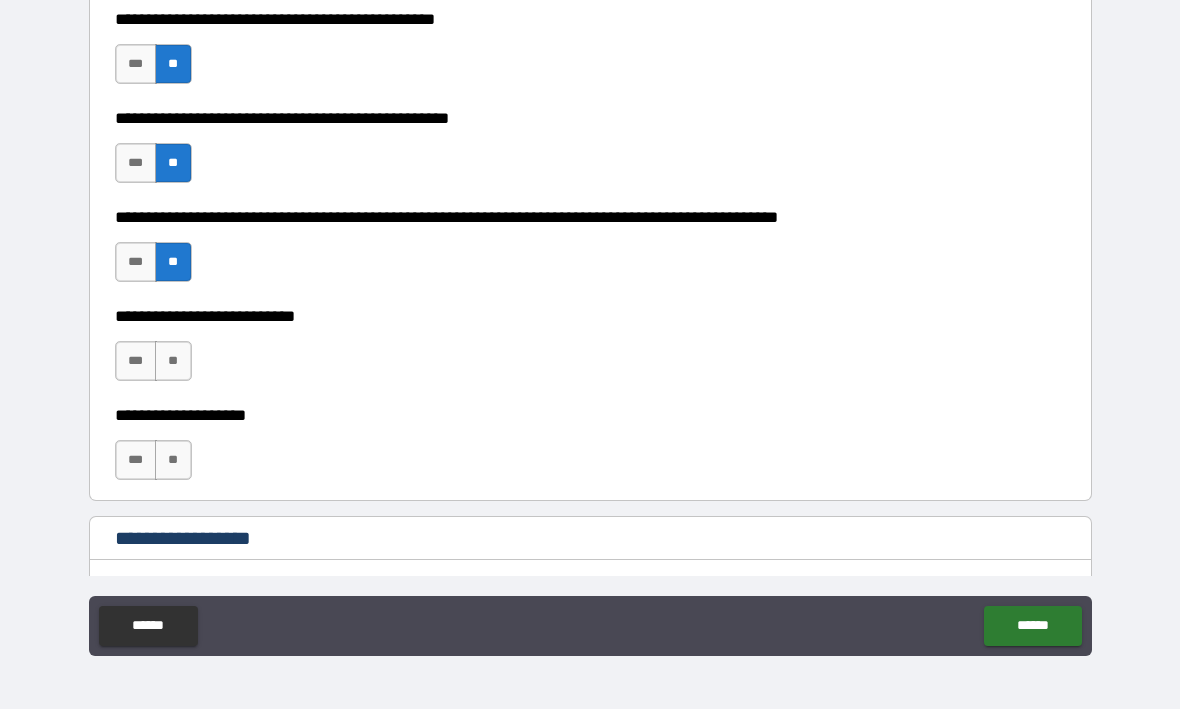 click on "**" at bounding box center [173, 362] 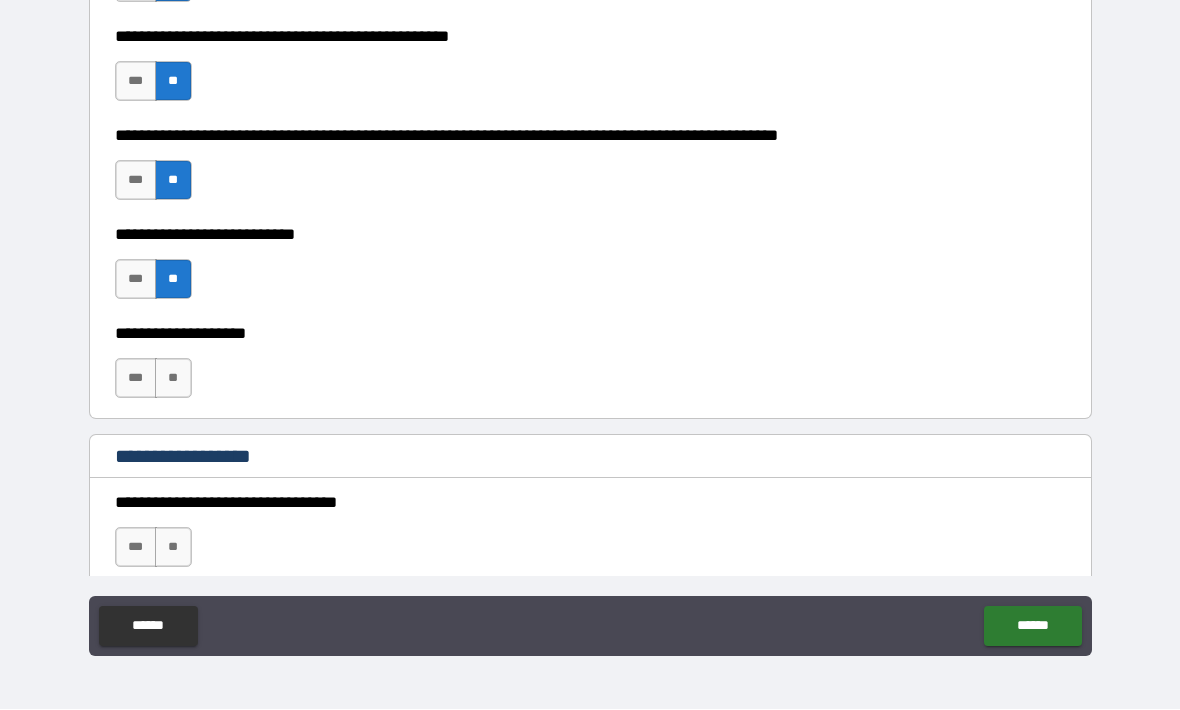 click on "**" at bounding box center (173, 379) 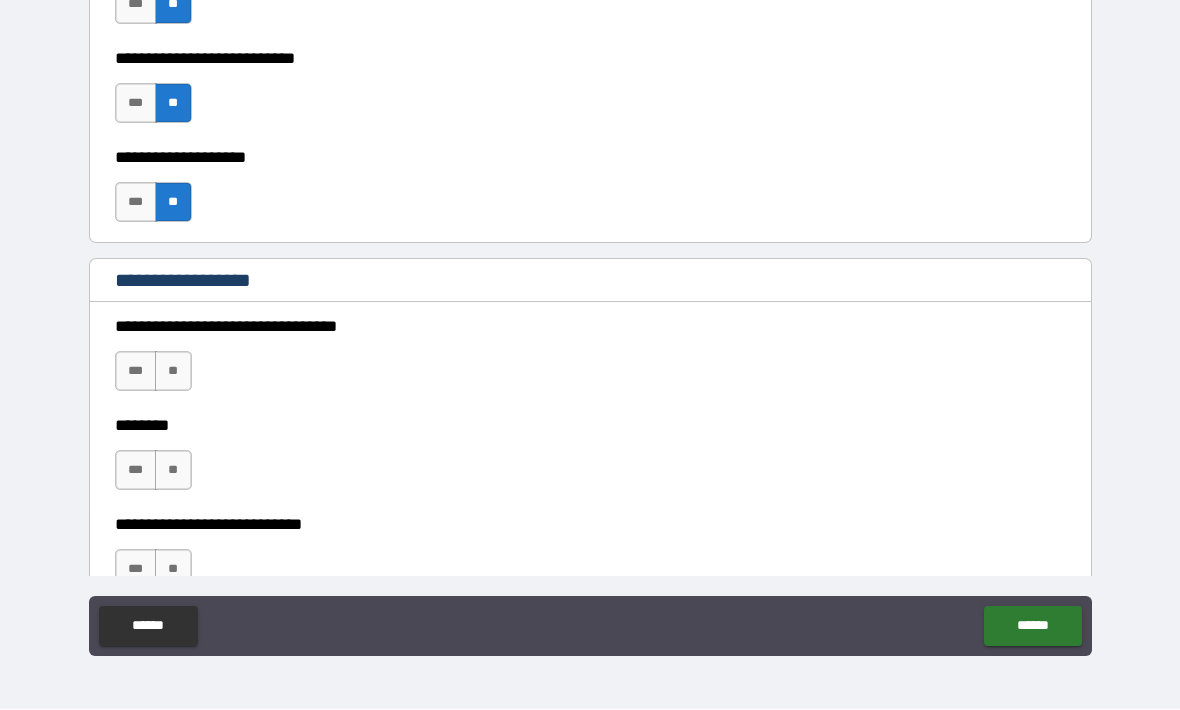 click on "**" at bounding box center (173, 372) 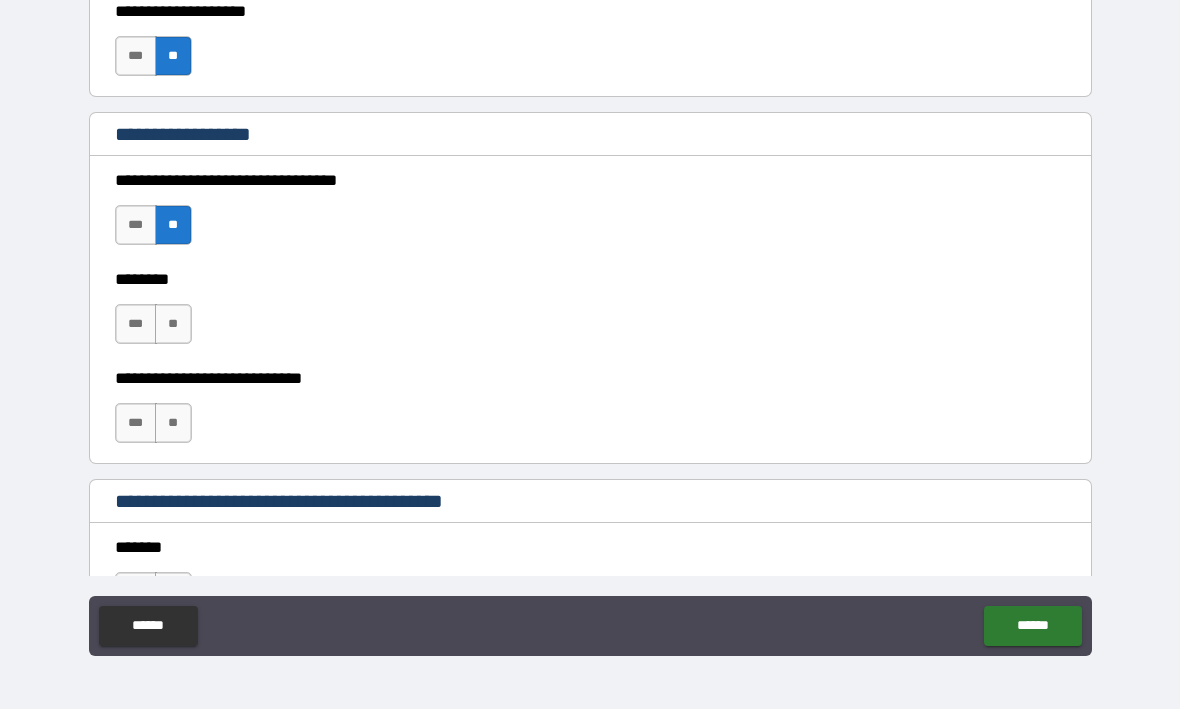 click on "**" at bounding box center [173, 325] 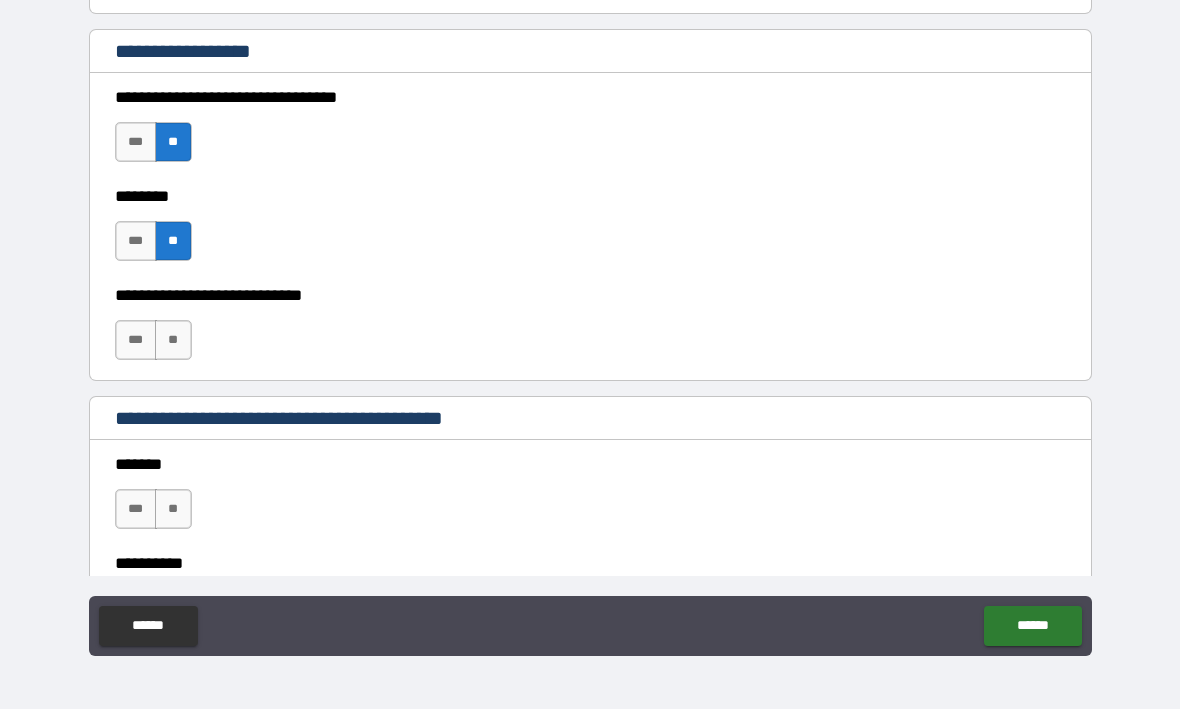 click on "**" at bounding box center (173, 341) 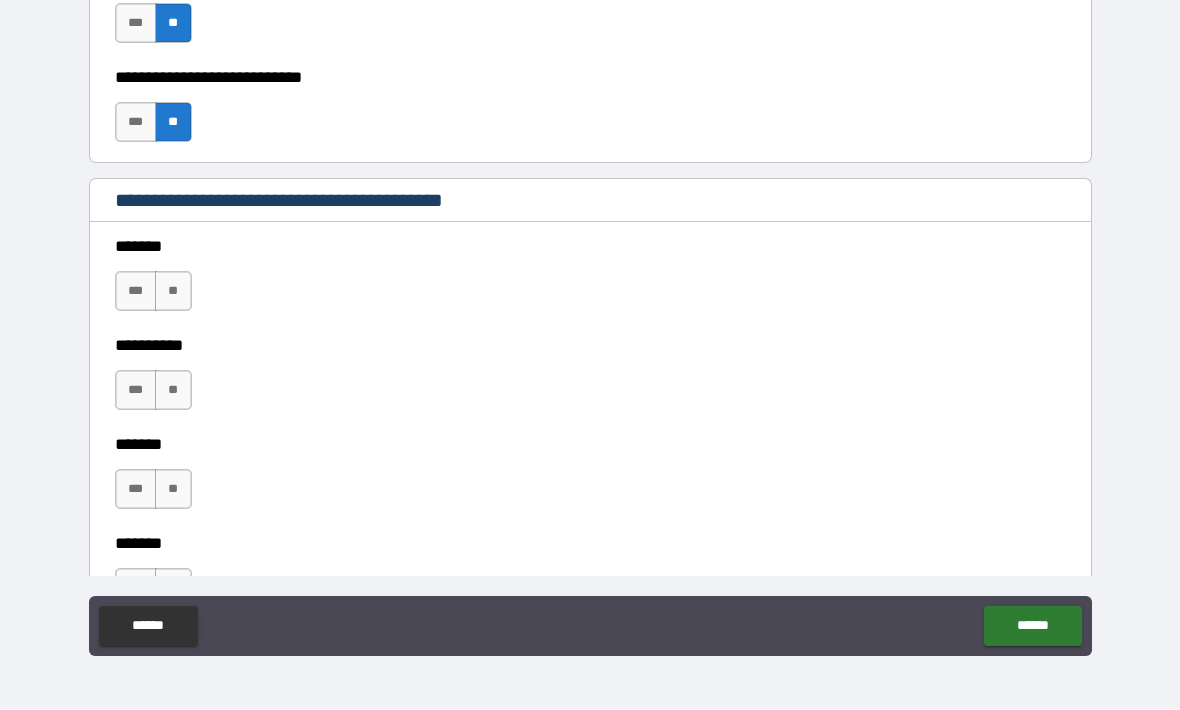 scroll, scrollTop: 1299, scrollLeft: 0, axis: vertical 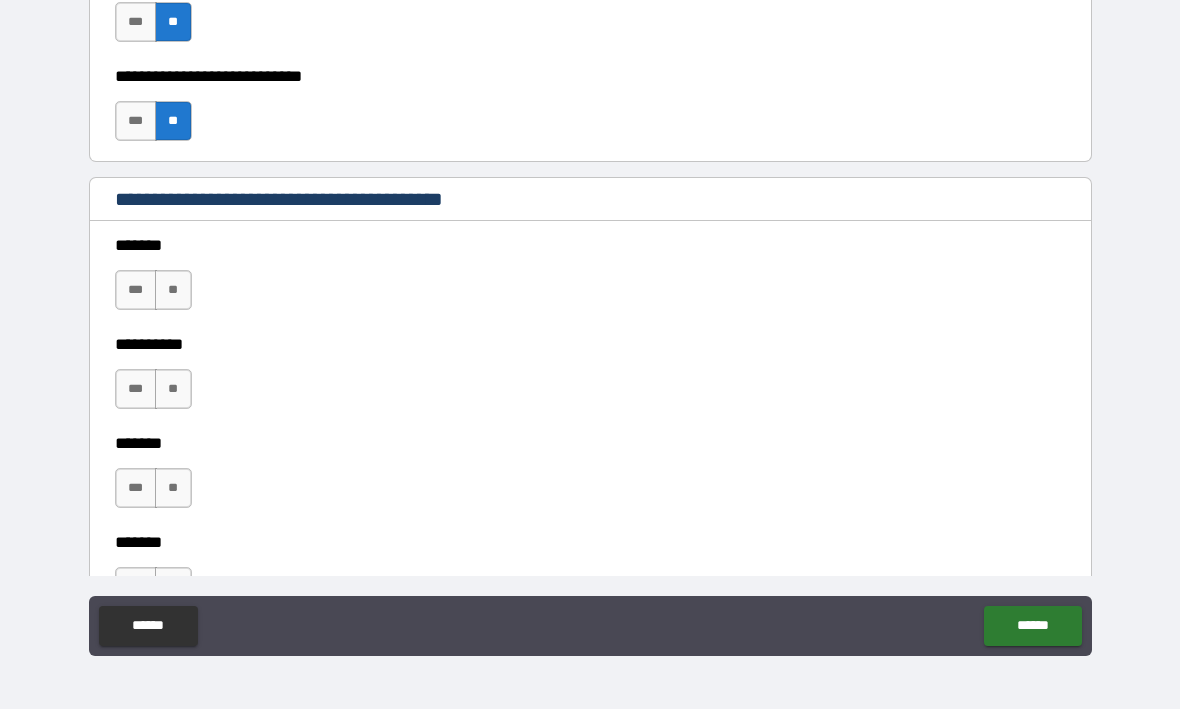 click on "**" at bounding box center (173, 291) 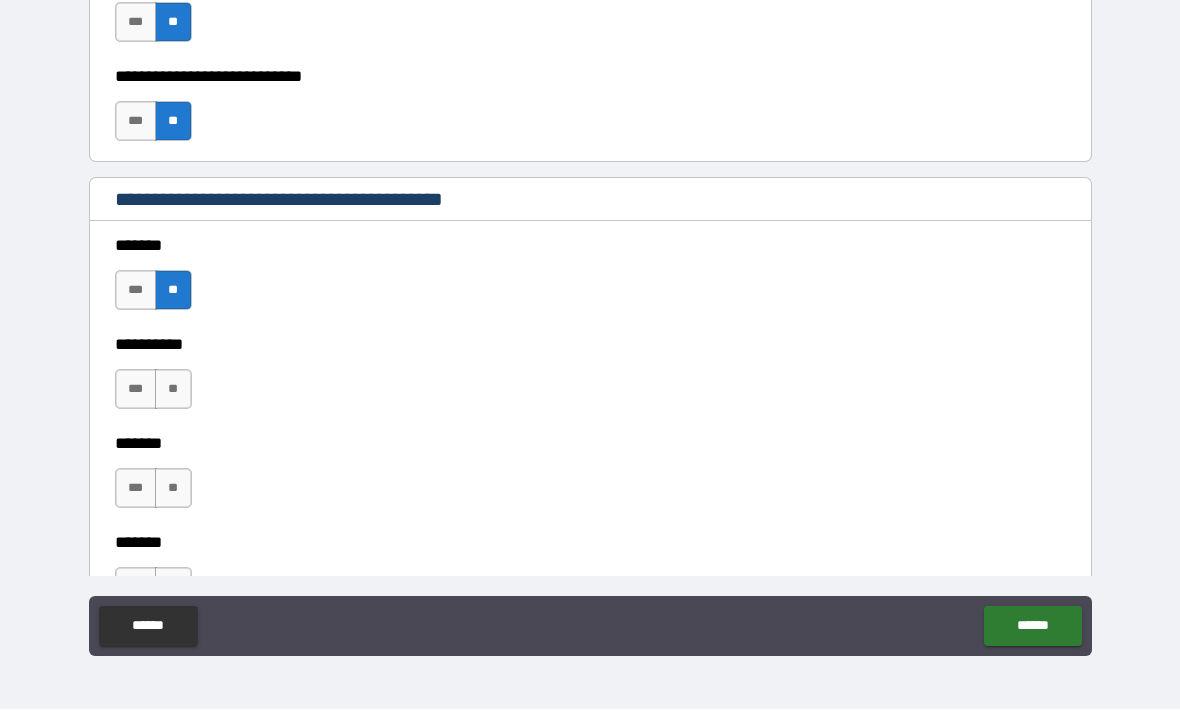 click on "***" at bounding box center [136, 390] 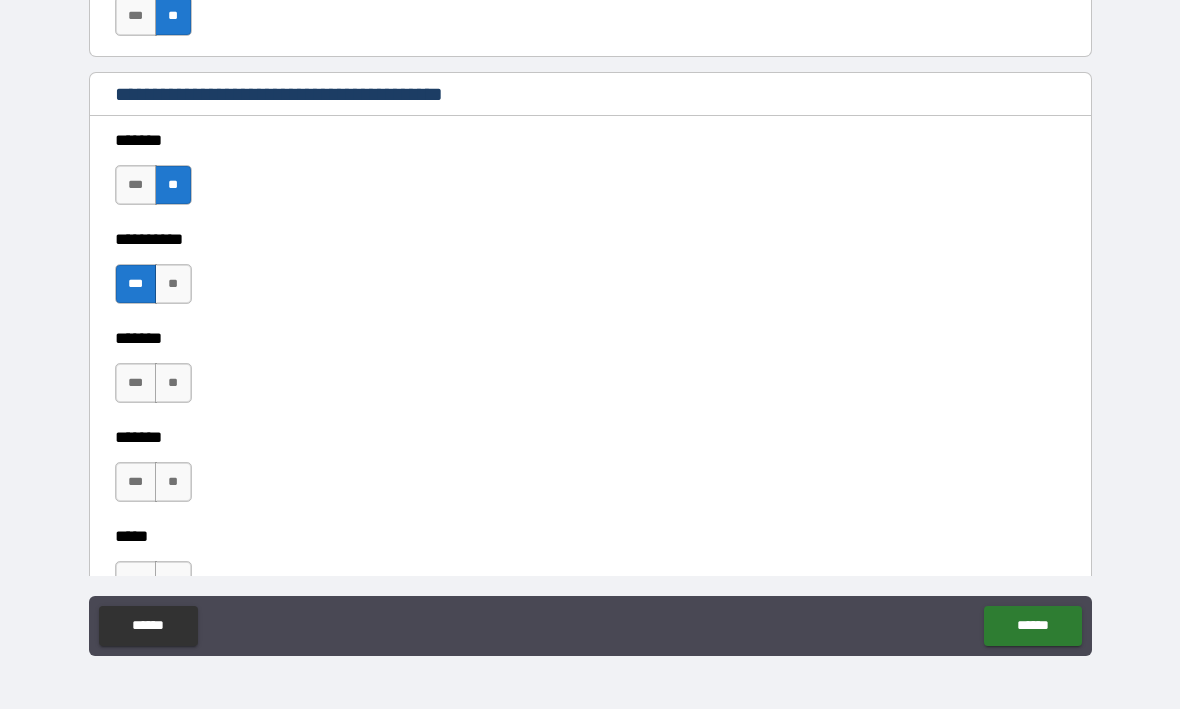 scroll, scrollTop: 1407, scrollLeft: 0, axis: vertical 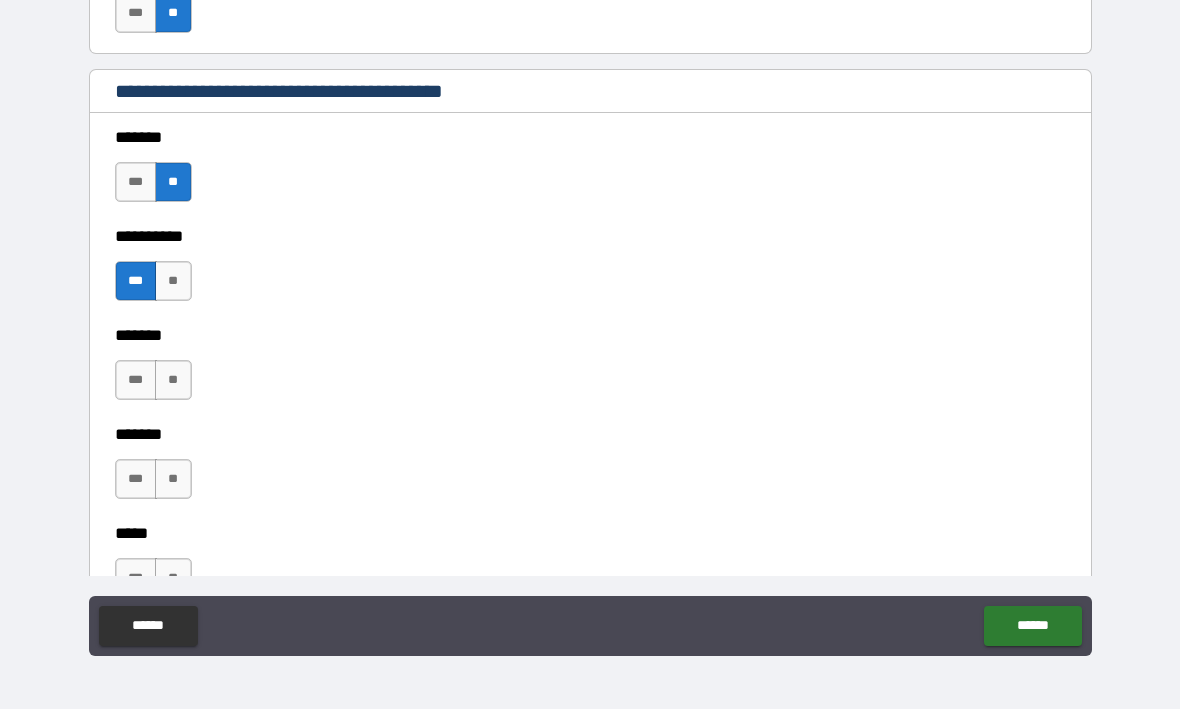 click on "**" at bounding box center (173, 381) 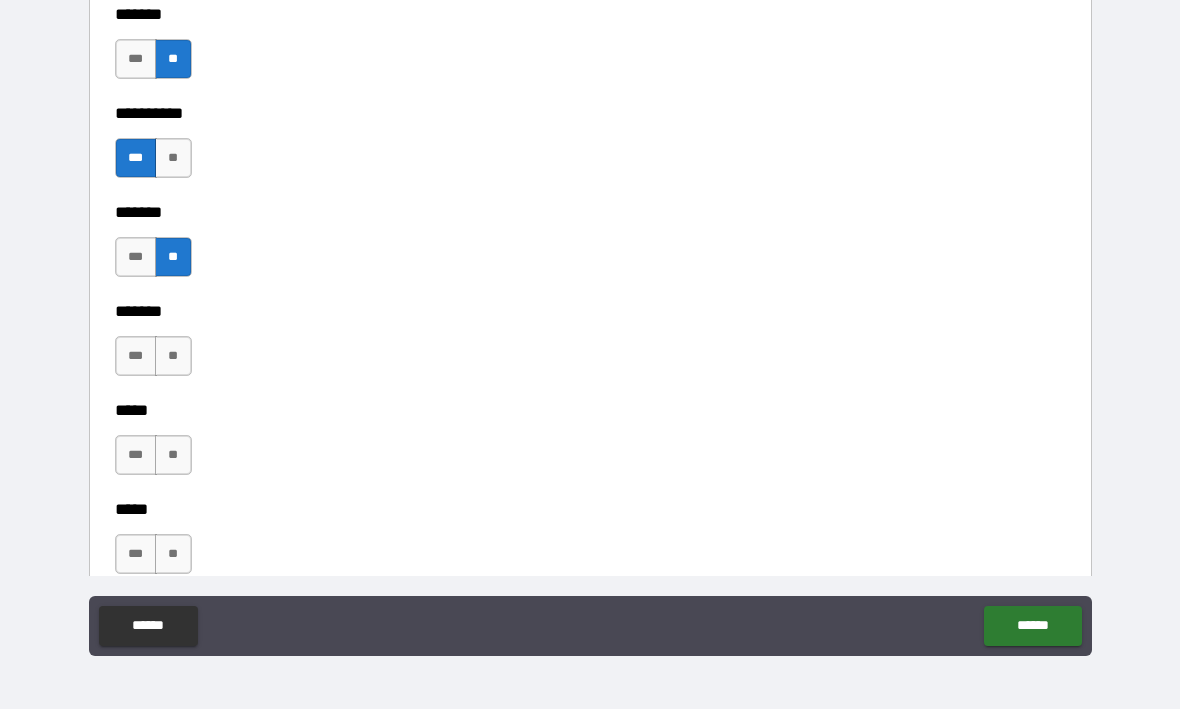 click on "**" at bounding box center [173, 357] 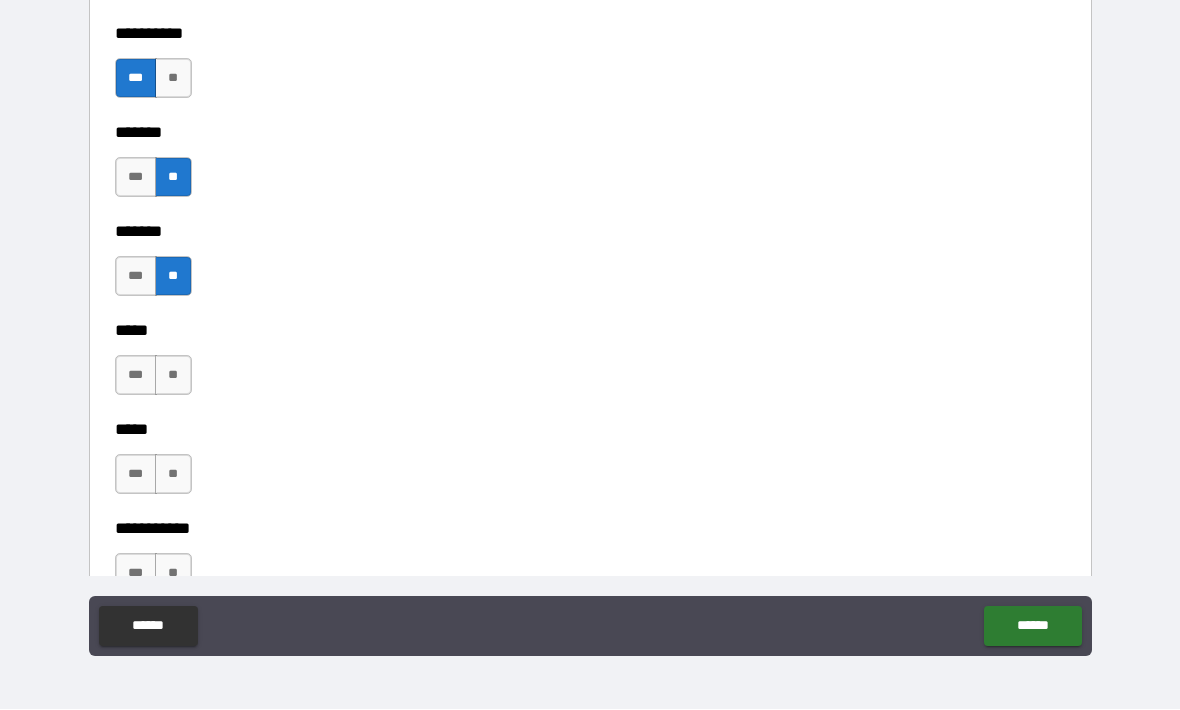 scroll, scrollTop: 1616, scrollLeft: 0, axis: vertical 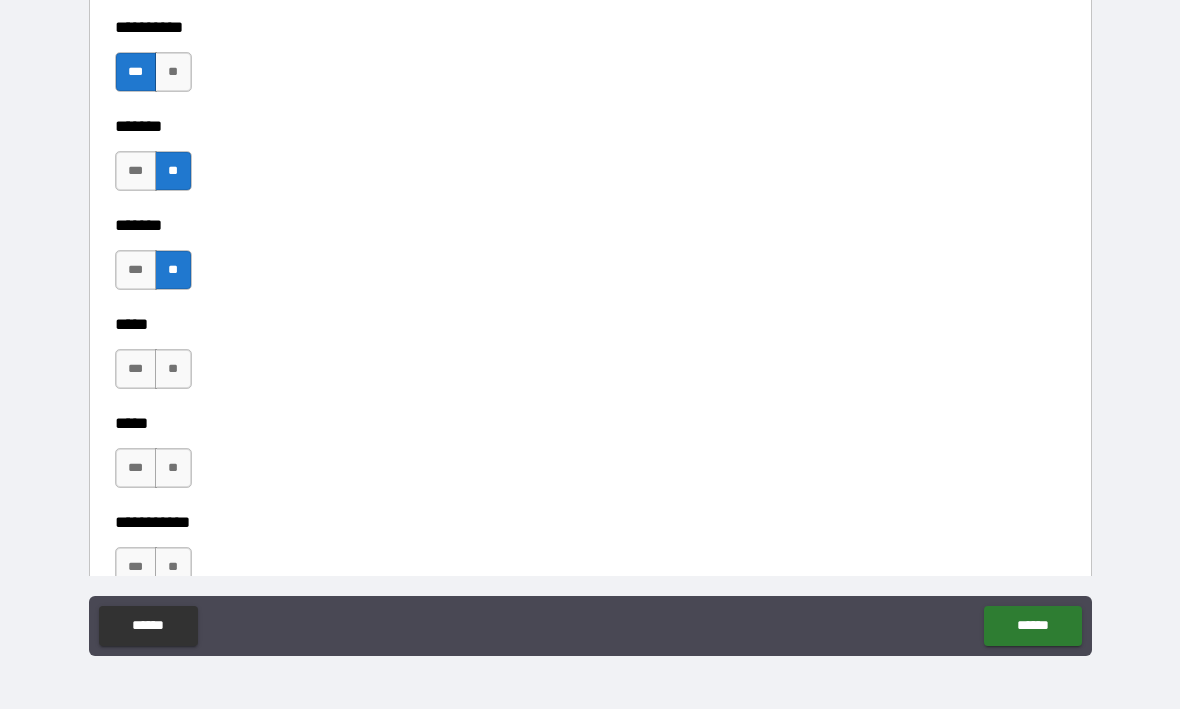 click on "**" at bounding box center (173, 370) 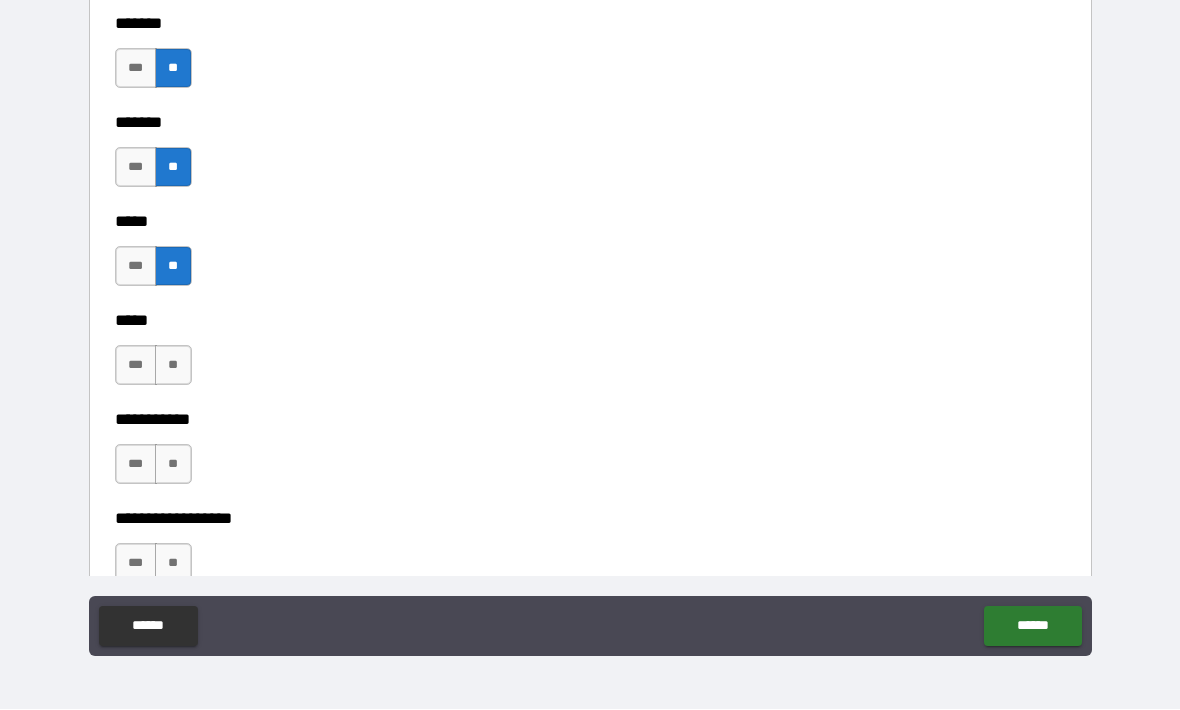 click on "**" at bounding box center (173, 366) 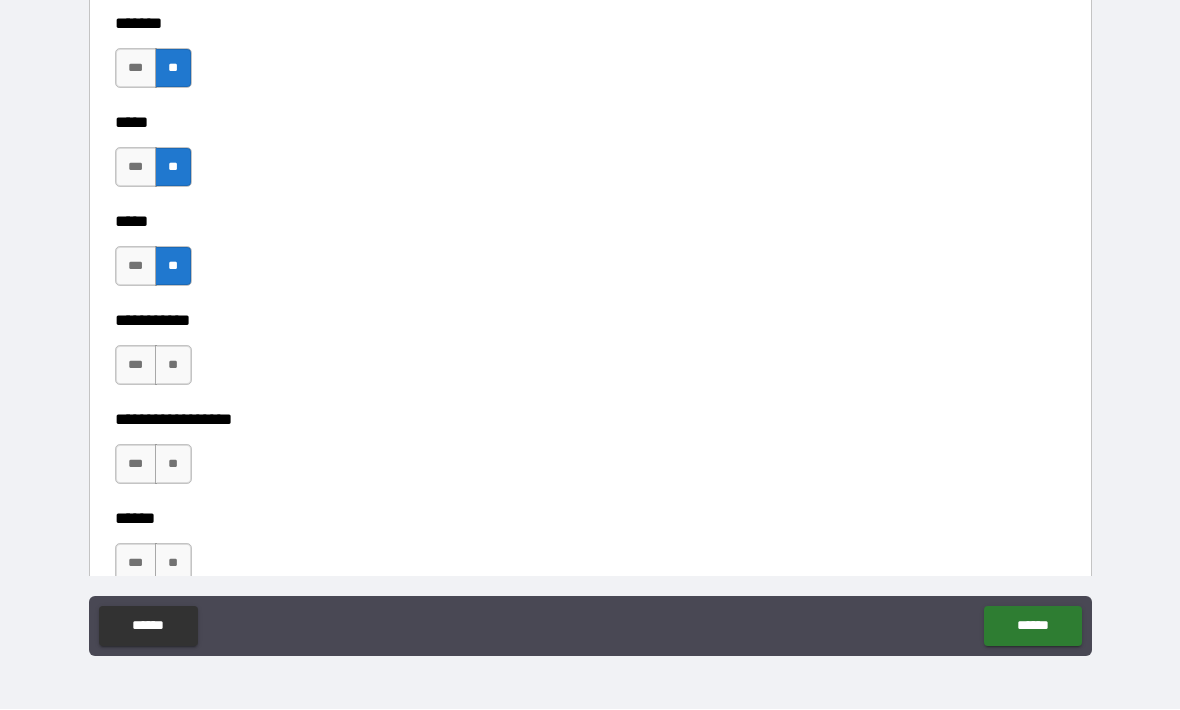 scroll, scrollTop: 1817, scrollLeft: 0, axis: vertical 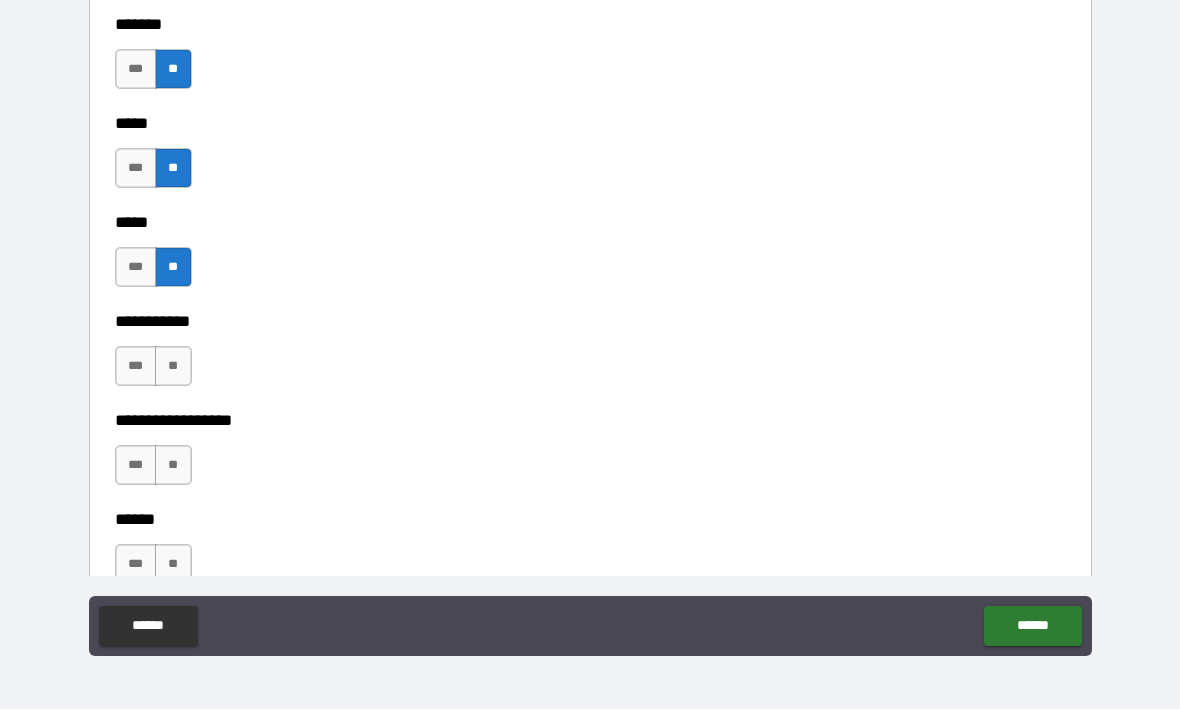 click on "**********" at bounding box center [590, 407] 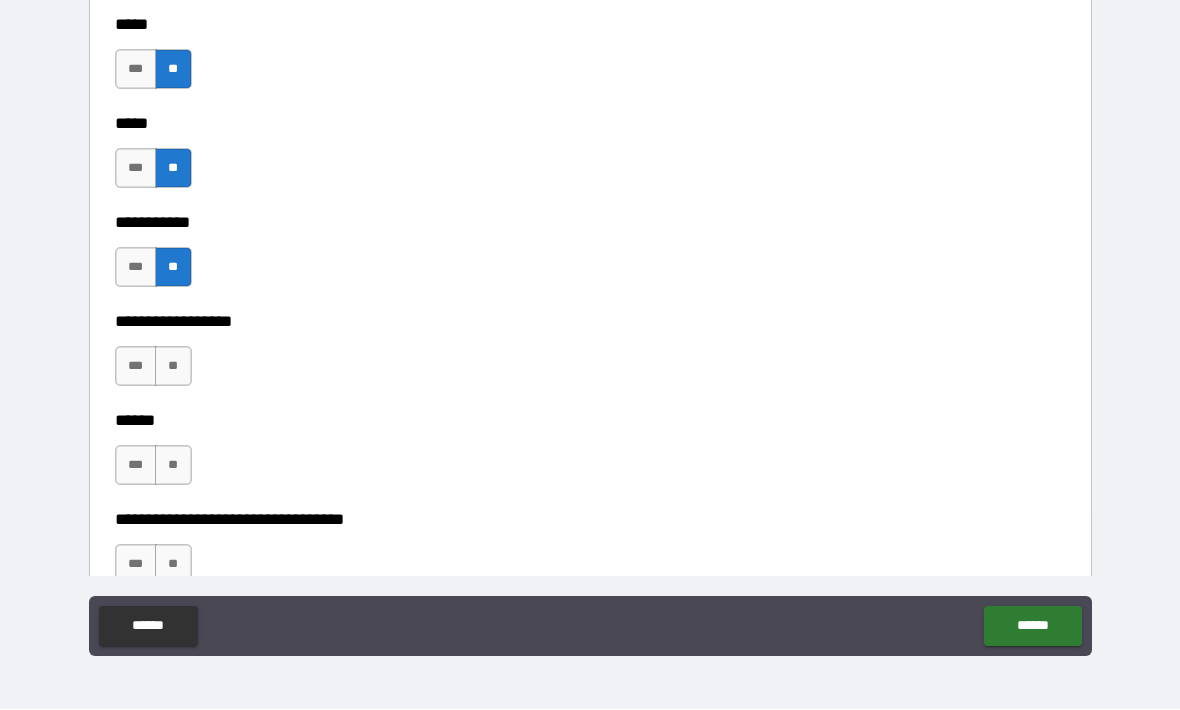 scroll, scrollTop: 1915, scrollLeft: 0, axis: vertical 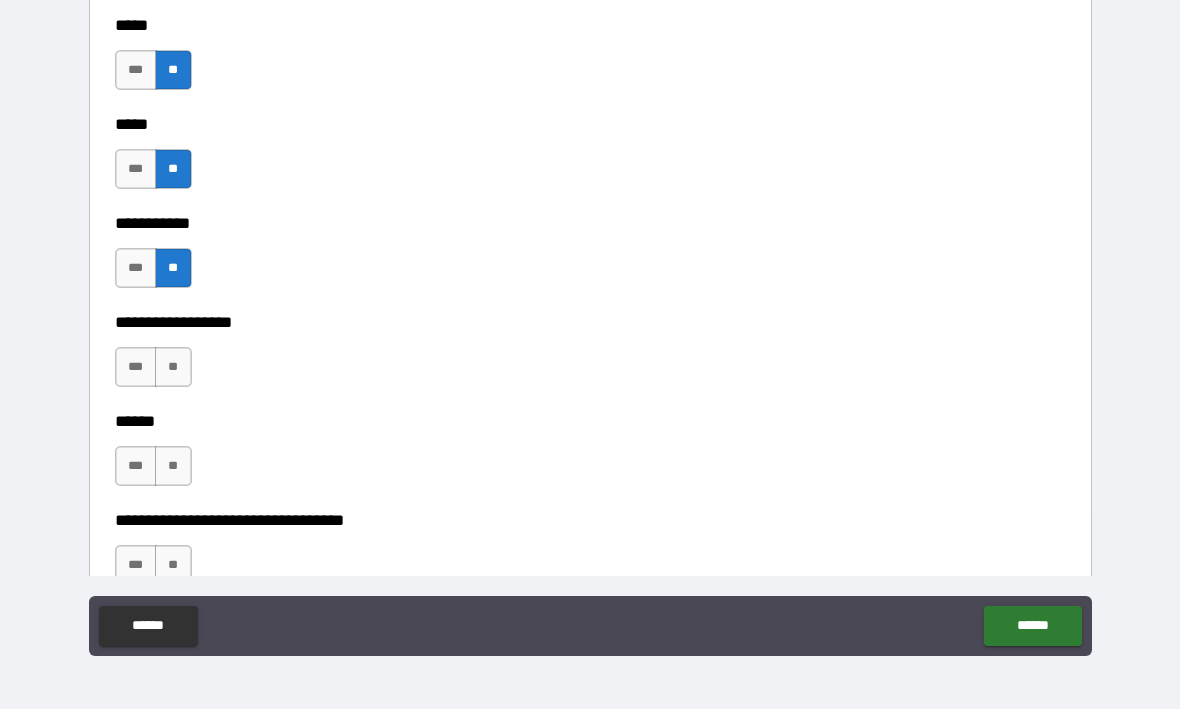 click on "**" at bounding box center [173, 368] 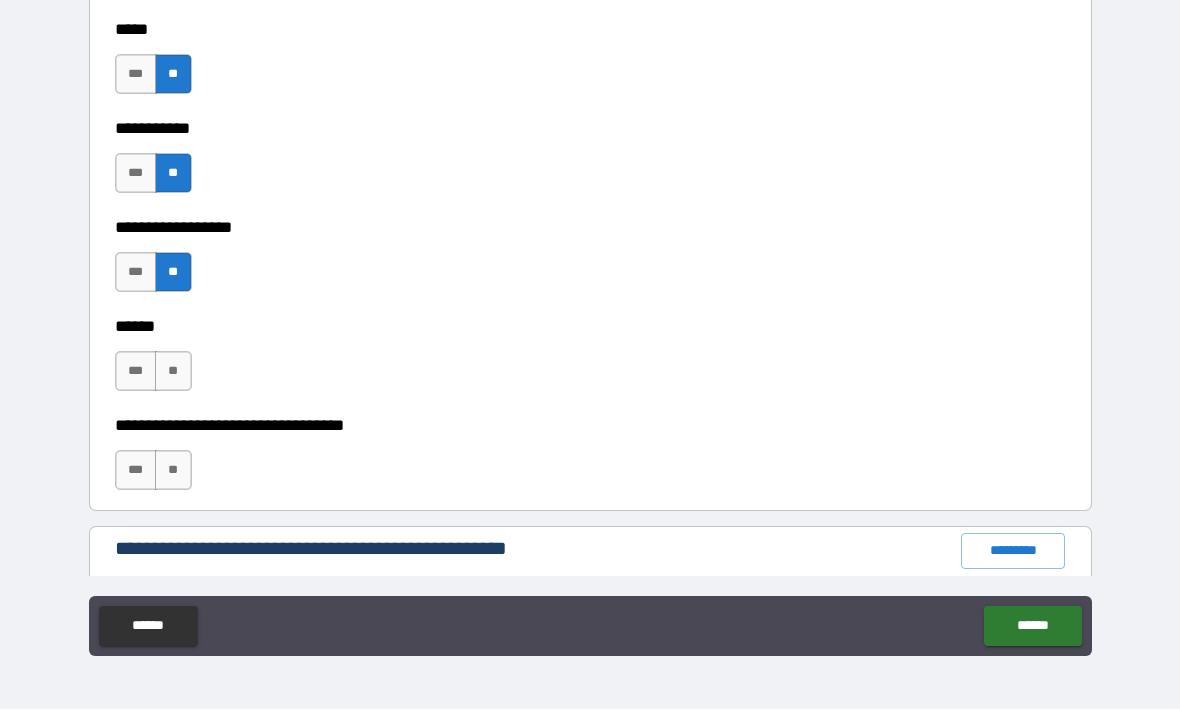 scroll, scrollTop: 2058, scrollLeft: 0, axis: vertical 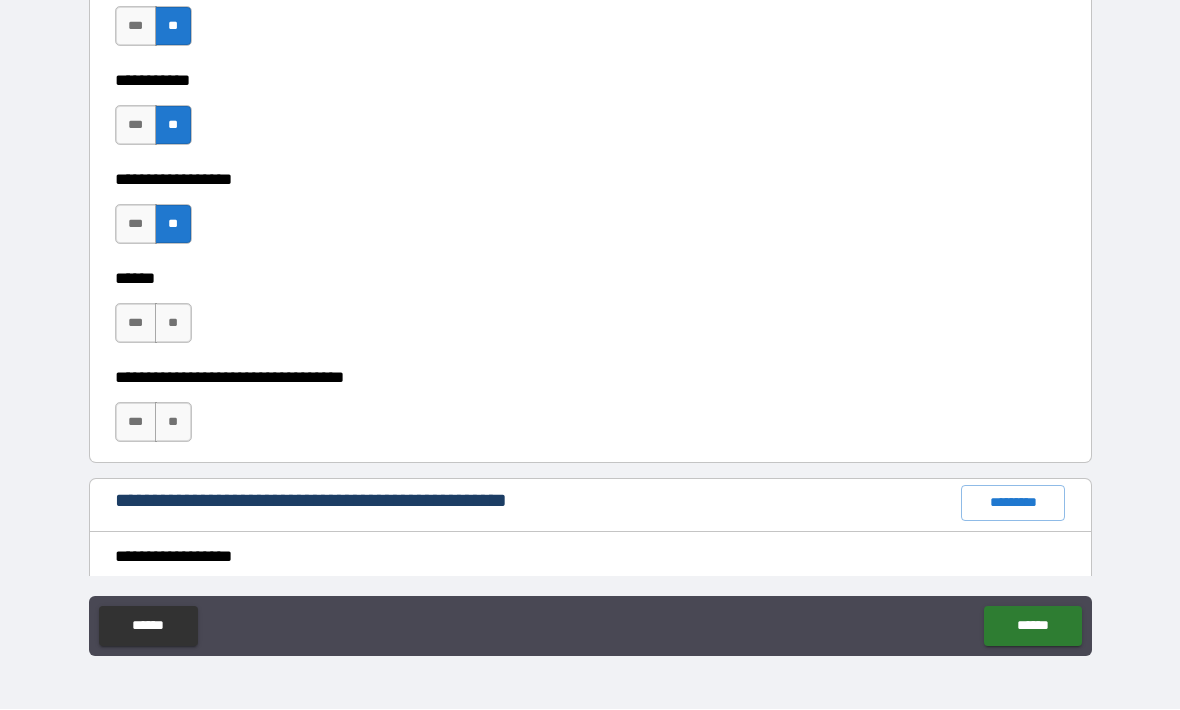 click on "**" at bounding box center (173, 324) 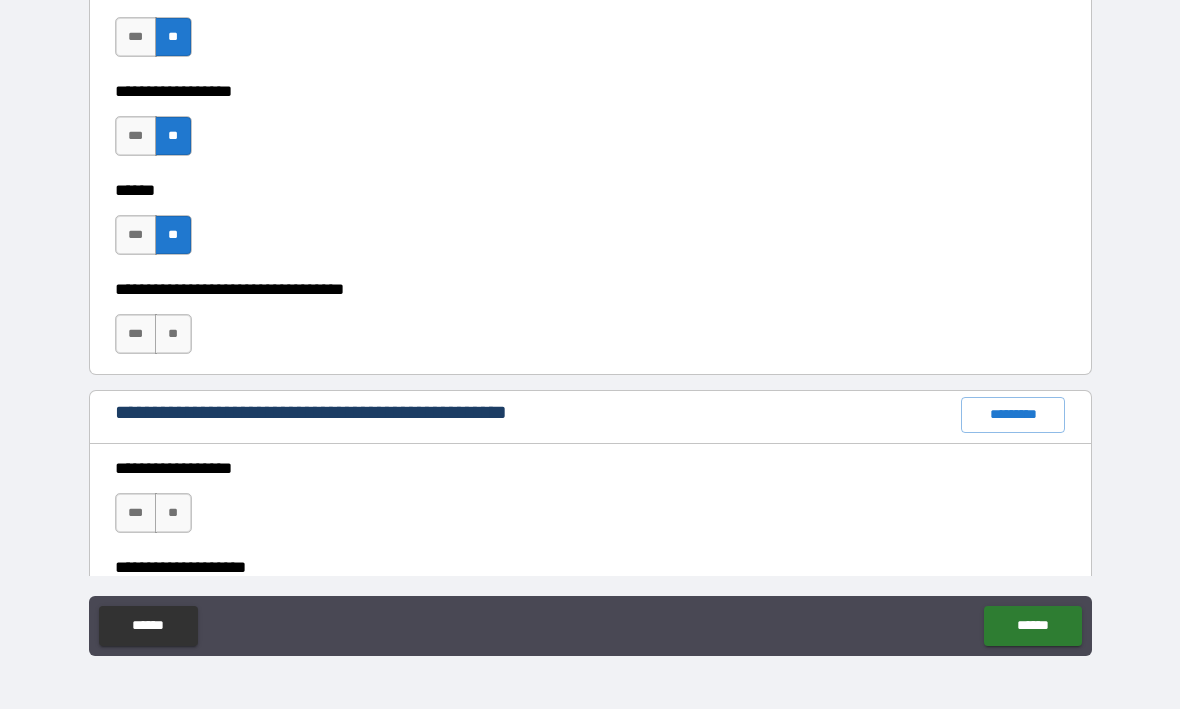 scroll, scrollTop: 2153, scrollLeft: 0, axis: vertical 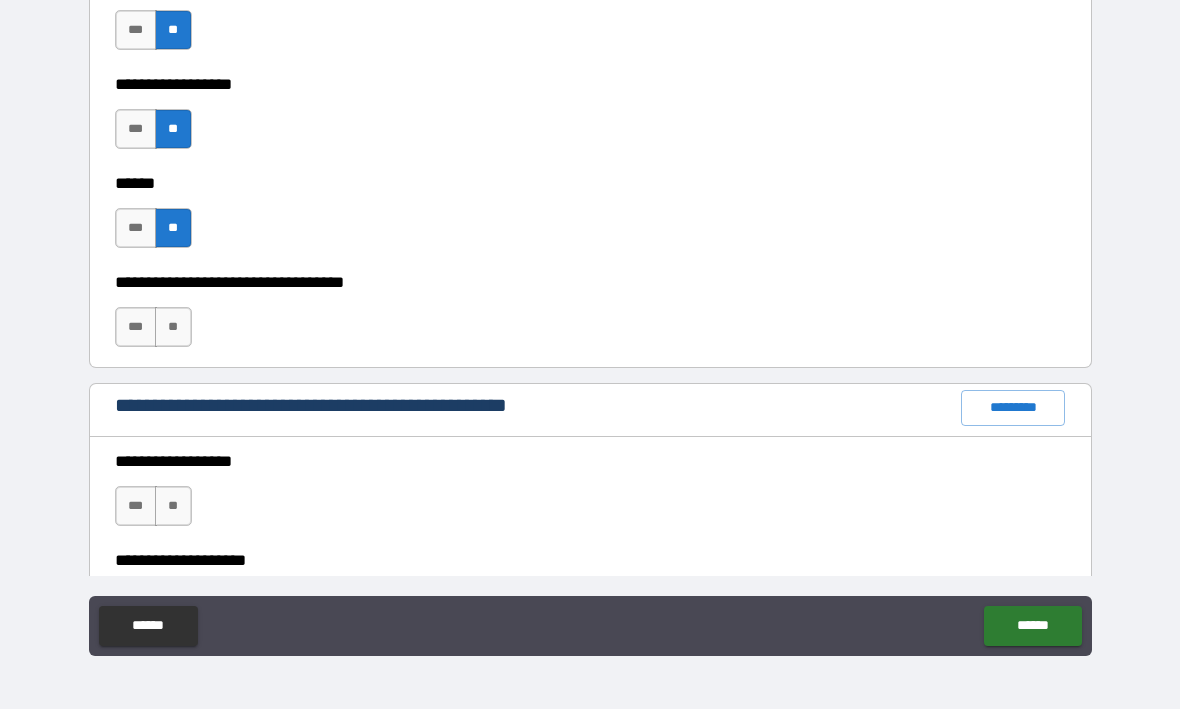 click on "**" at bounding box center (173, 328) 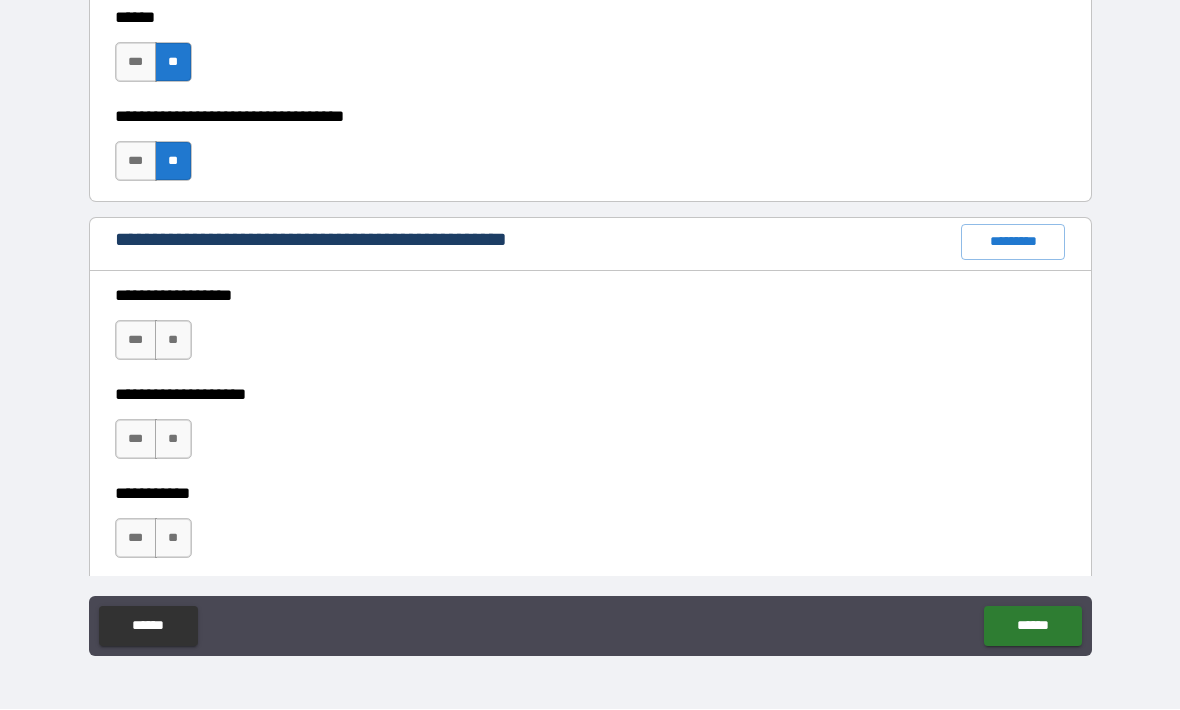 scroll, scrollTop: 2318, scrollLeft: 0, axis: vertical 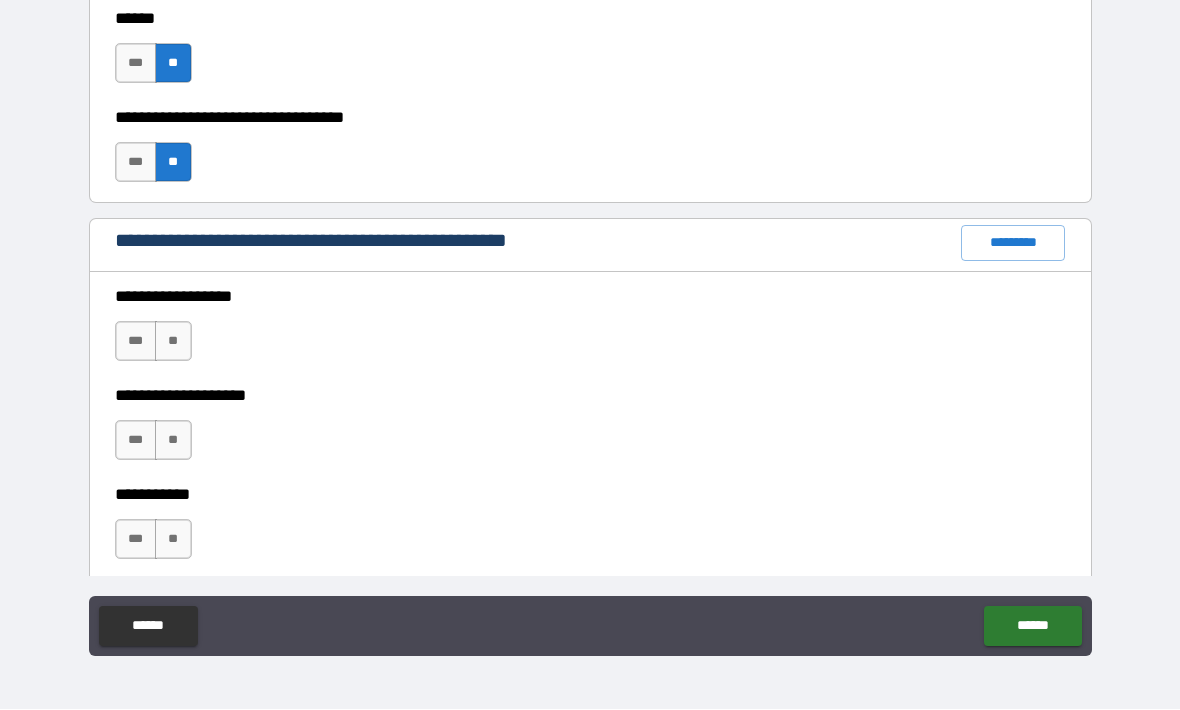 click on "**" at bounding box center (173, 342) 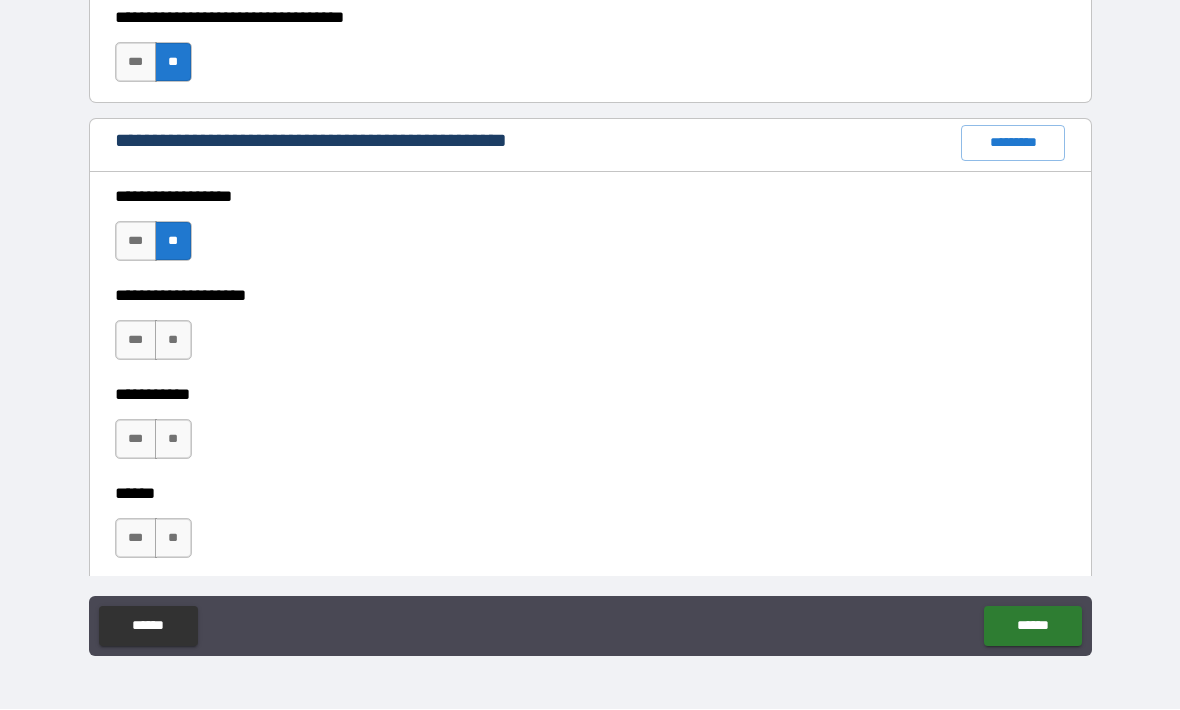 scroll, scrollTop: 2439, scrollLeft: 0, axis: vertical 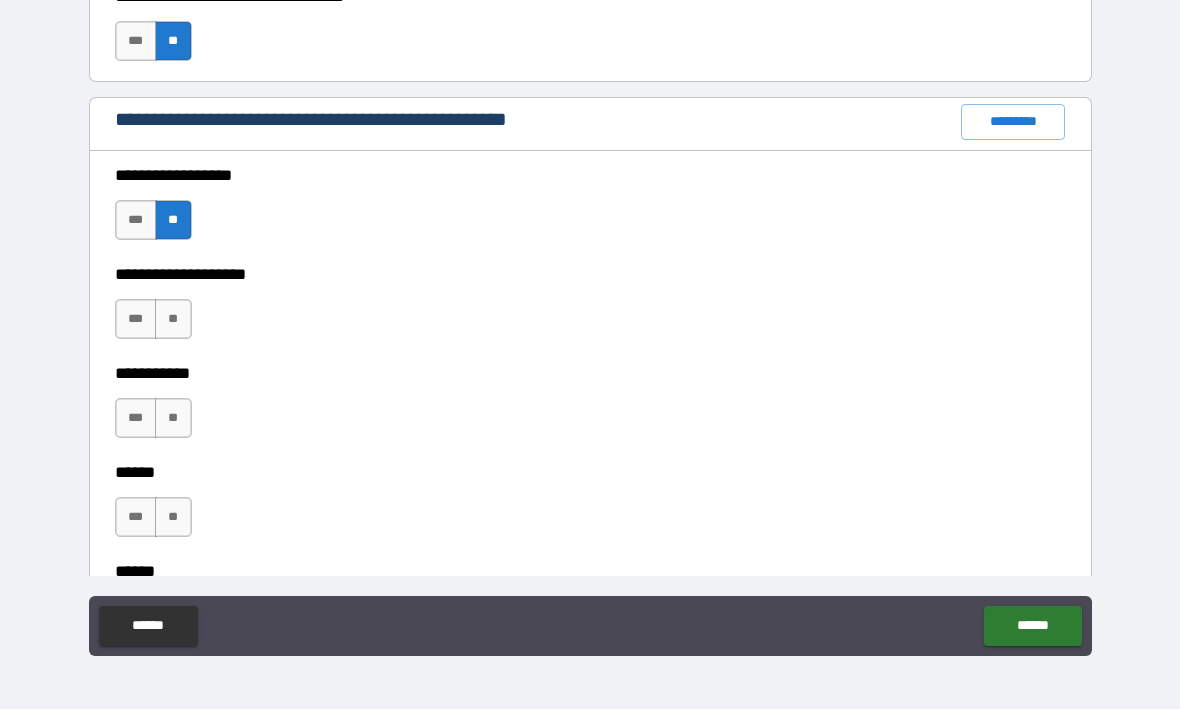 click on "**" at bounding box center [173, 320] 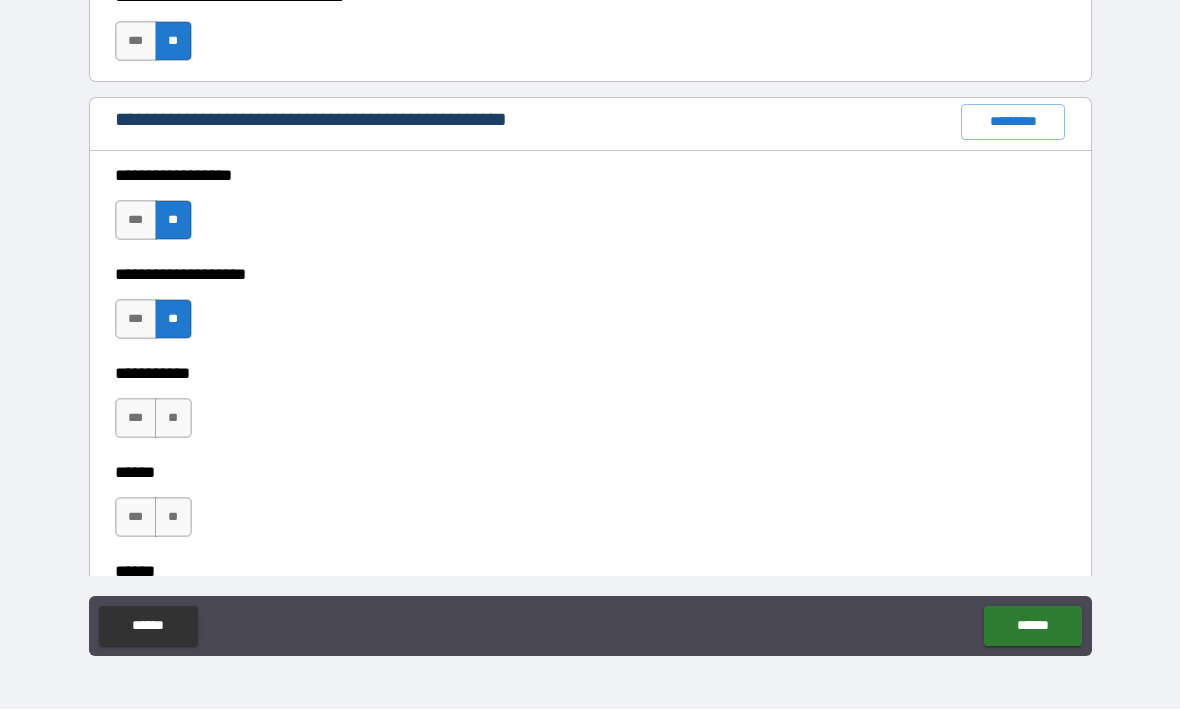 click on "**" at bounding box center (173, 419) 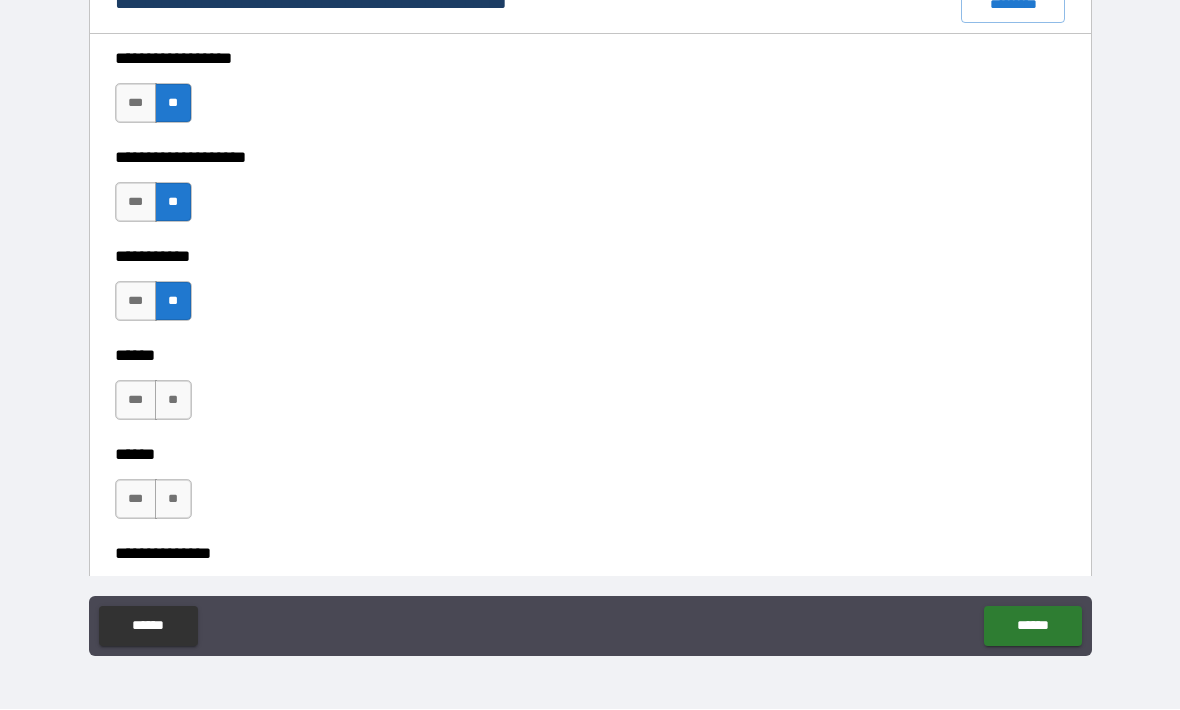 click on "**" at bounding box center (173, 401) 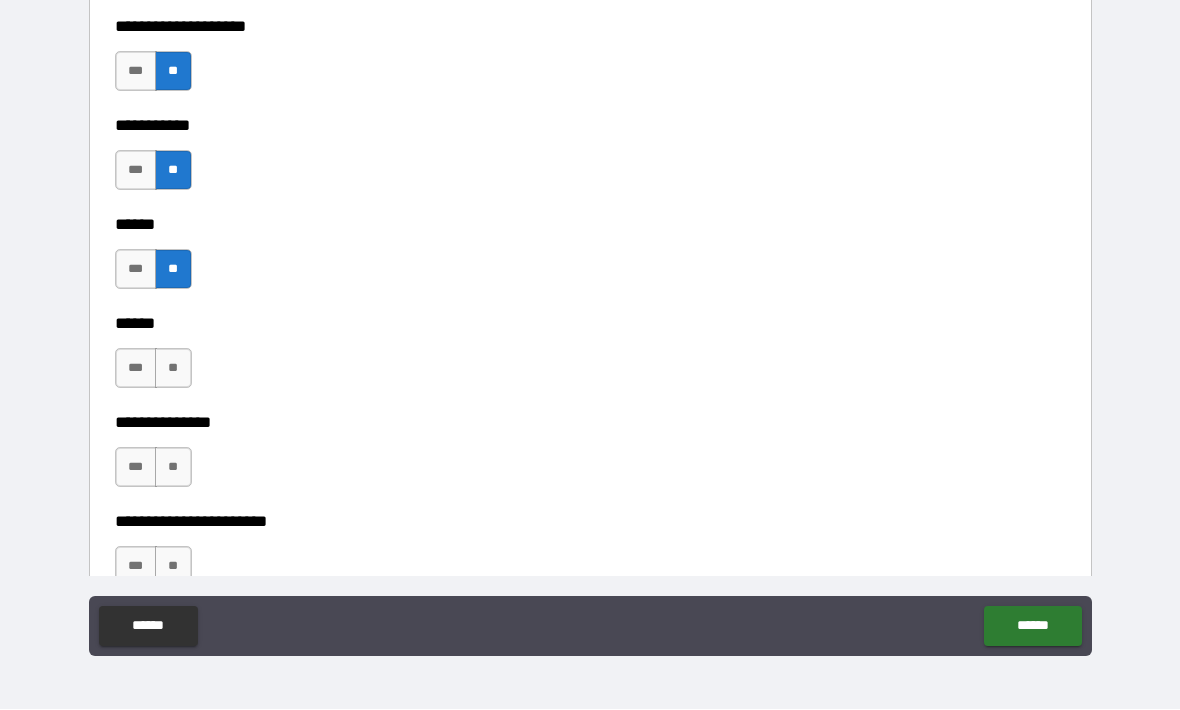 click on "**" at bounding box center (173, 369) 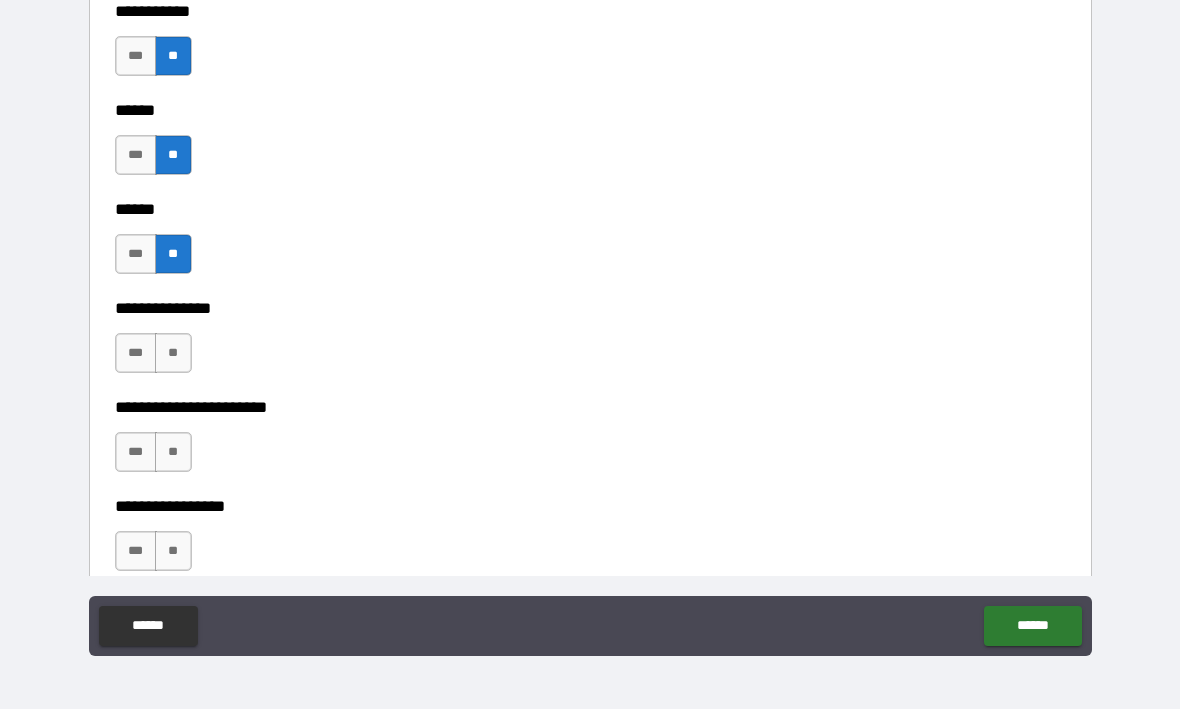 click on "**" at bounding box center [173, 354] 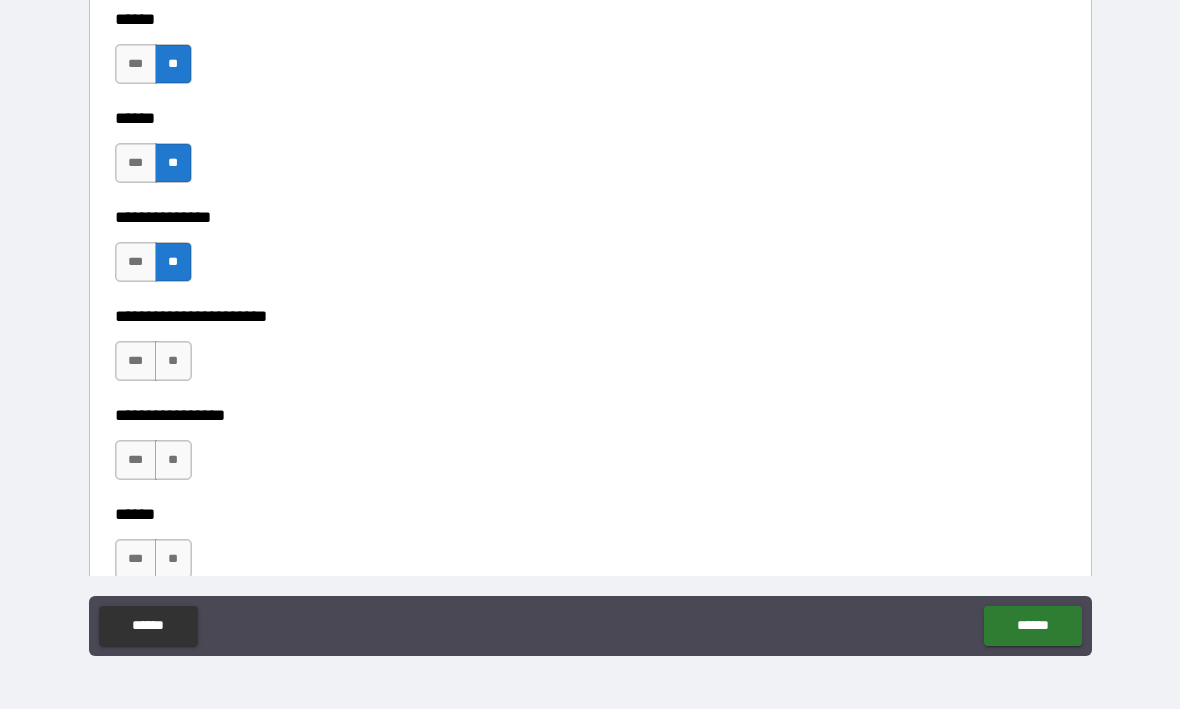 scroll, scrollTop: 2905, scrollLeft: 0, axis: vertical 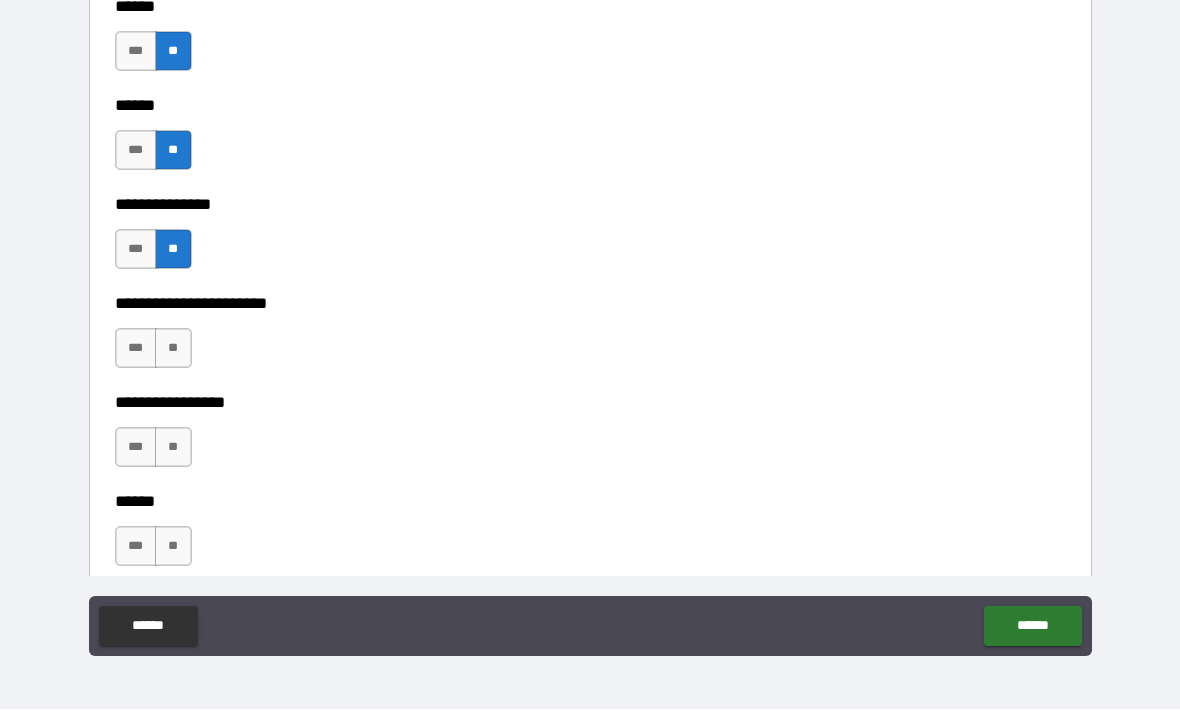 click on "**" at bounding box center (173, 349) 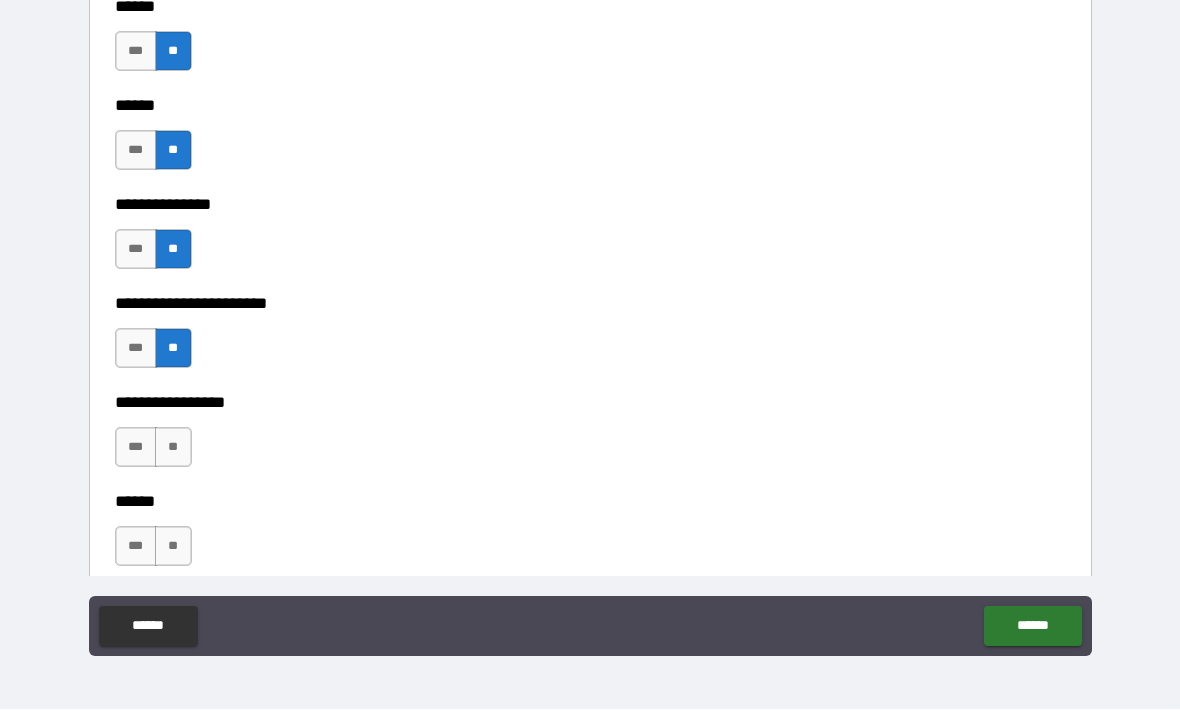 click on "**" at bounding box center [173, 448] 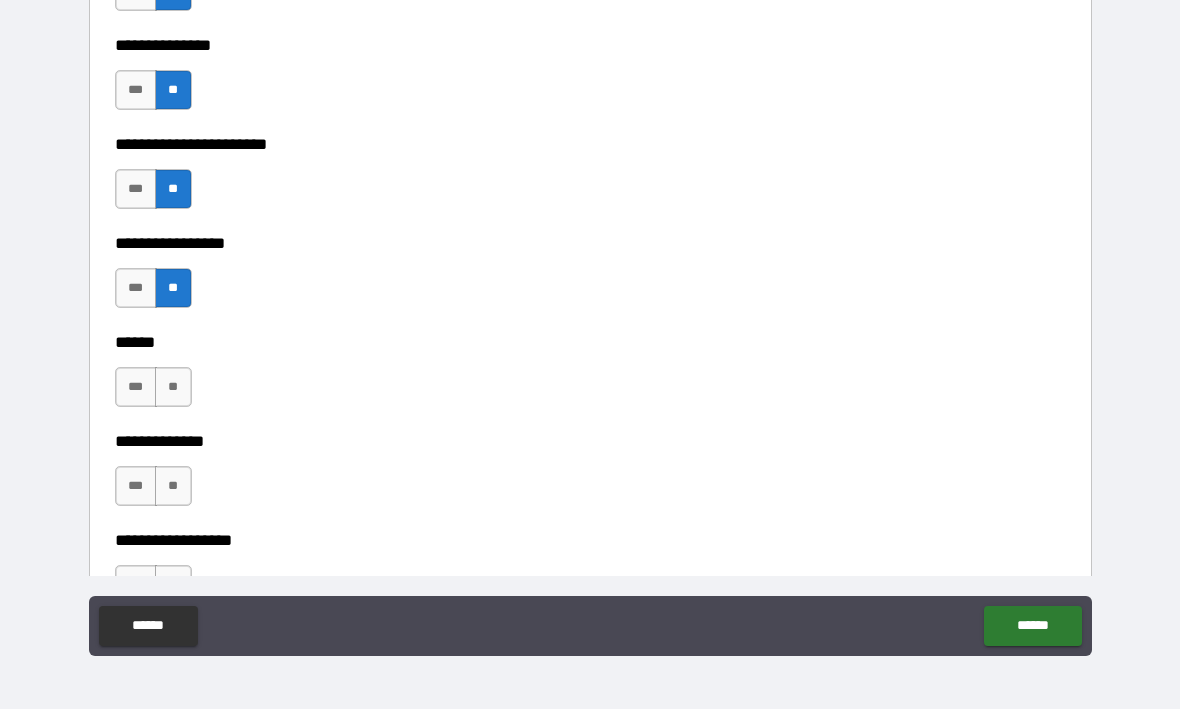 click on "**" at bounding box center [173, 388] 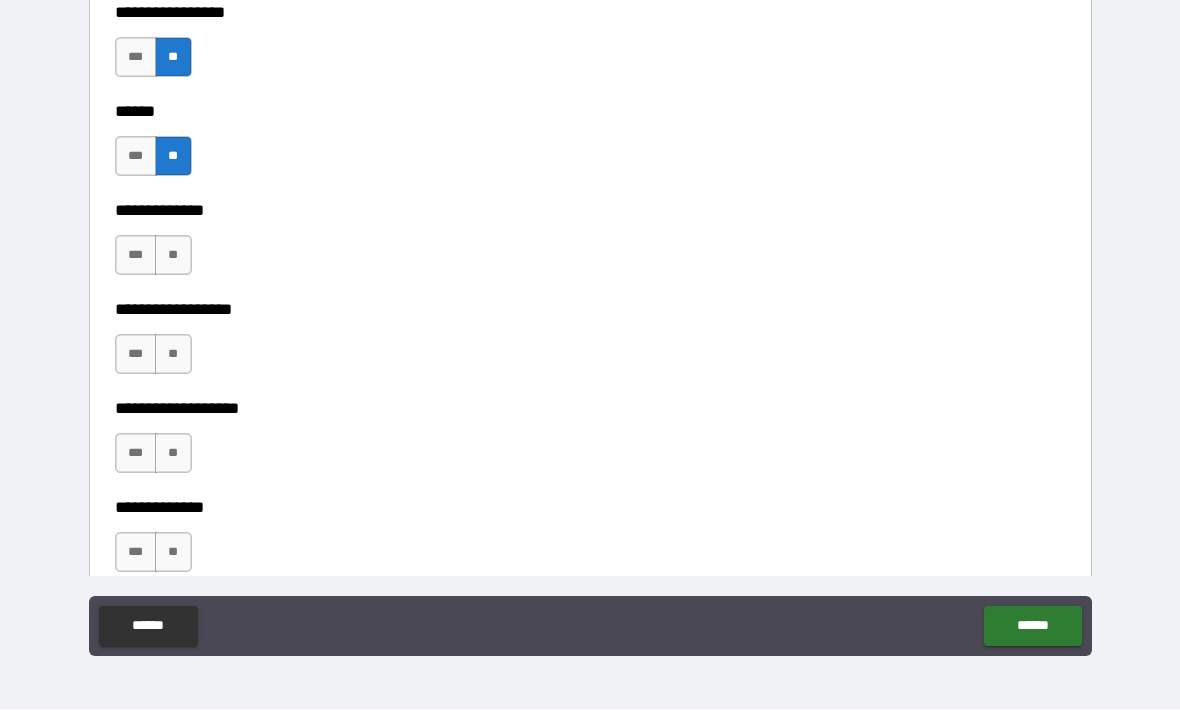scroll, scrollTop: 3296, scrollLeft: 0, axis: vertical 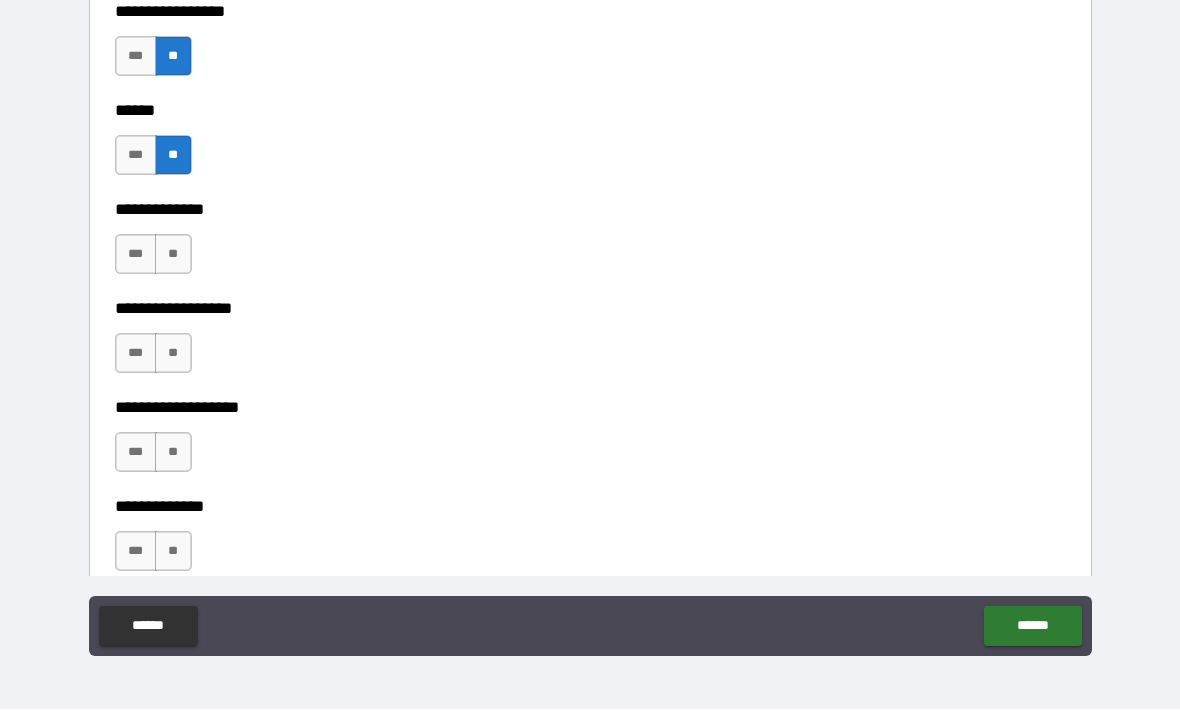 click on "**********" at bounding box center (590, 196) 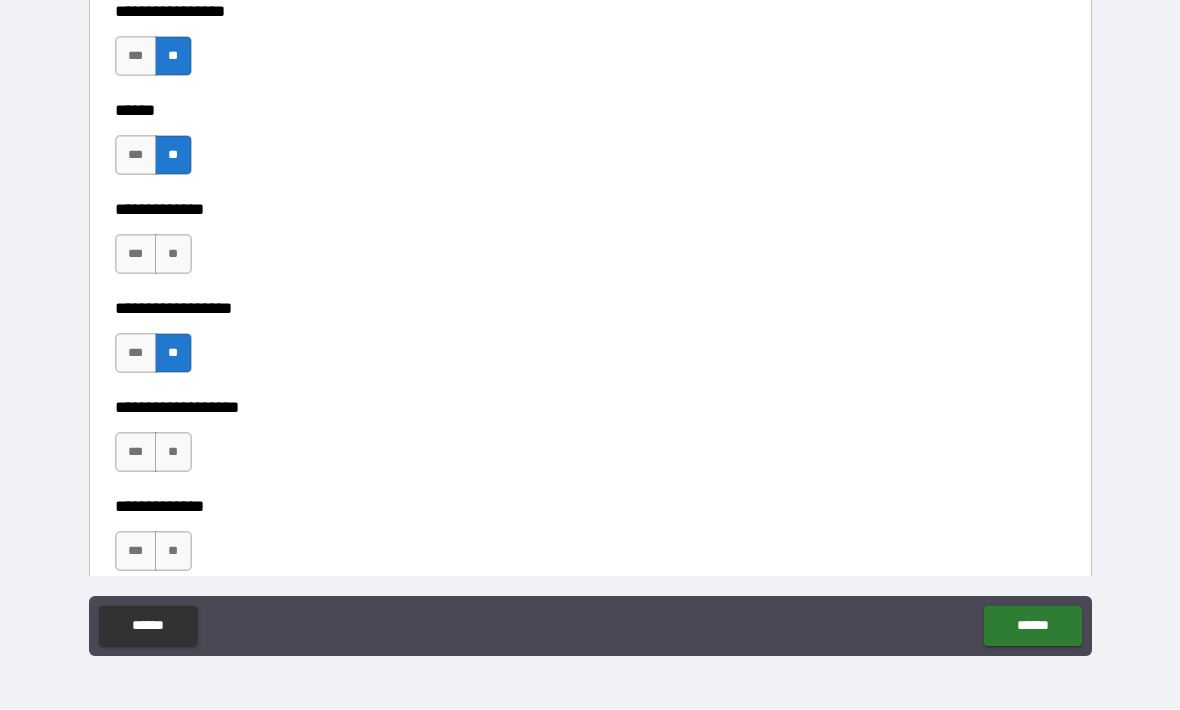 click on "**" at bounding box center (173, 453) 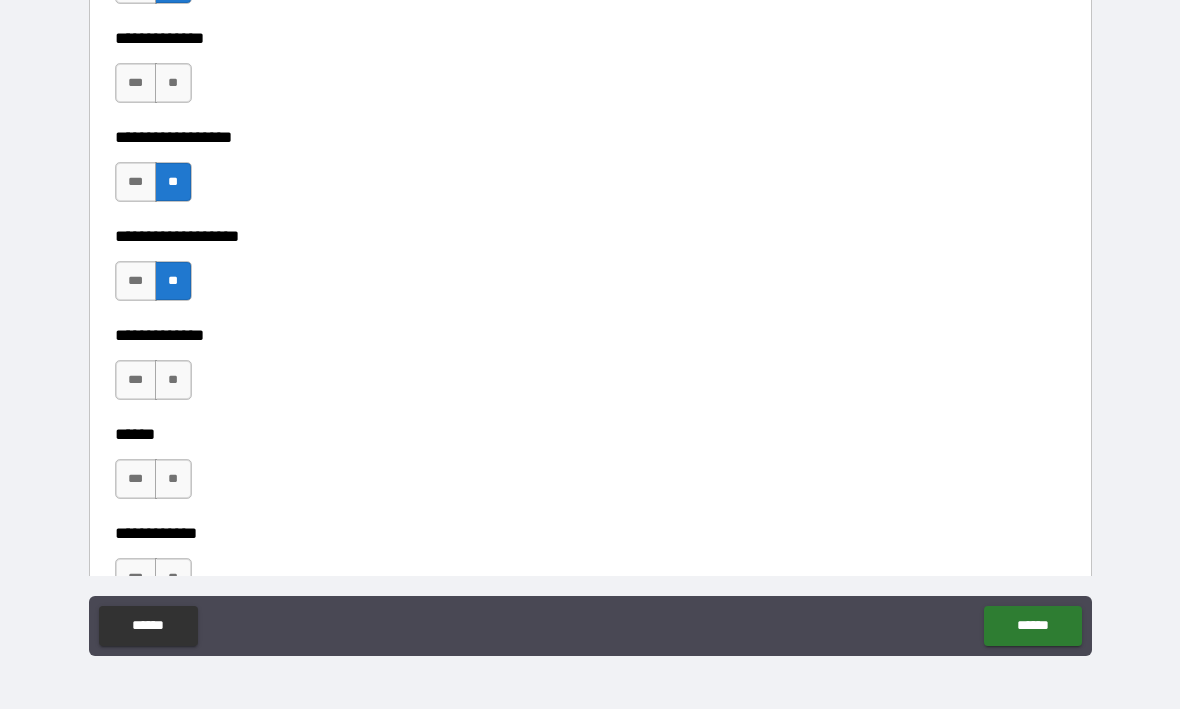 scroll, scrollTop: 3585, scrollLeft: 0, axis: vertical 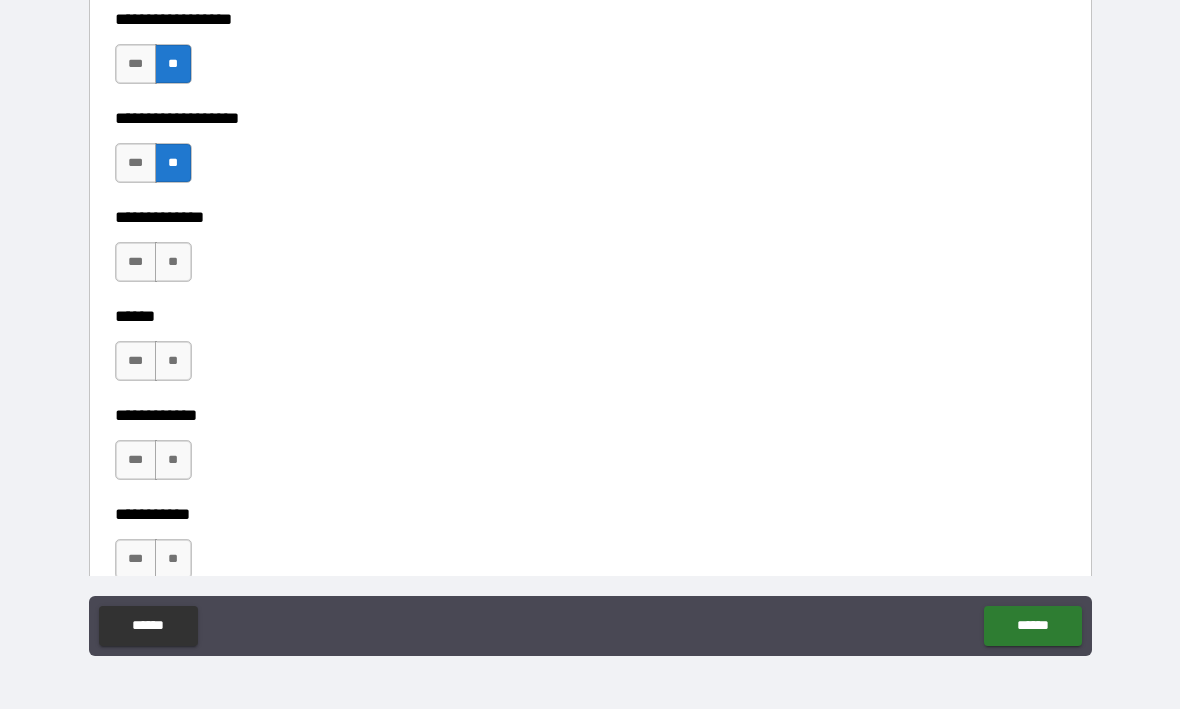 click on "**" at bounding box center (173, 263) 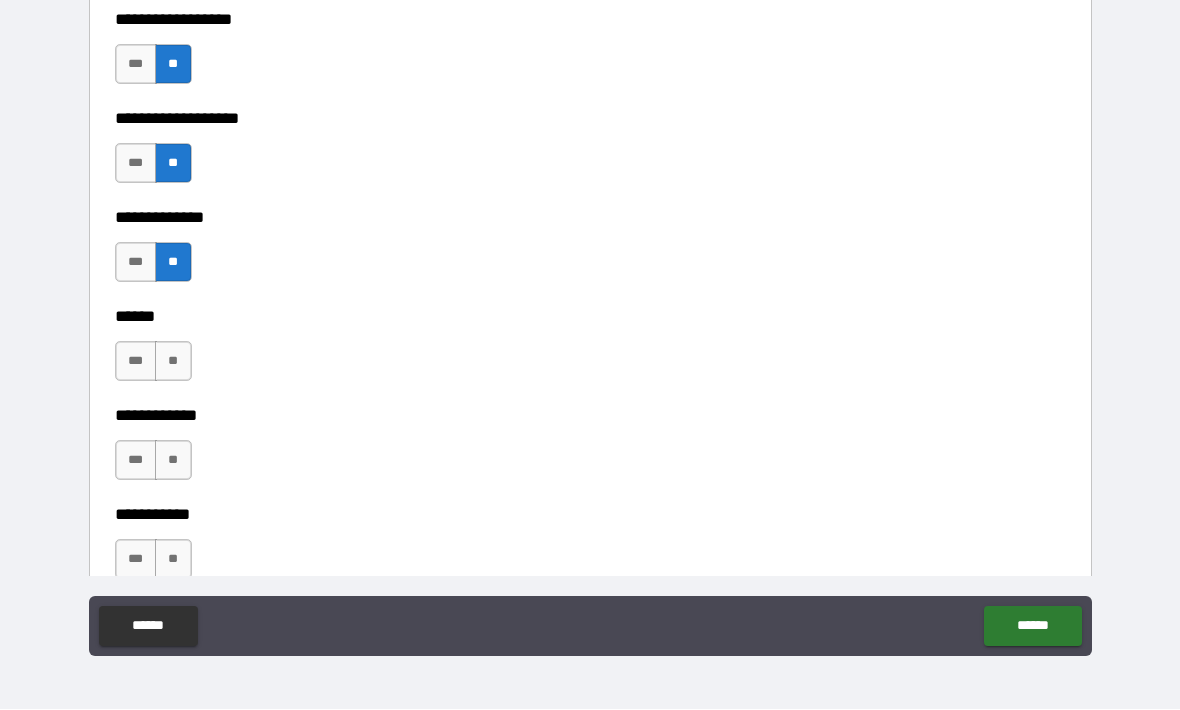 click on "**" at bounding box center (173, 362) 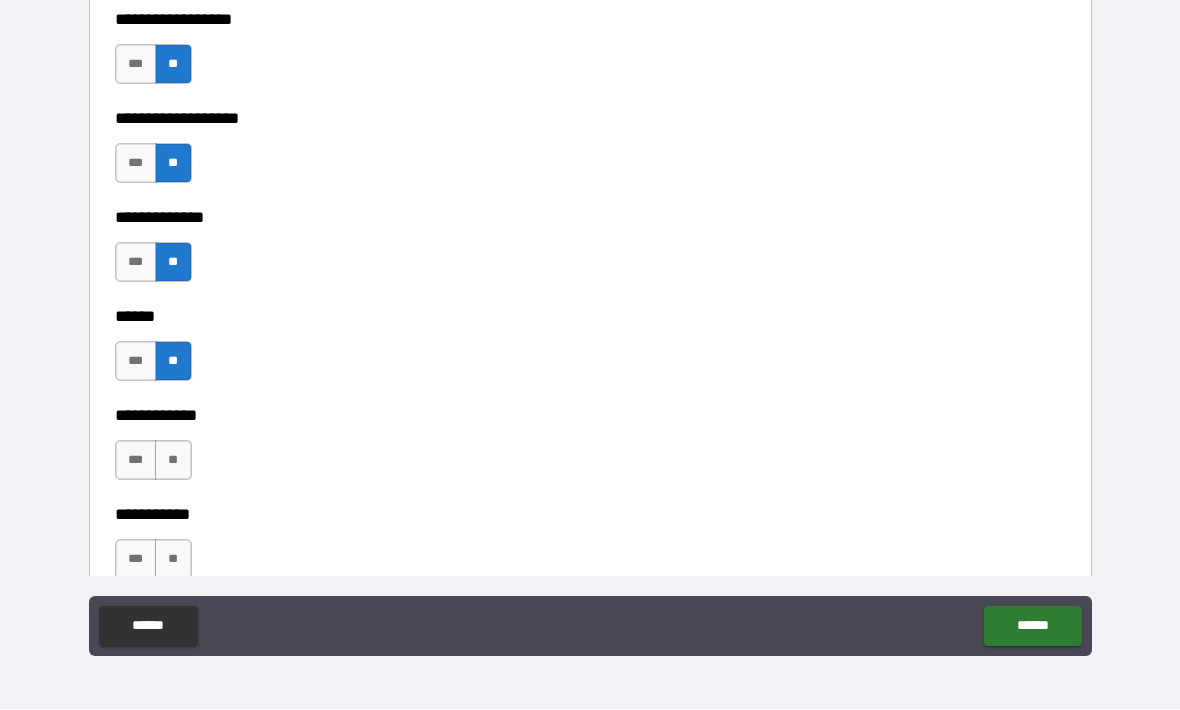 click on "**" at bounding box center (173, 461) 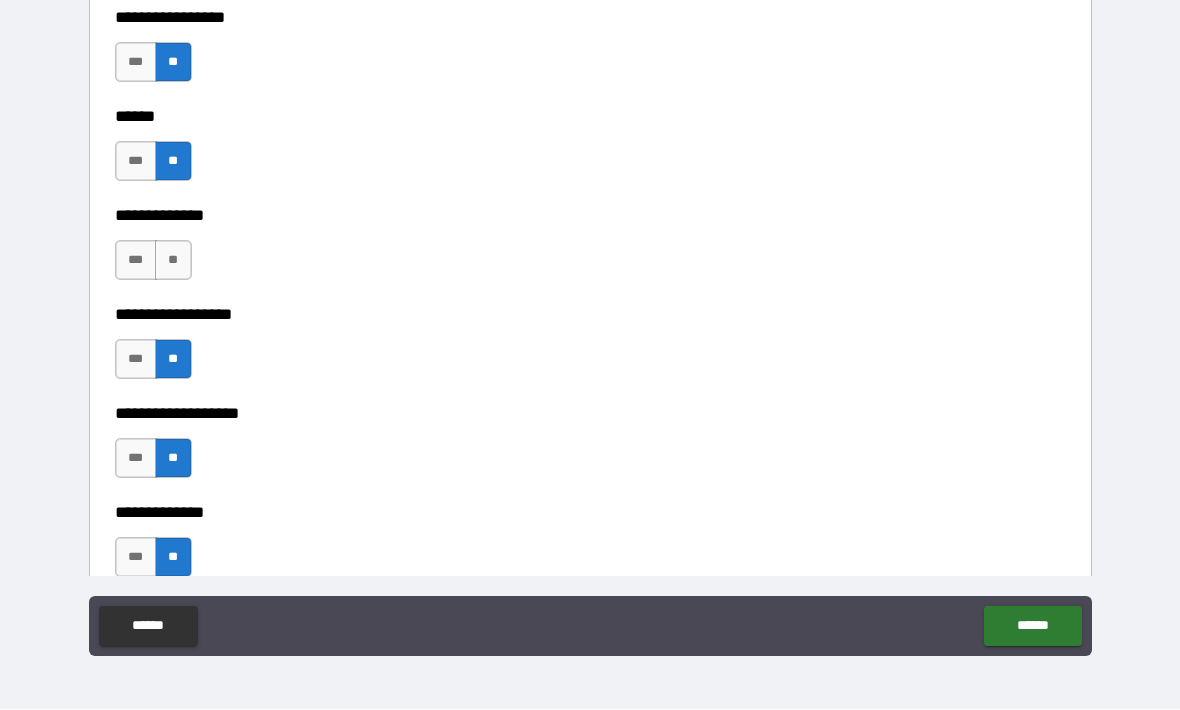 scroll, scrollTop: 3291, scrollLeft: 0, axis: vertical 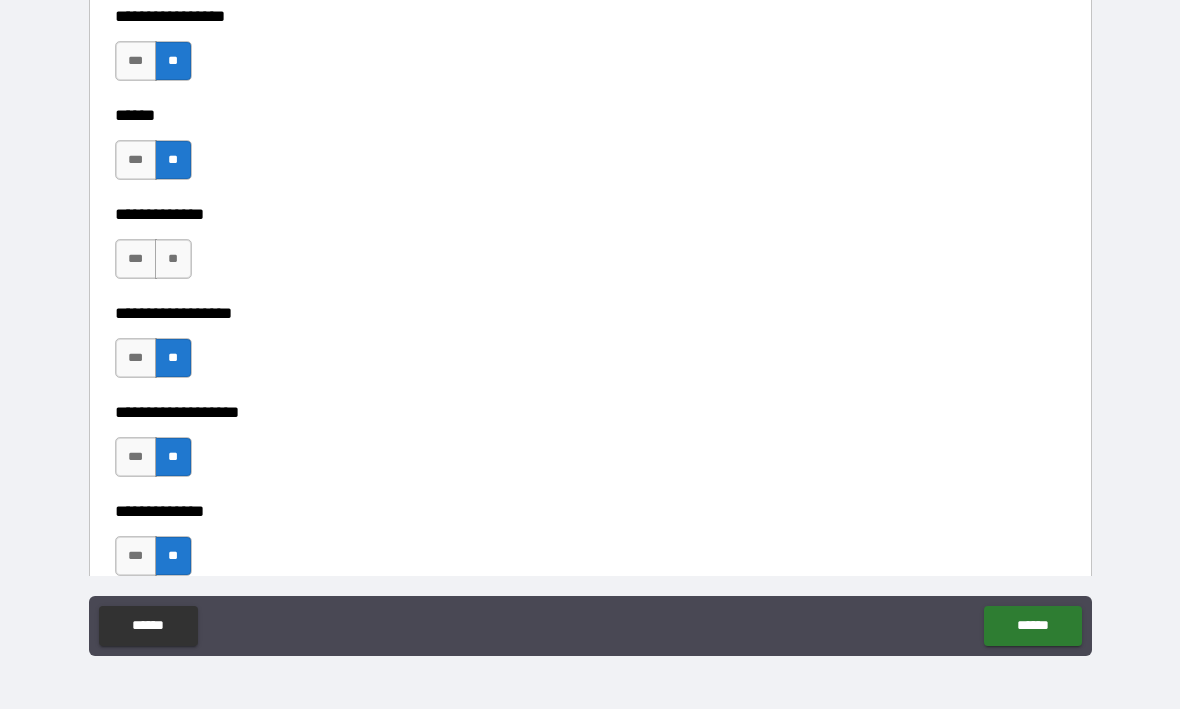 click on "**" at bounding box center [173, 260] 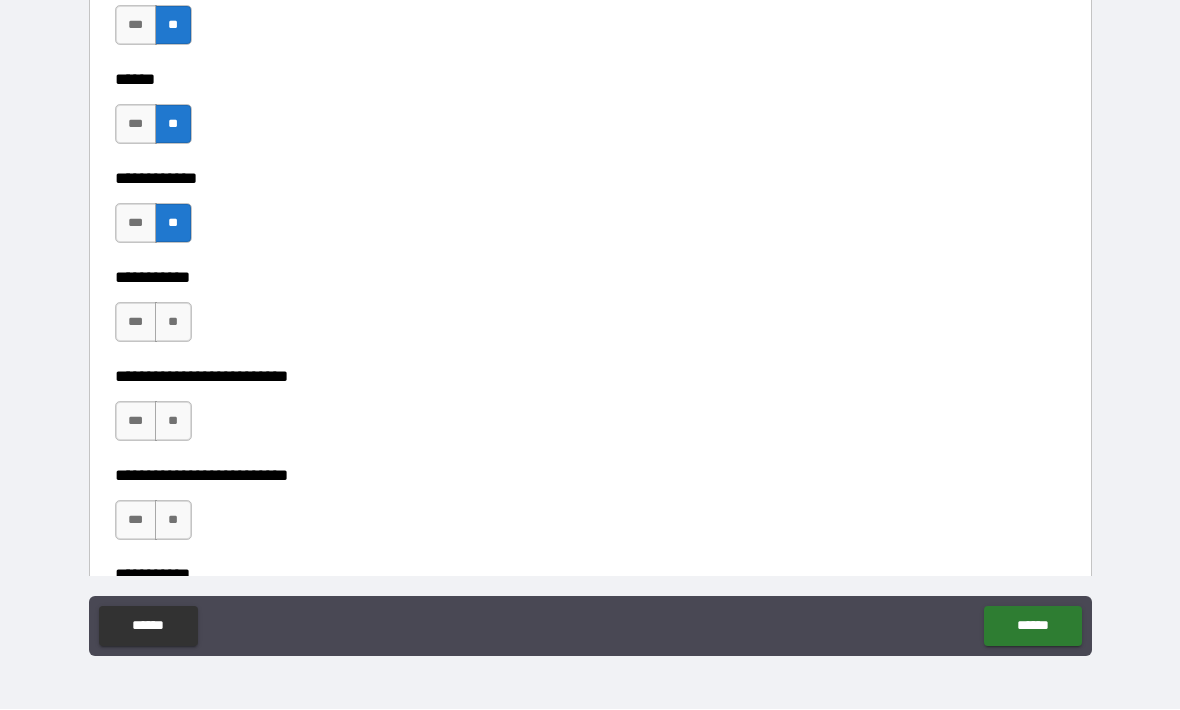 scroll, scrollTop: 3824, scrollLeft: 0, axis: vertical 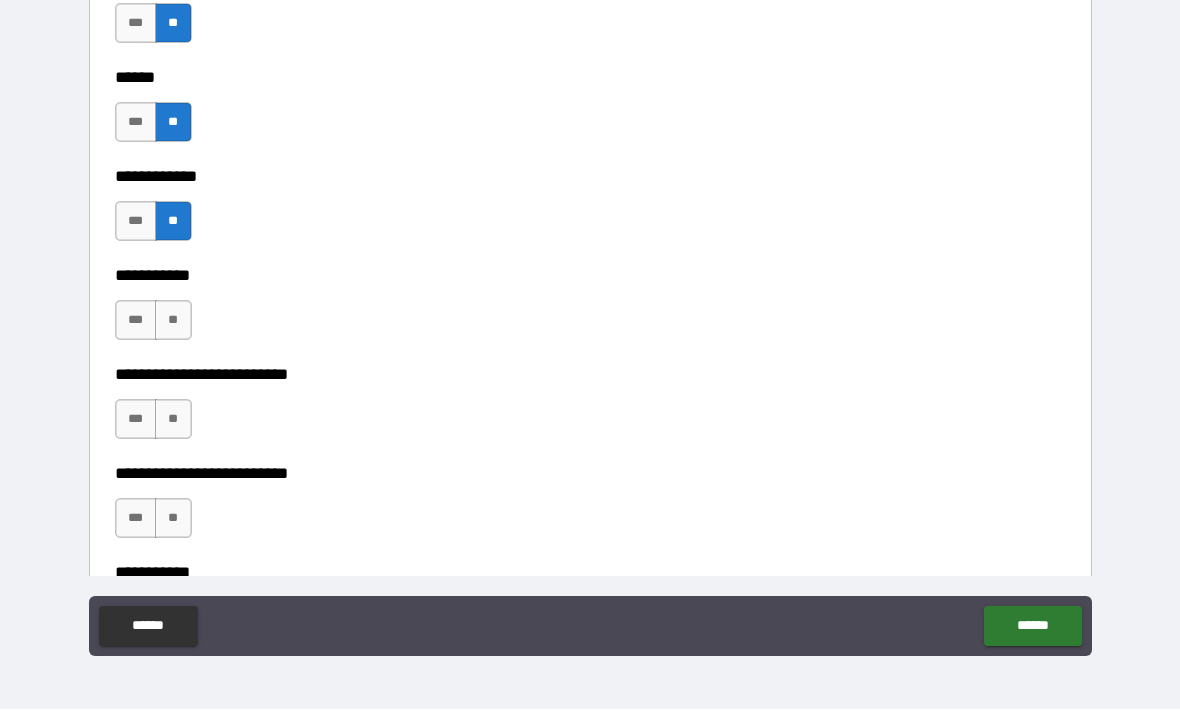click on "**" at bounding box center (173, 321) 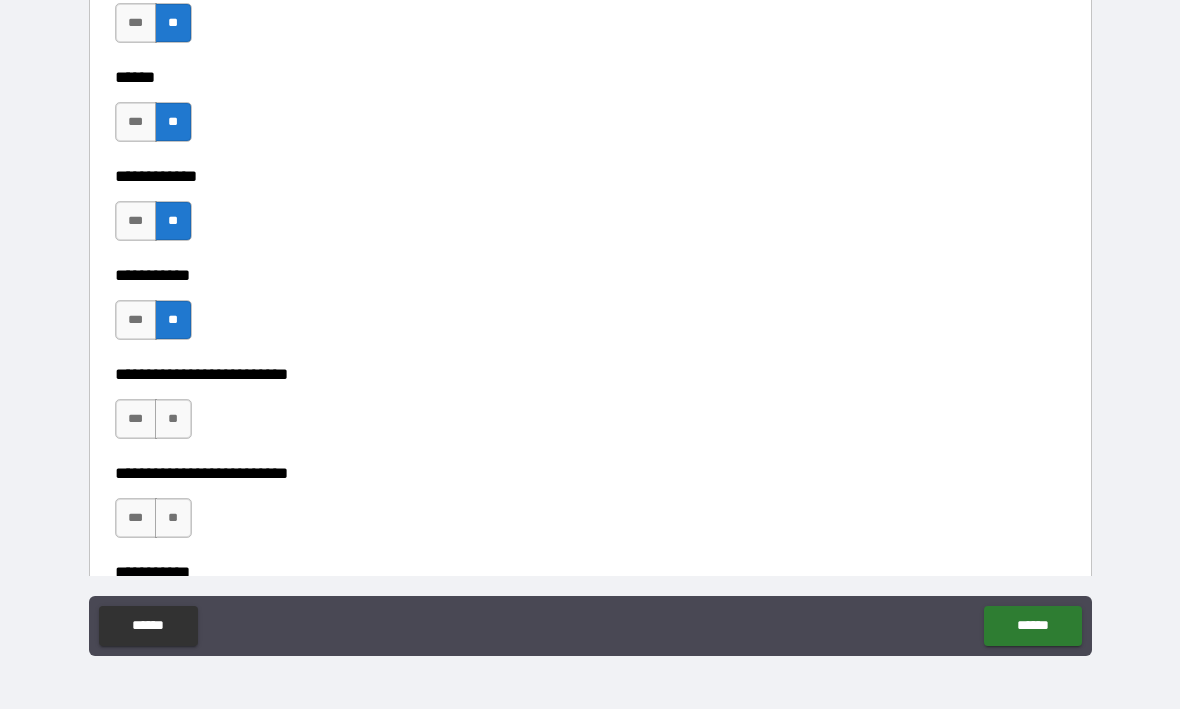 click on "***" at bounding box center (136, 420) 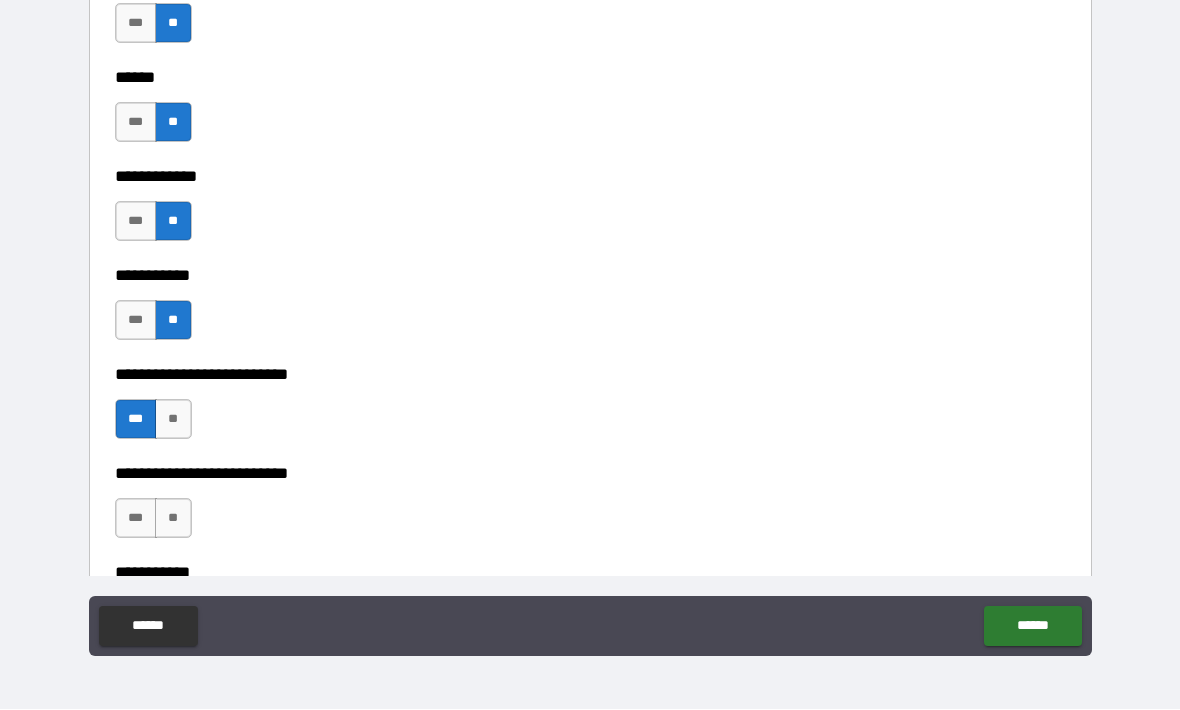 click on "**" at bounding box center (173, 420) 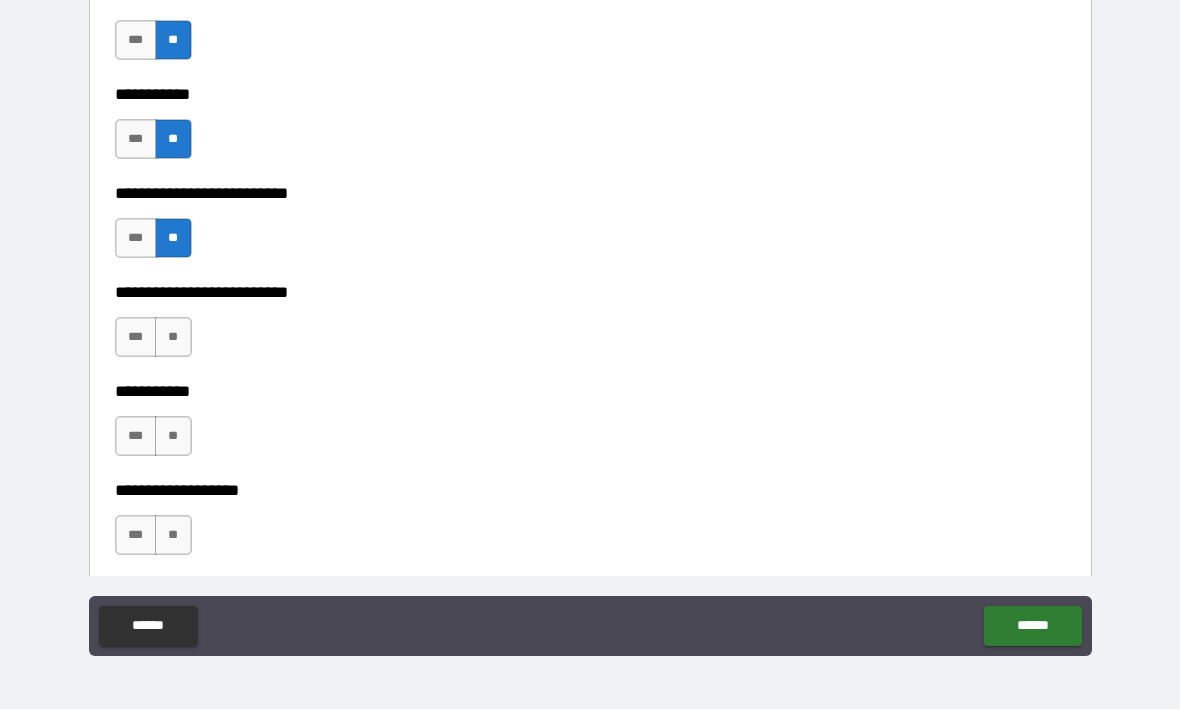 scroll, scrollTop: 4049, scrollLeft: 0, axis: vertical 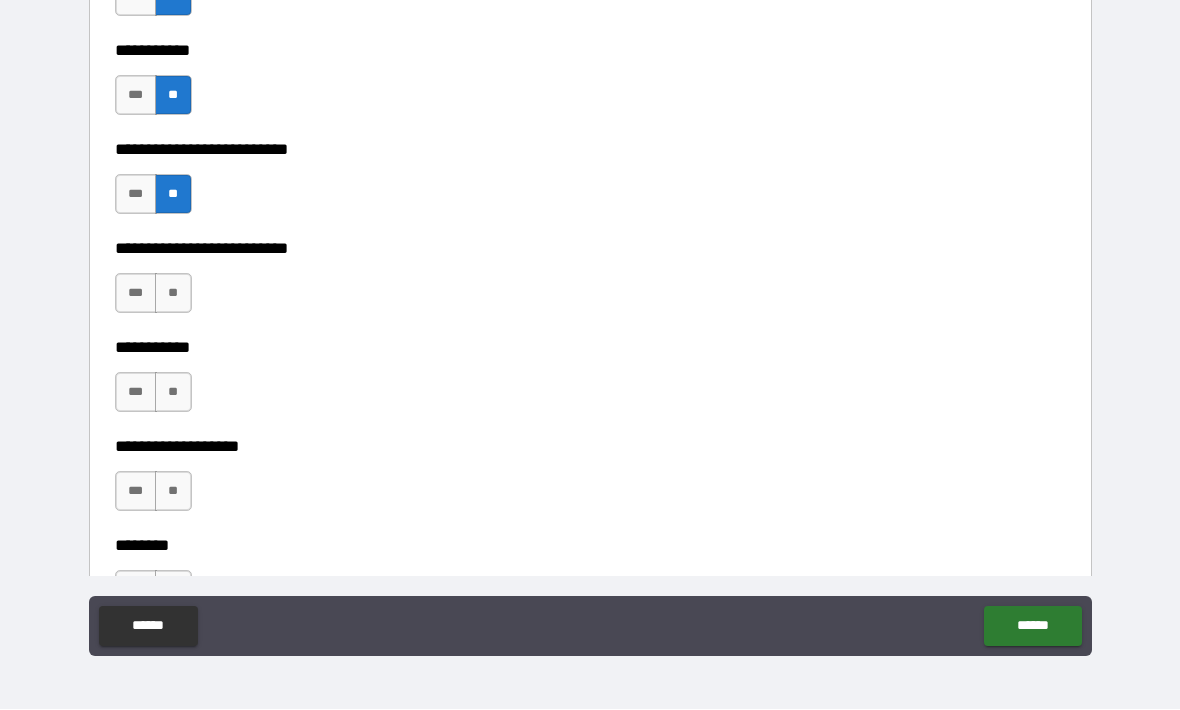 click on "**" at bounding box center [173, 294] 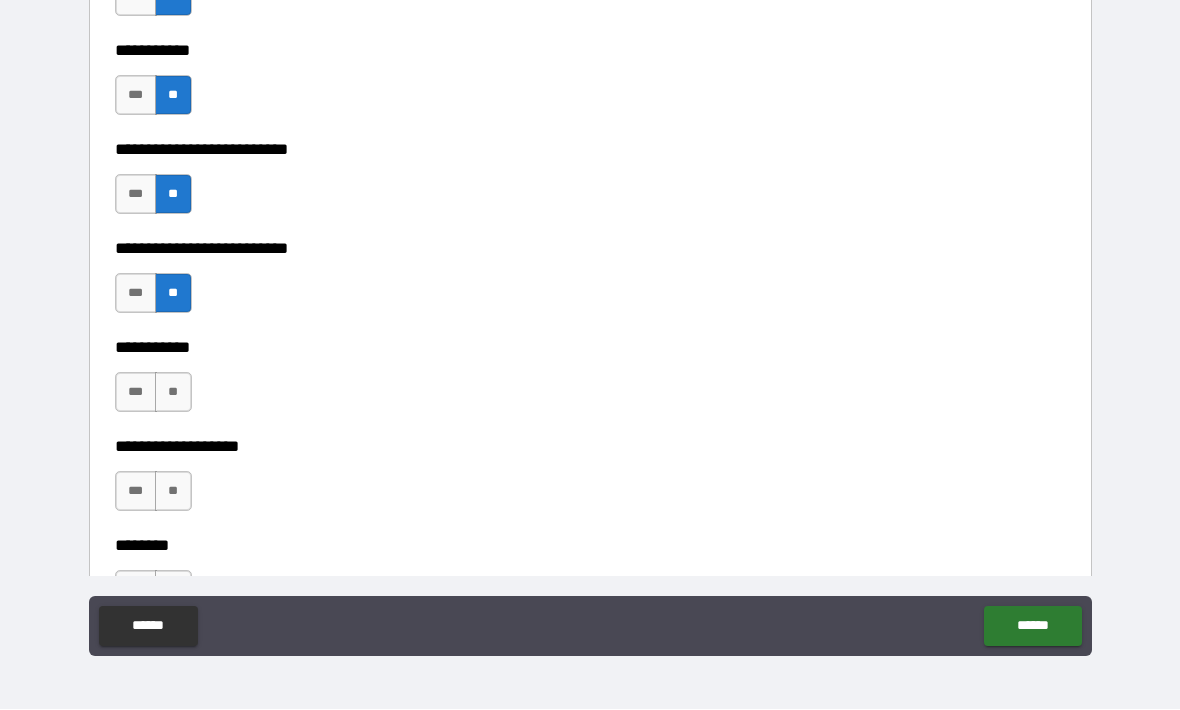 click on "**" at bounding box center (173, 393) 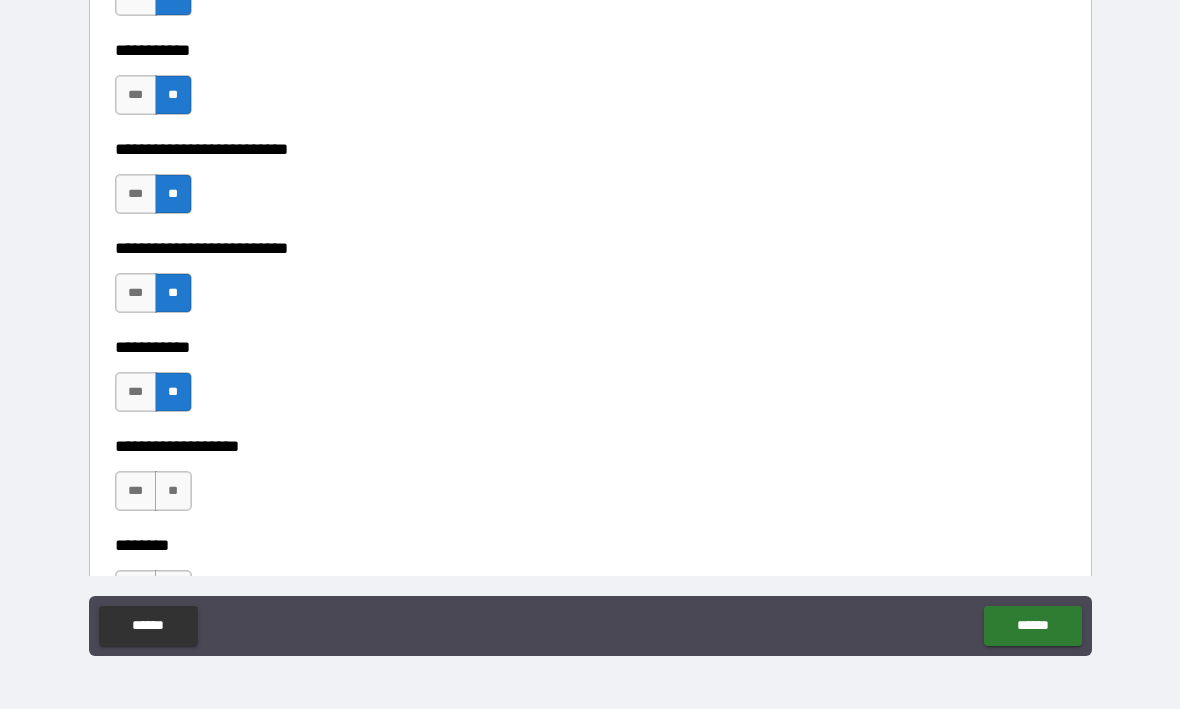 click on "**" at bounding box center (173, 492) 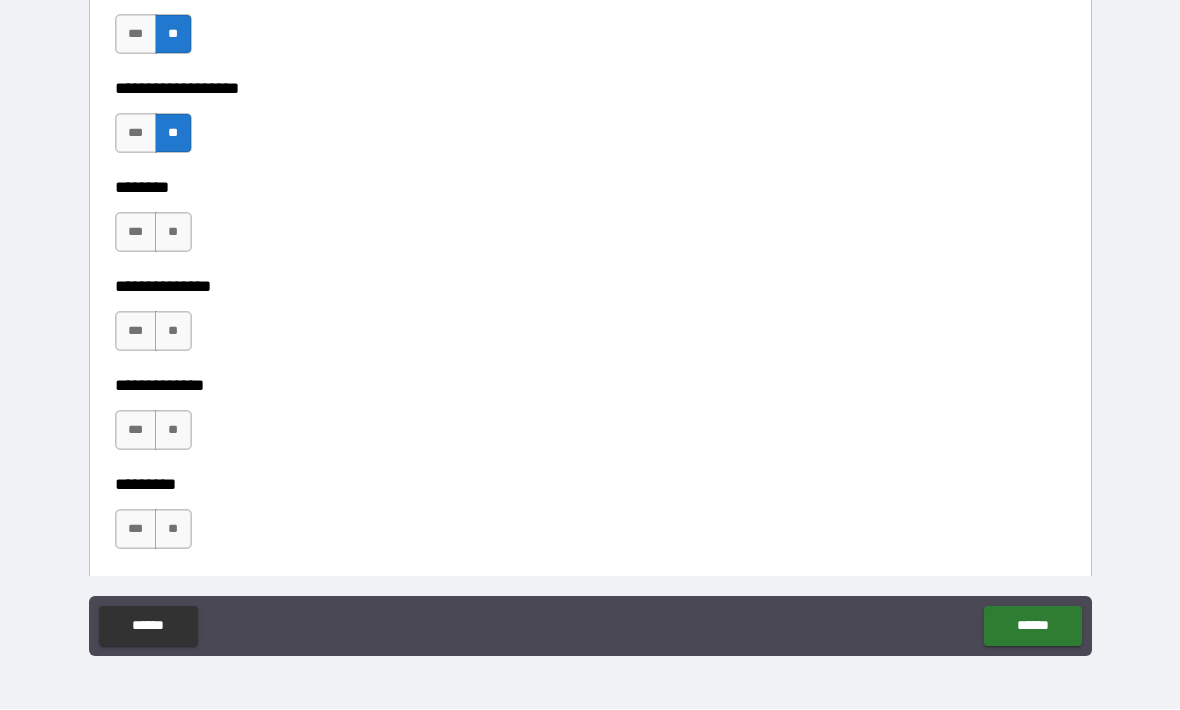 scroll, scrollTop: 4421, scrollLeft: 0, axis: vertical 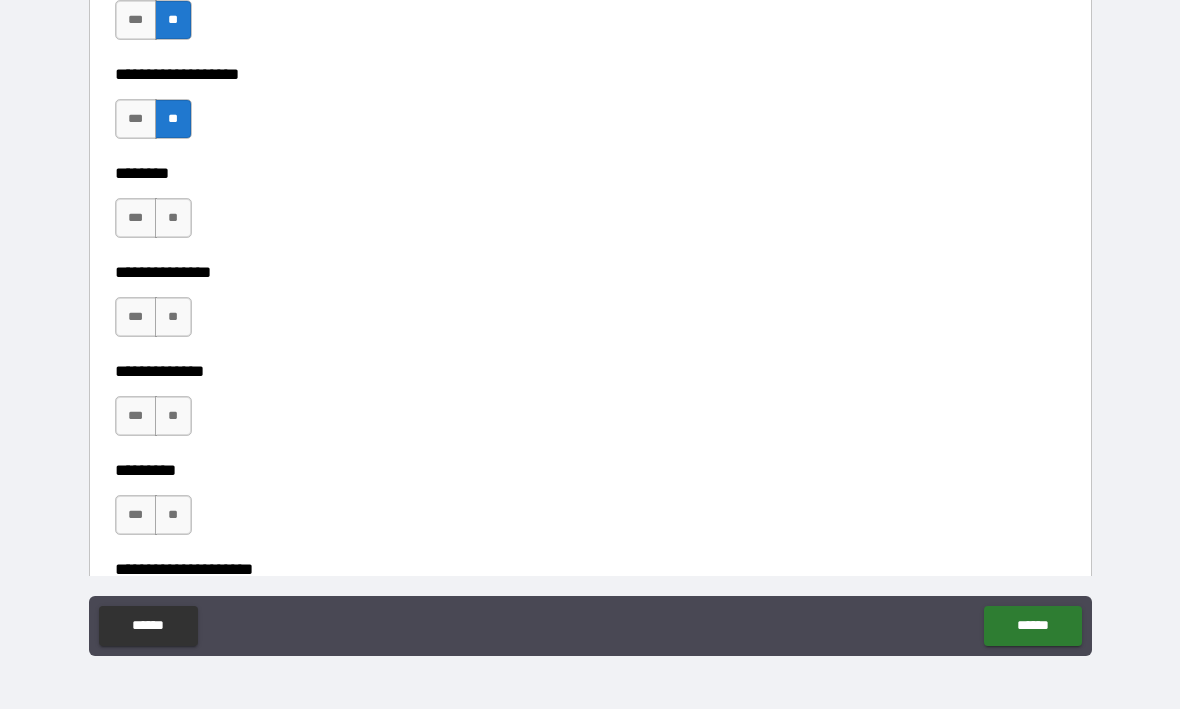 click on "**" at bounding box center (173, 219) 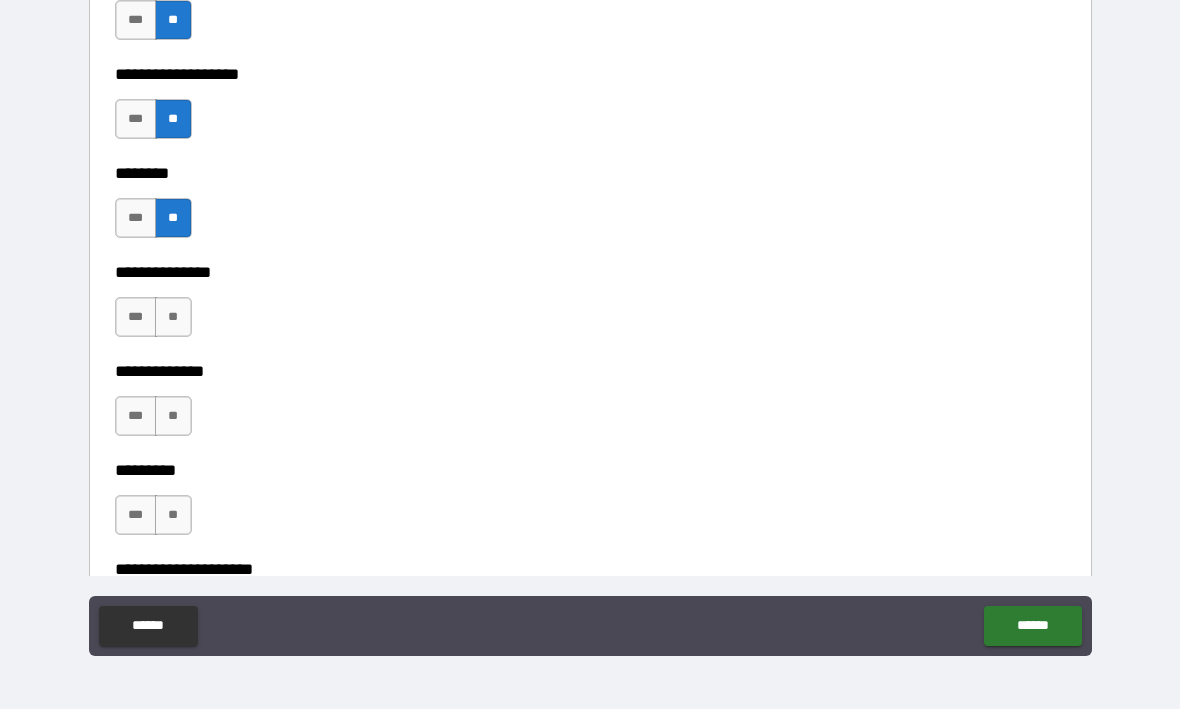 click on "**" at bounding box center (173, 318) 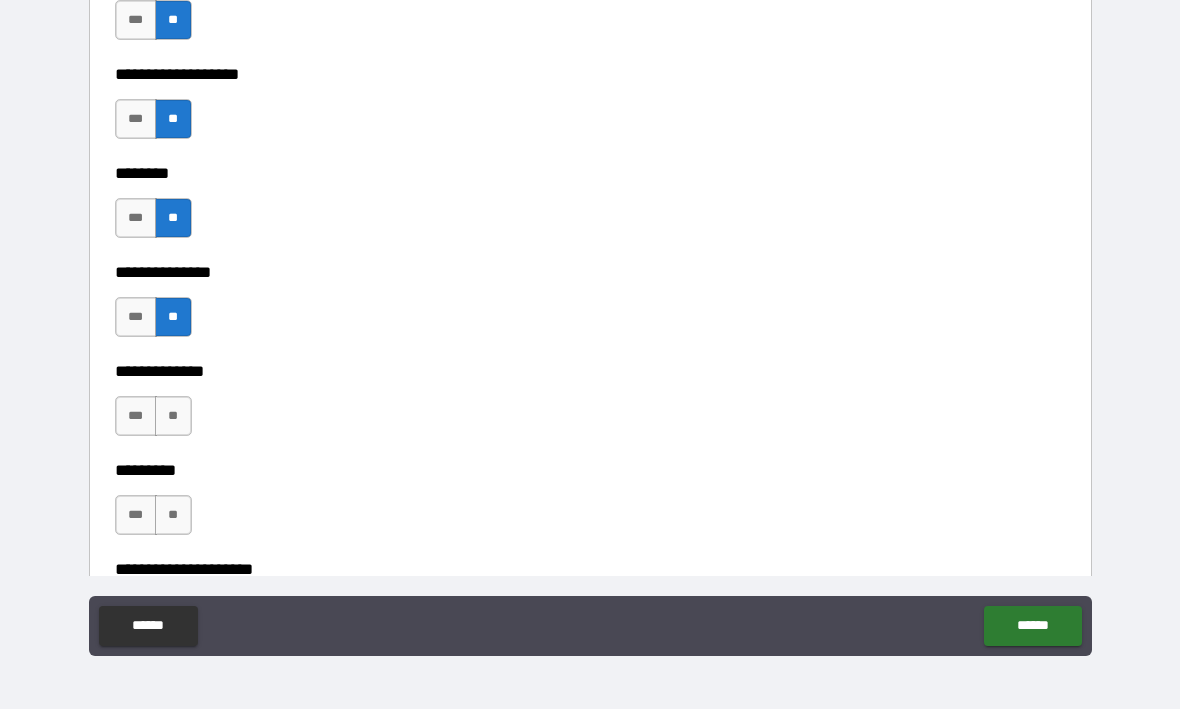 click on "**" at bounding box center [173, 417] 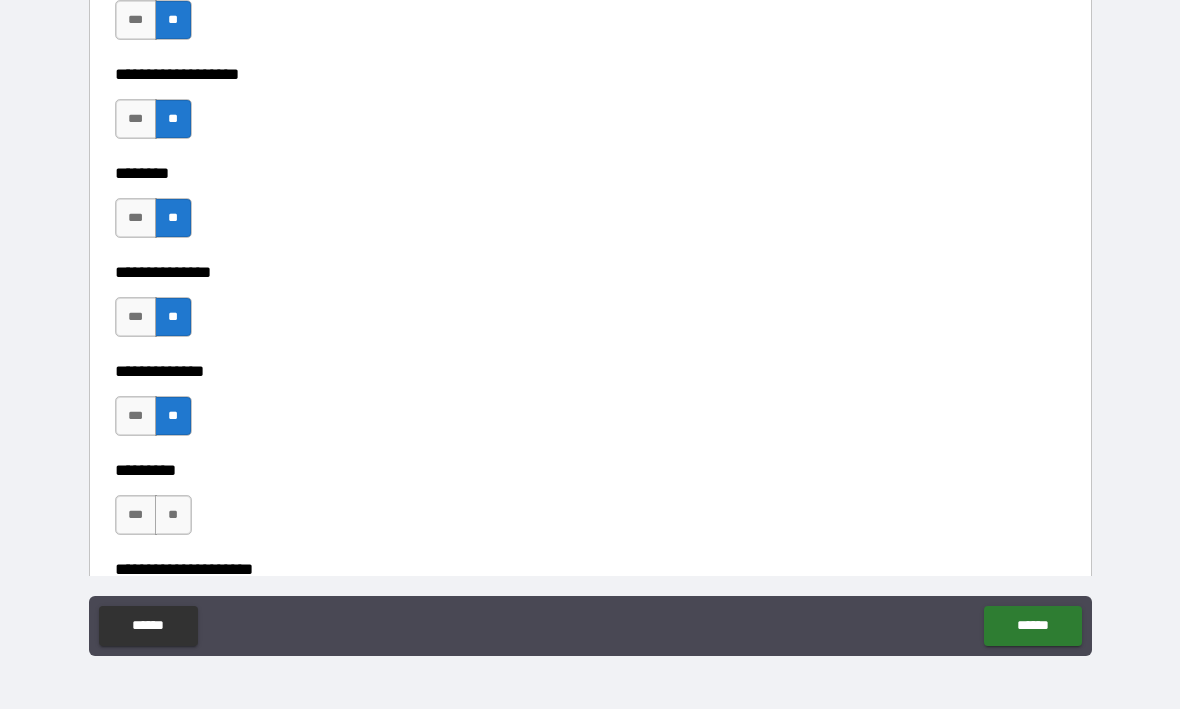 click on "**" at bounding box center [173, 516] 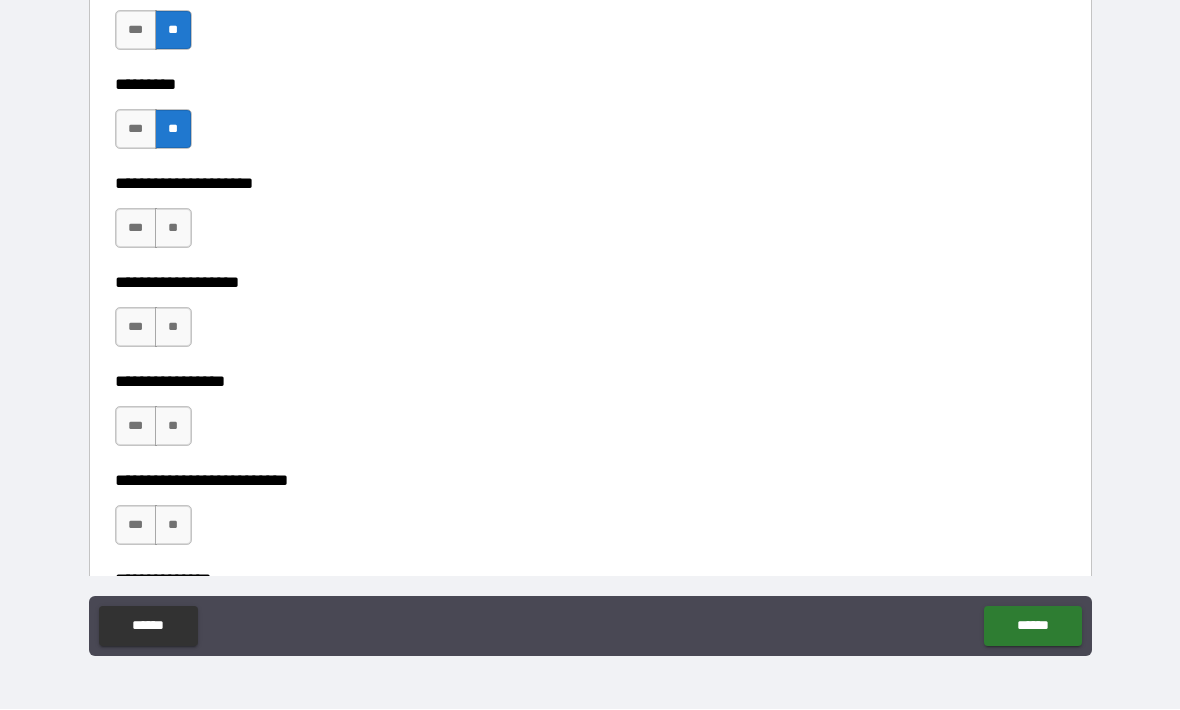 scroll, scrollTop: 4808, scrollLeft: 0, axis: vertical 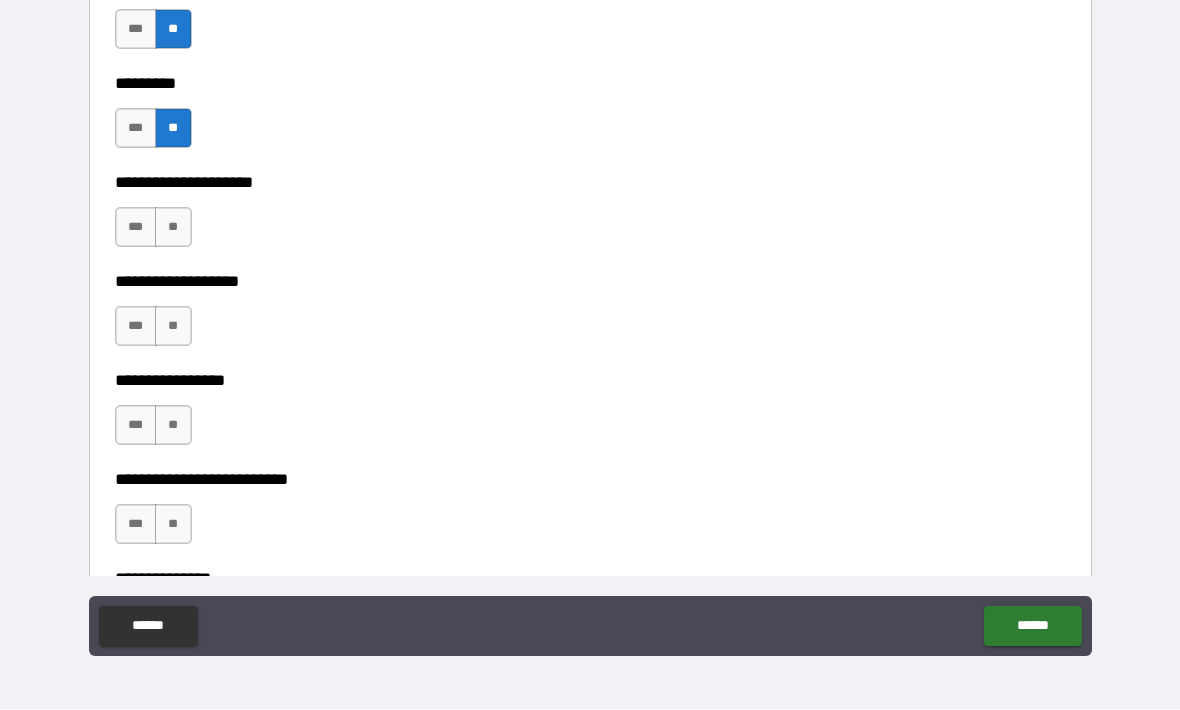 click on "**" at bounding box center [173, 228] 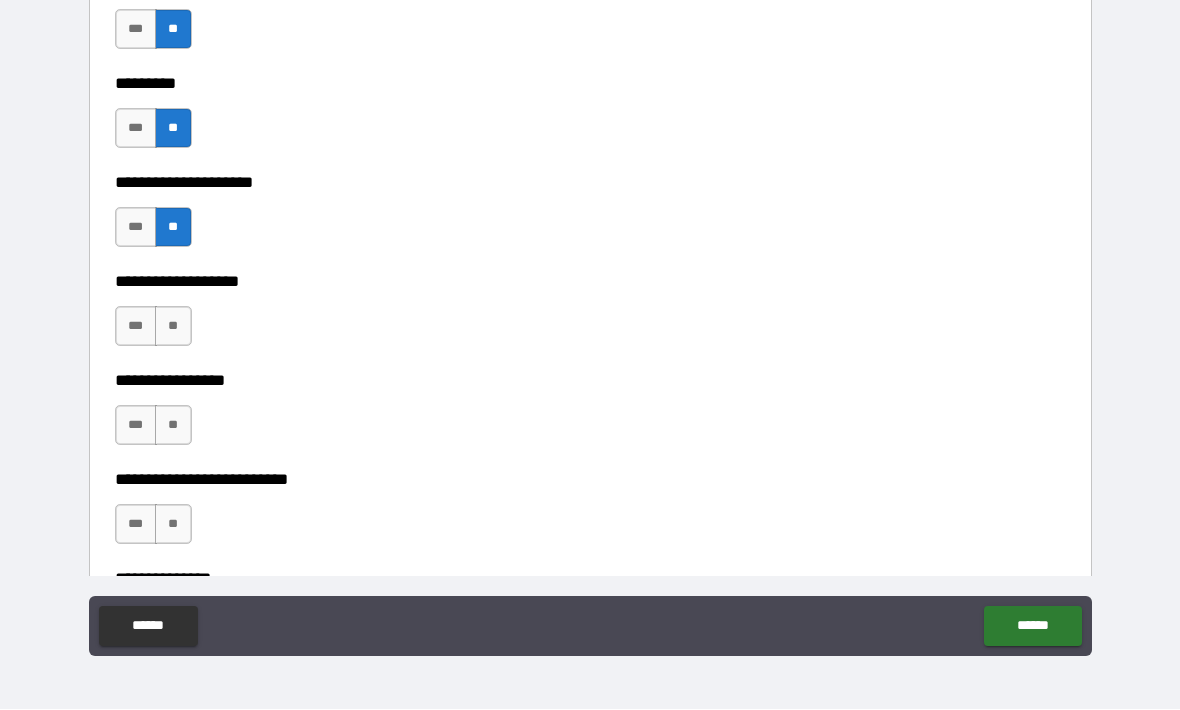 click on "**" at bounding box center [173, 327] 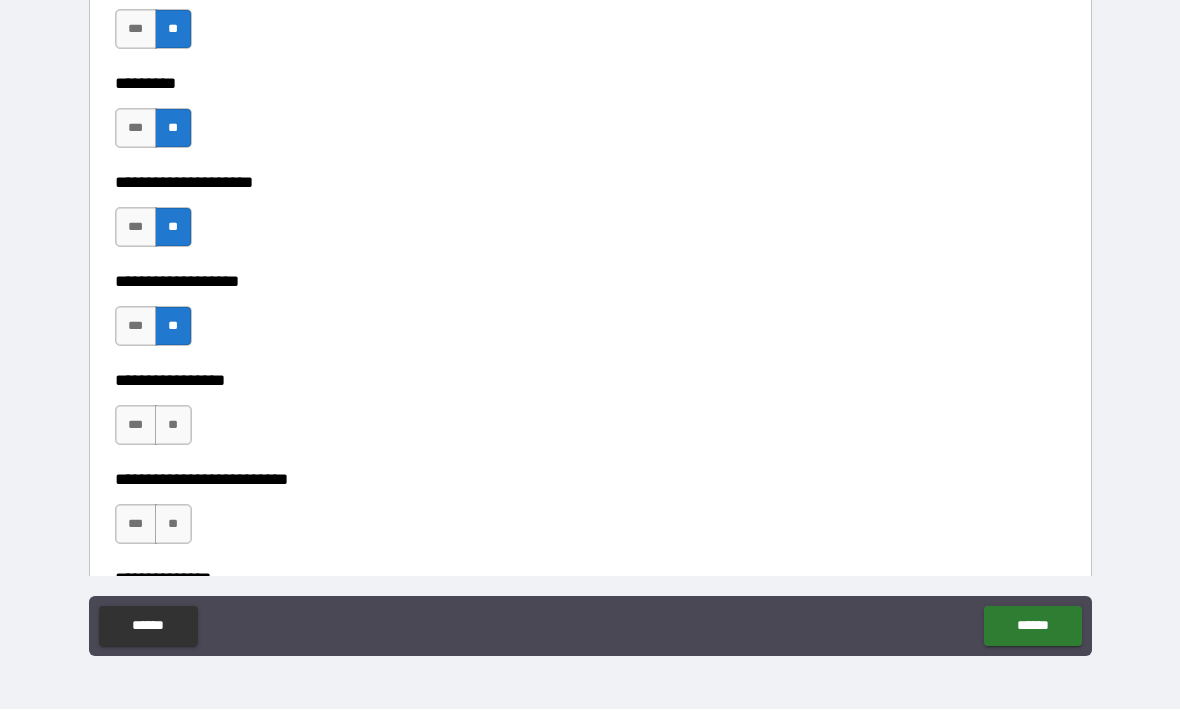 click on "**" at bounding box center (173, 426) 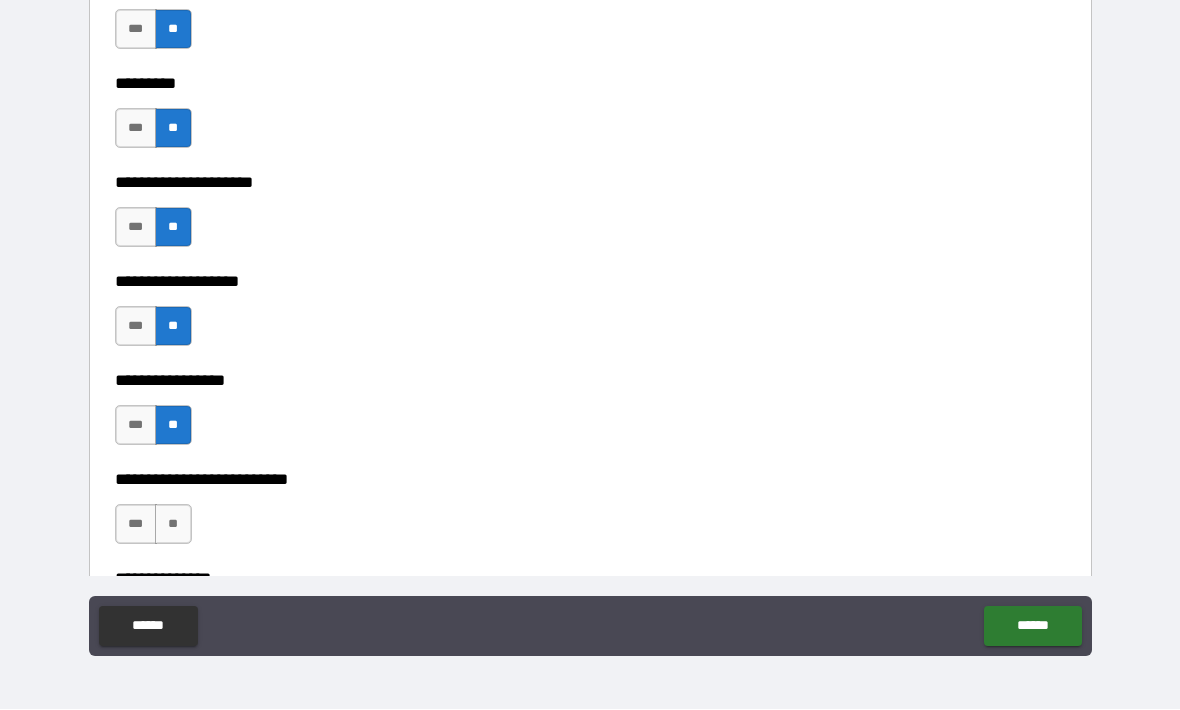 click on "**" at bounding box center (173, 525) 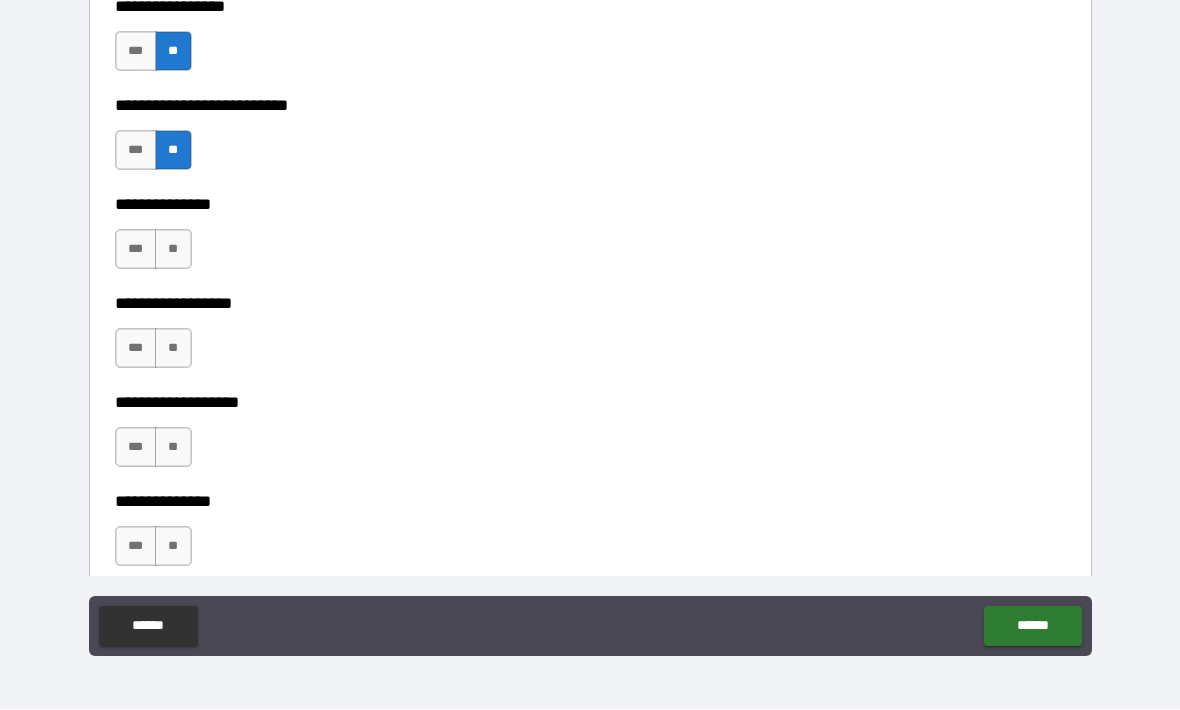 scroll, scrollTop: 5181, scrollLeft: 0, axis: vertical 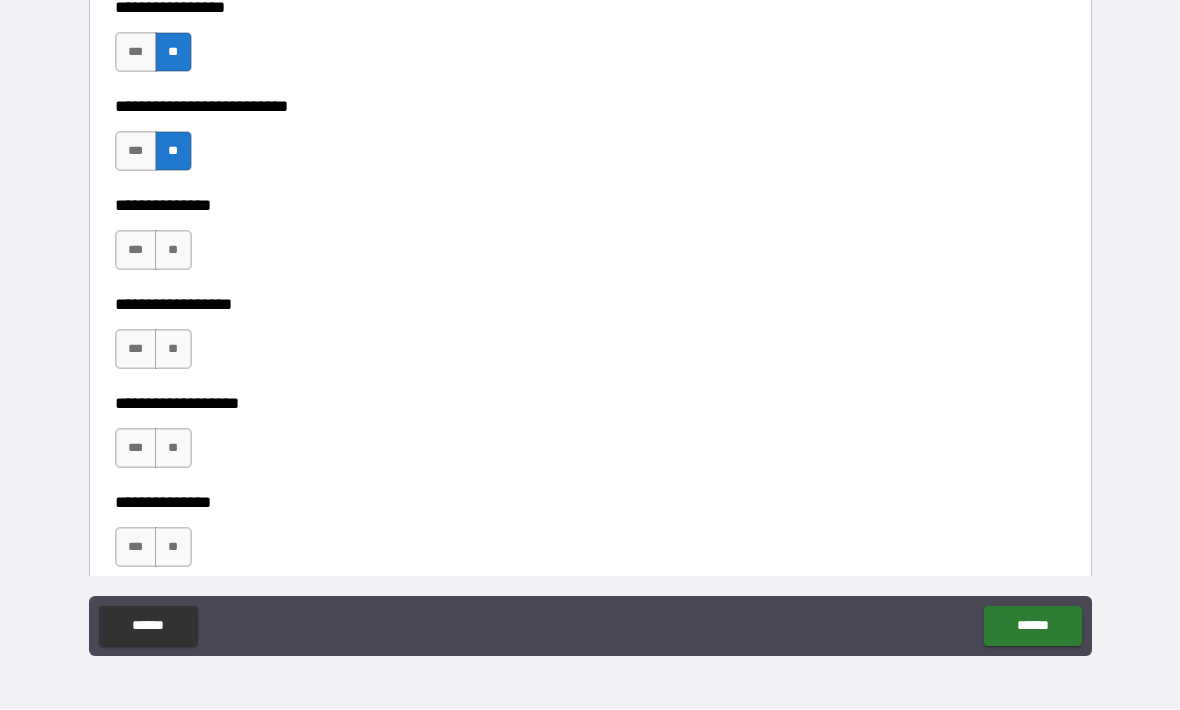 click on "**" at bounding box center [173, 251] 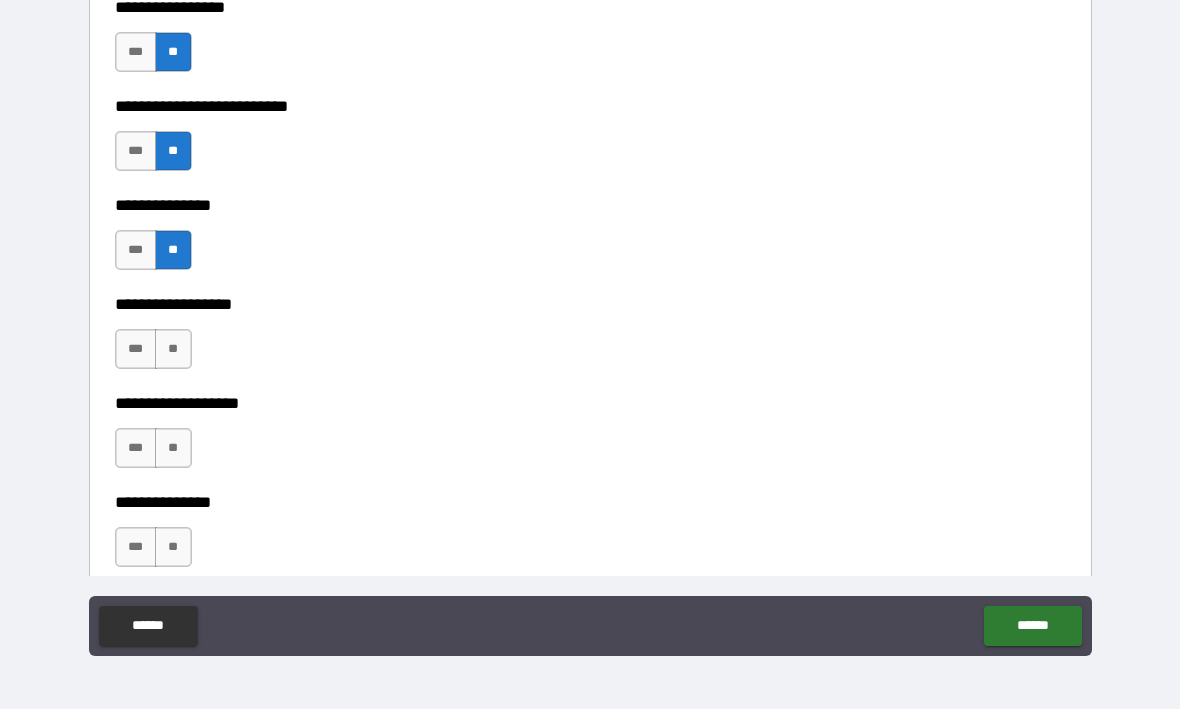 click on "**" at bounding box center [173, 350] 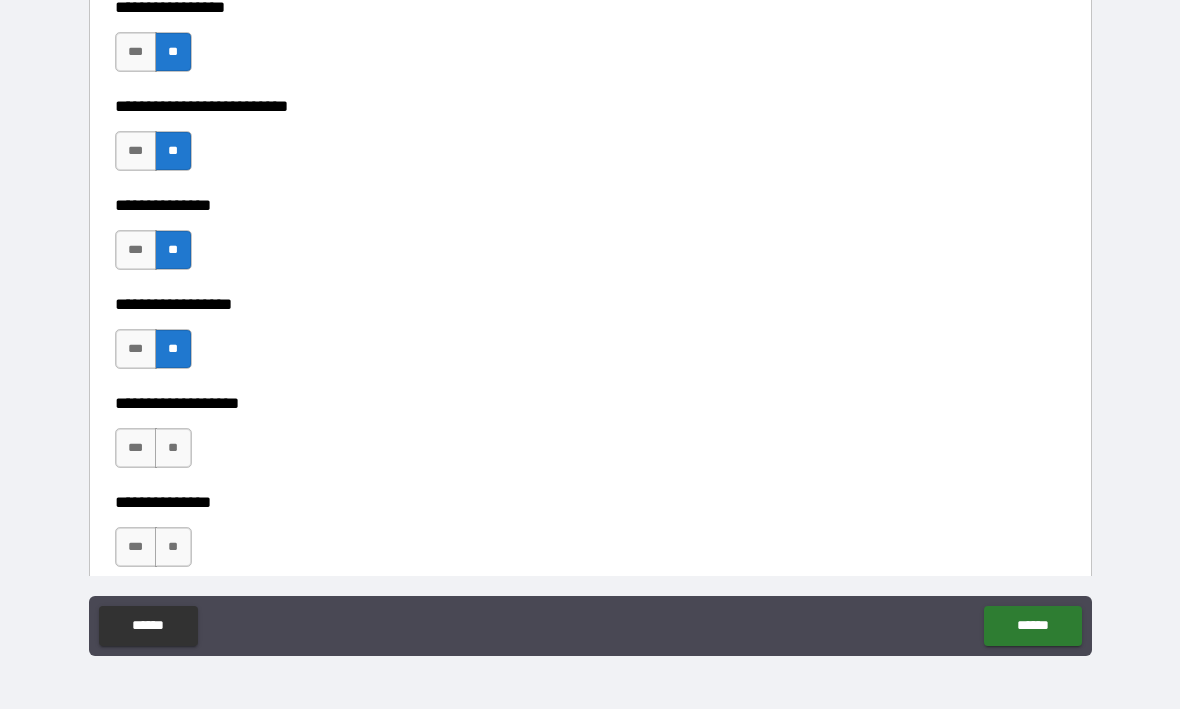 click on "**********" at bounding box center [590, 489] 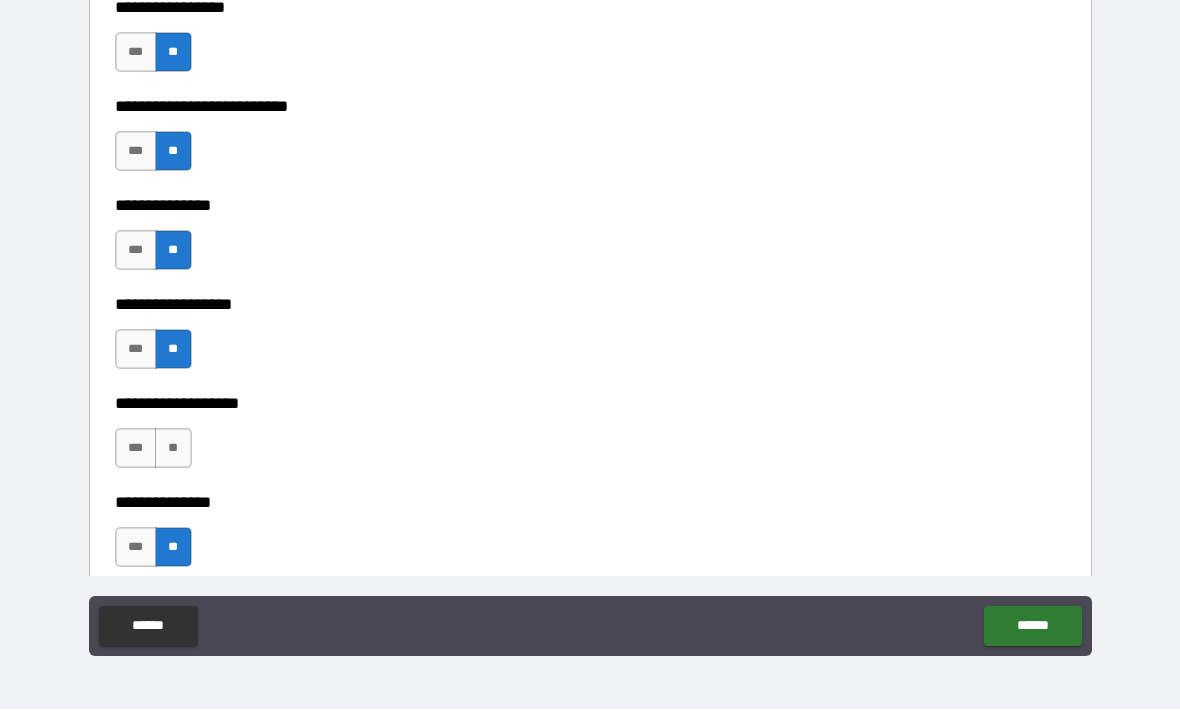 click on "**" at bounding box center (173, 449) 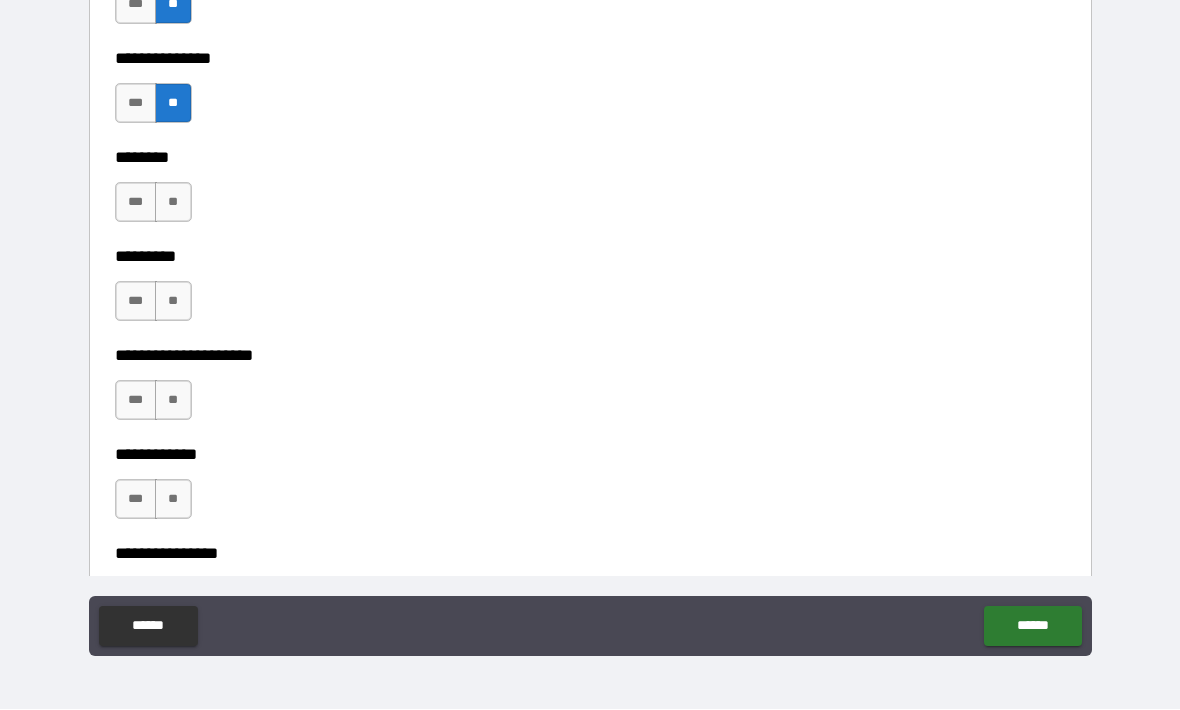 scroll, scrollTop: 5622, scrollLeft: 0, axis: vertical 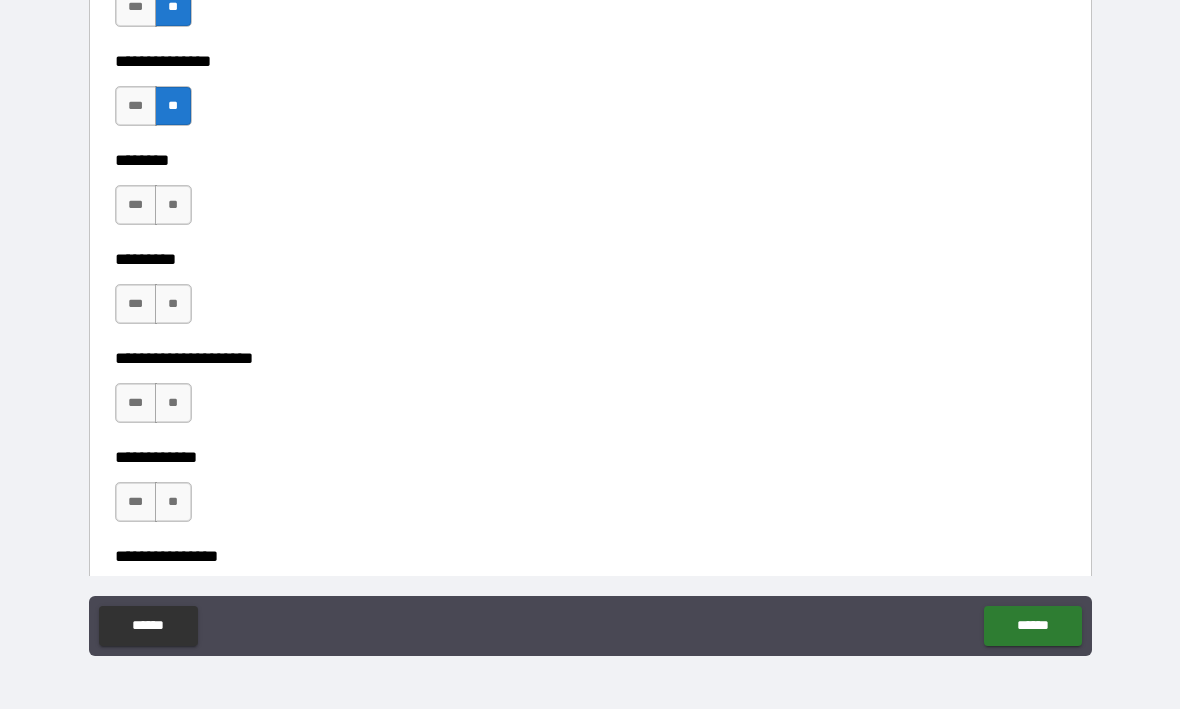 click on "**" at bounding box center (173, 206) 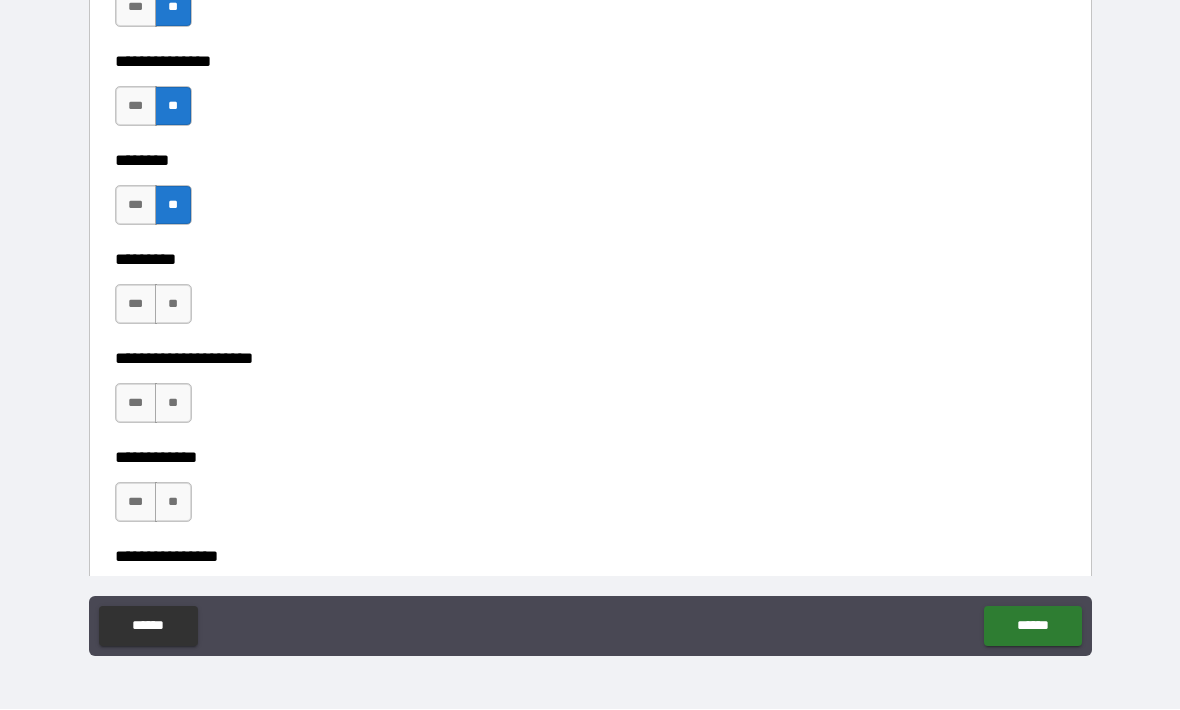 click on "**" at bounding box center (173, 305) 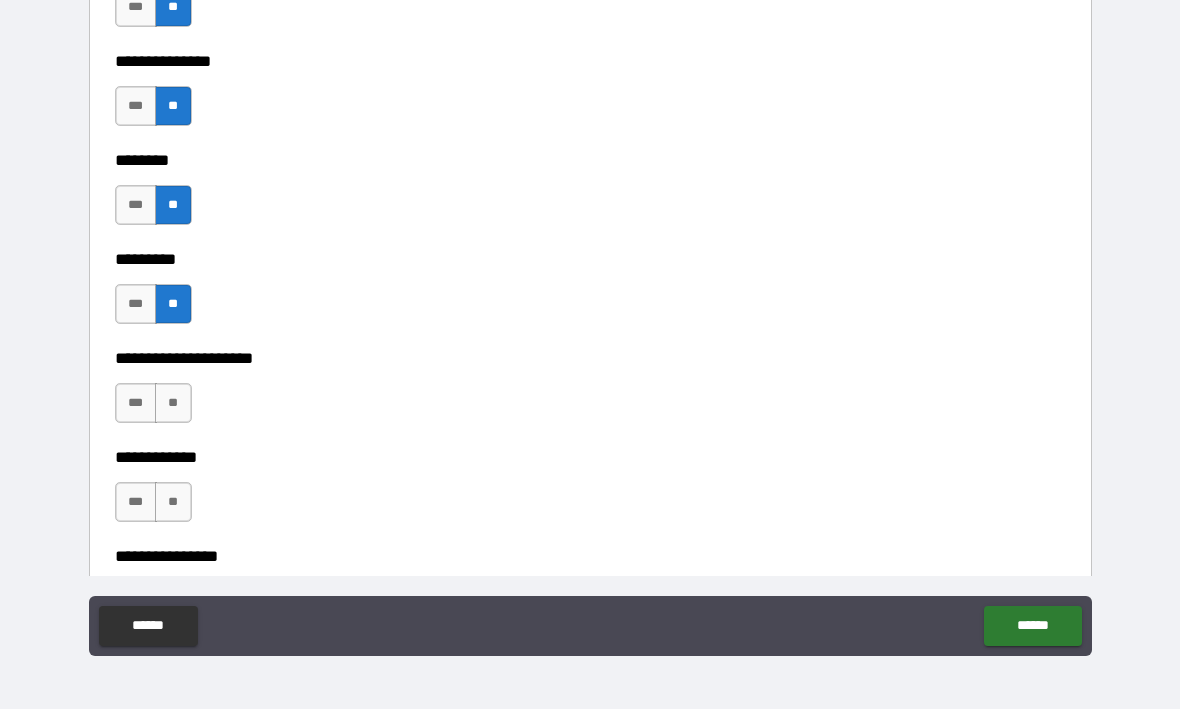 click on "**" at bounding box center (173, 404) 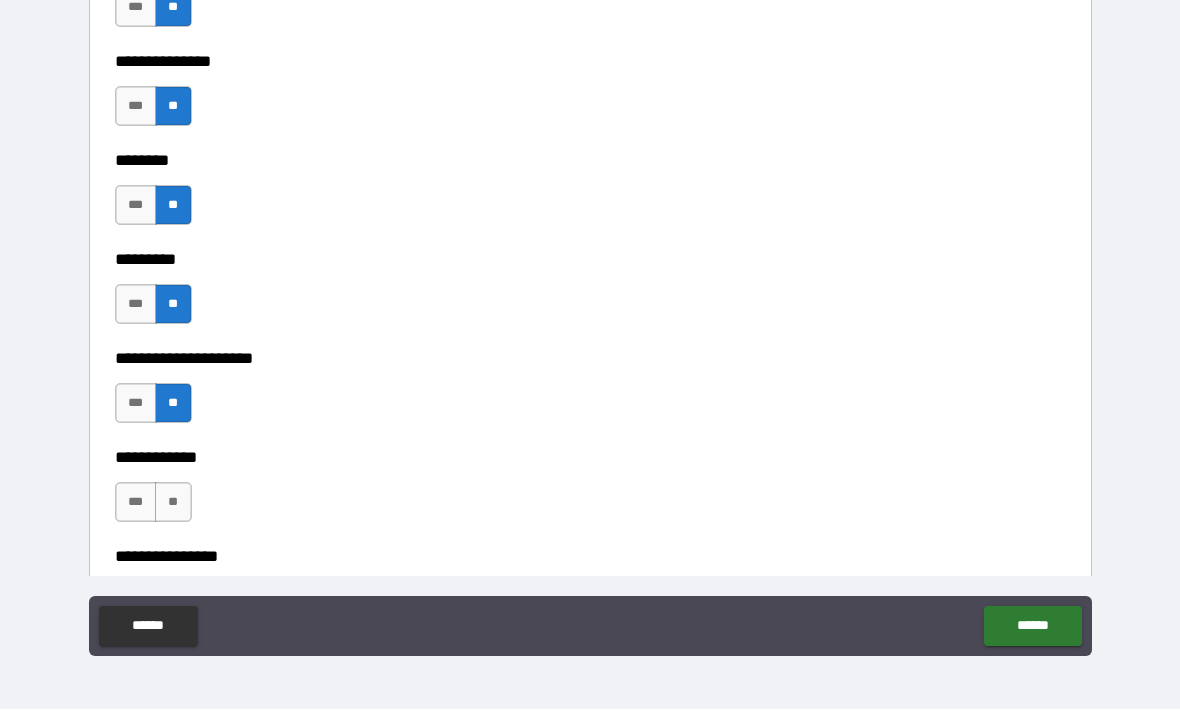 click on "**" at bounding box center [173, 503] 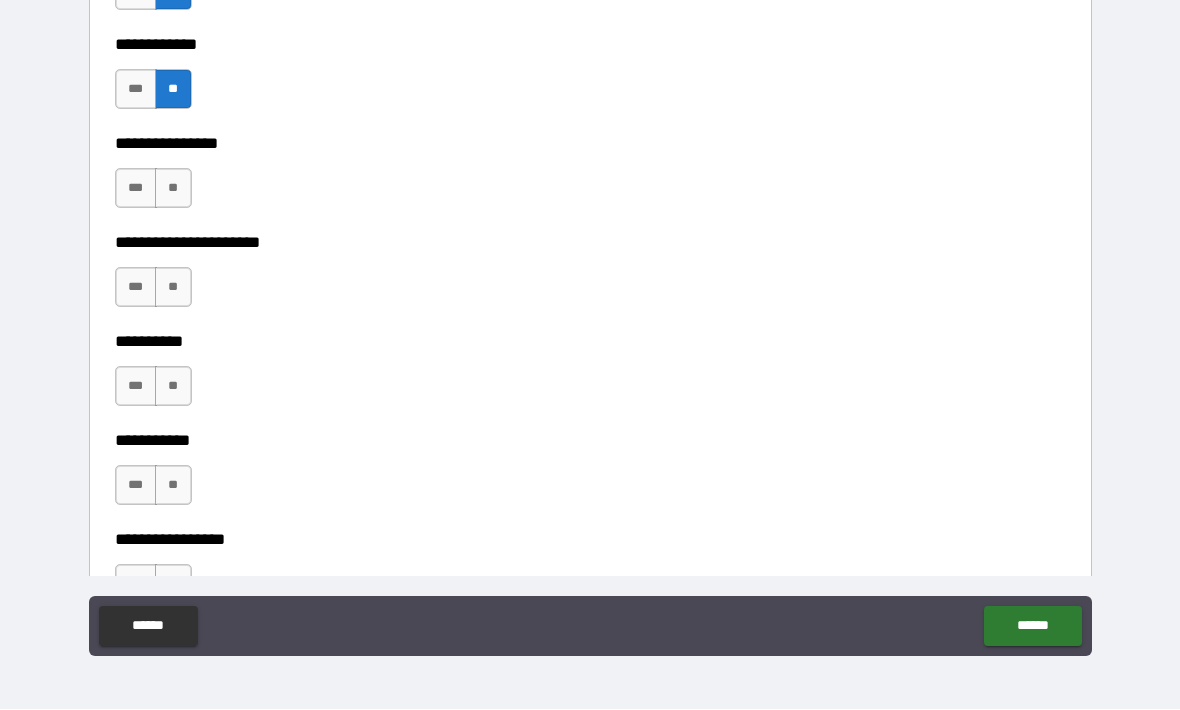 scroll, scrollTop: 6038, scrollLeft: 0, axis: vertical 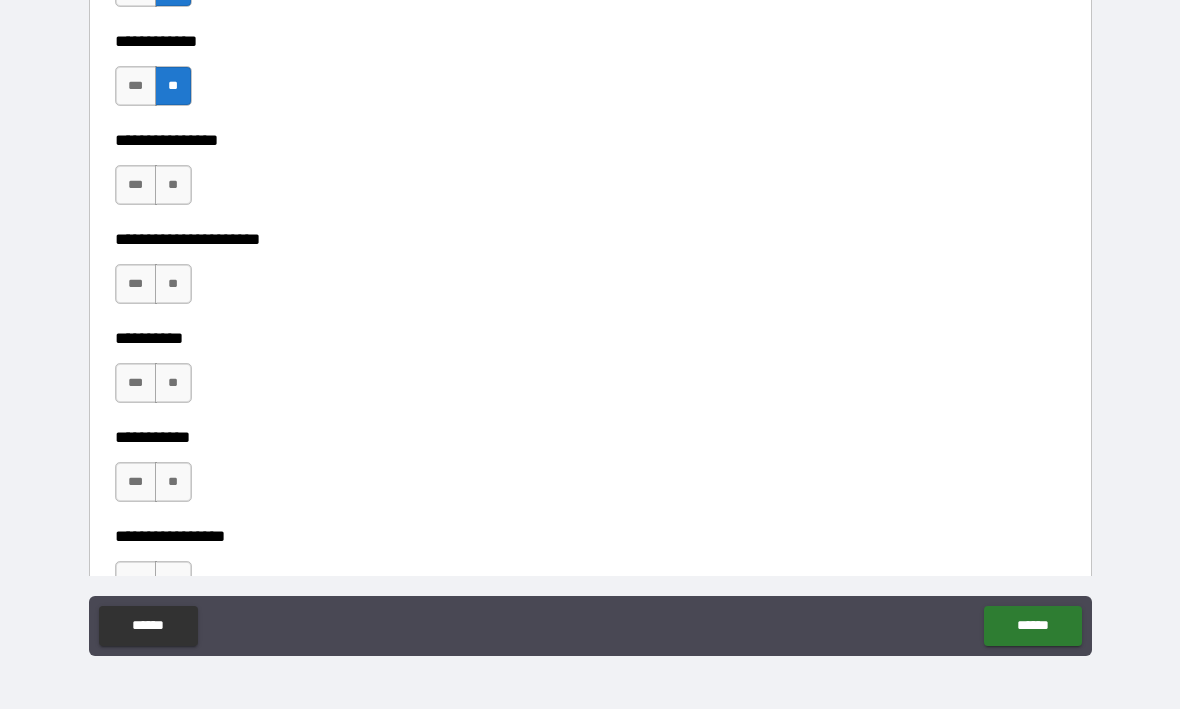 click on "**" at bounding box center (173, 186) 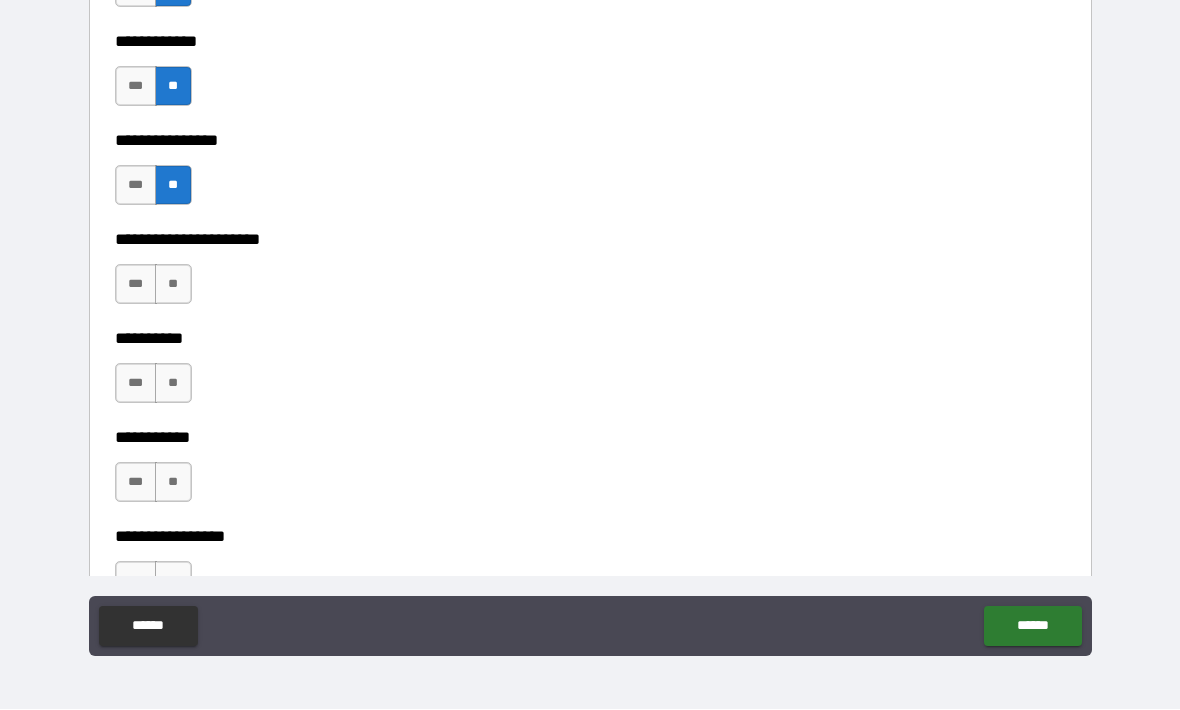 click on "**" at bounding box center [173, 285] 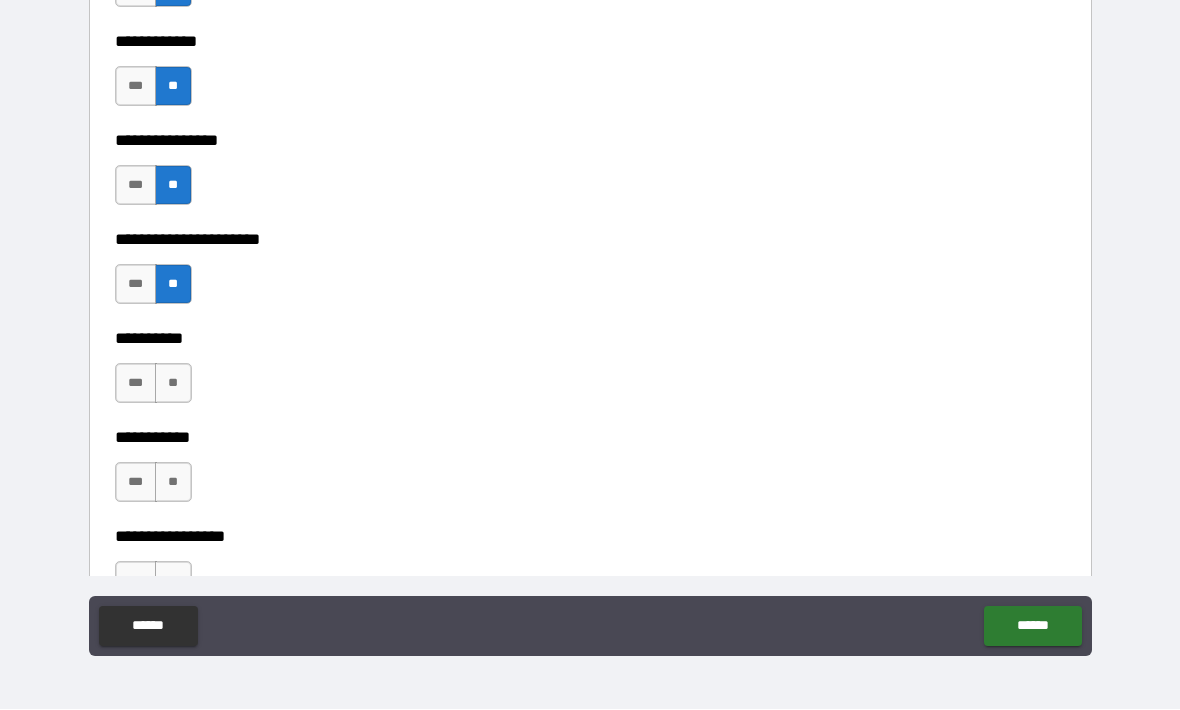 click on "**" at bounding box center [173, 384] 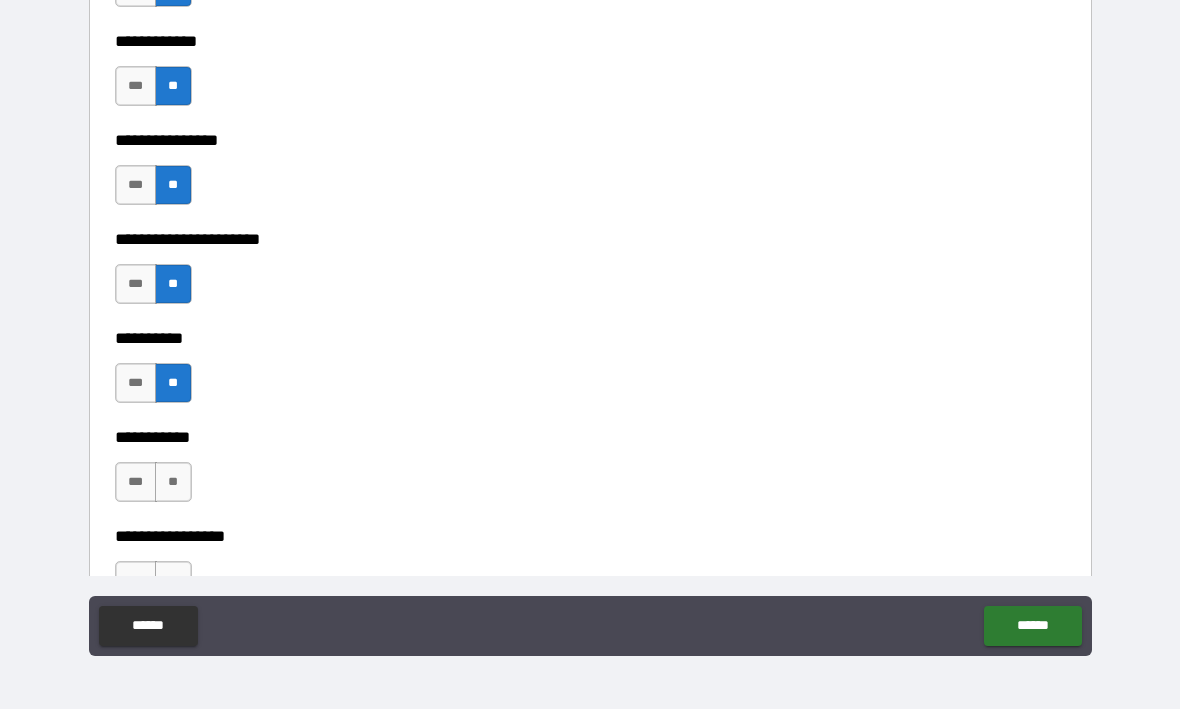 click on "**" at bounding box center [173, 483] 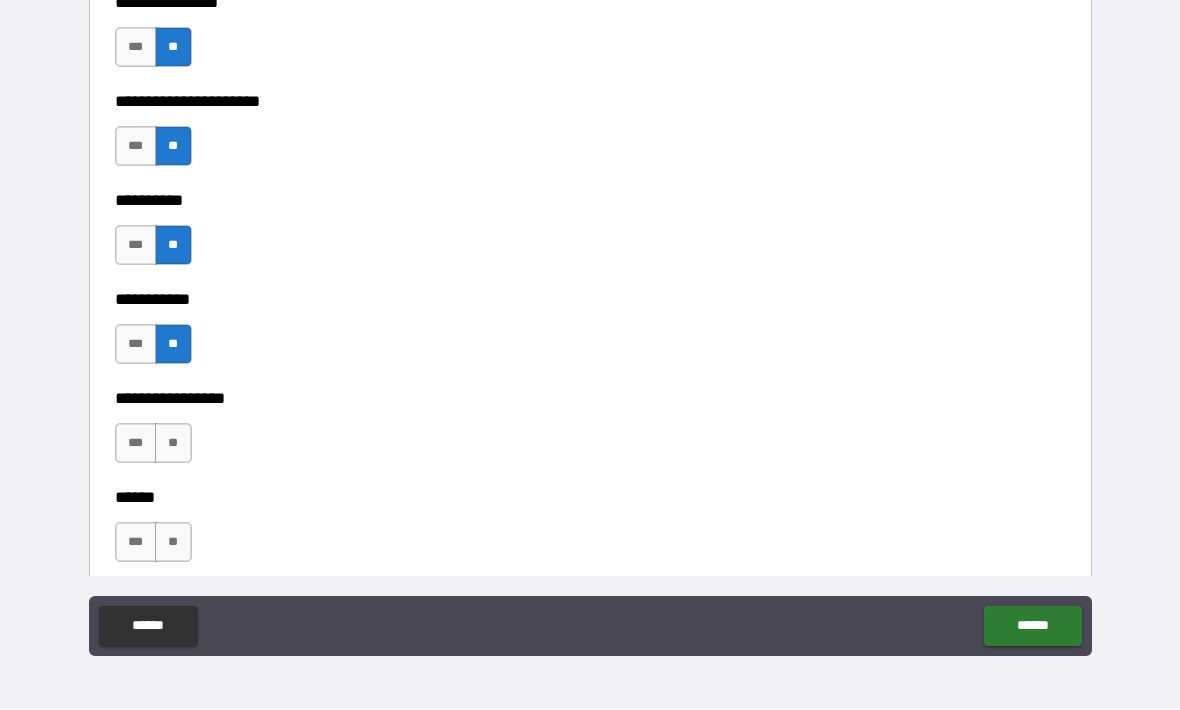 scroll, scrollTop: 6290, scrollLeft: 0, axis: vertical 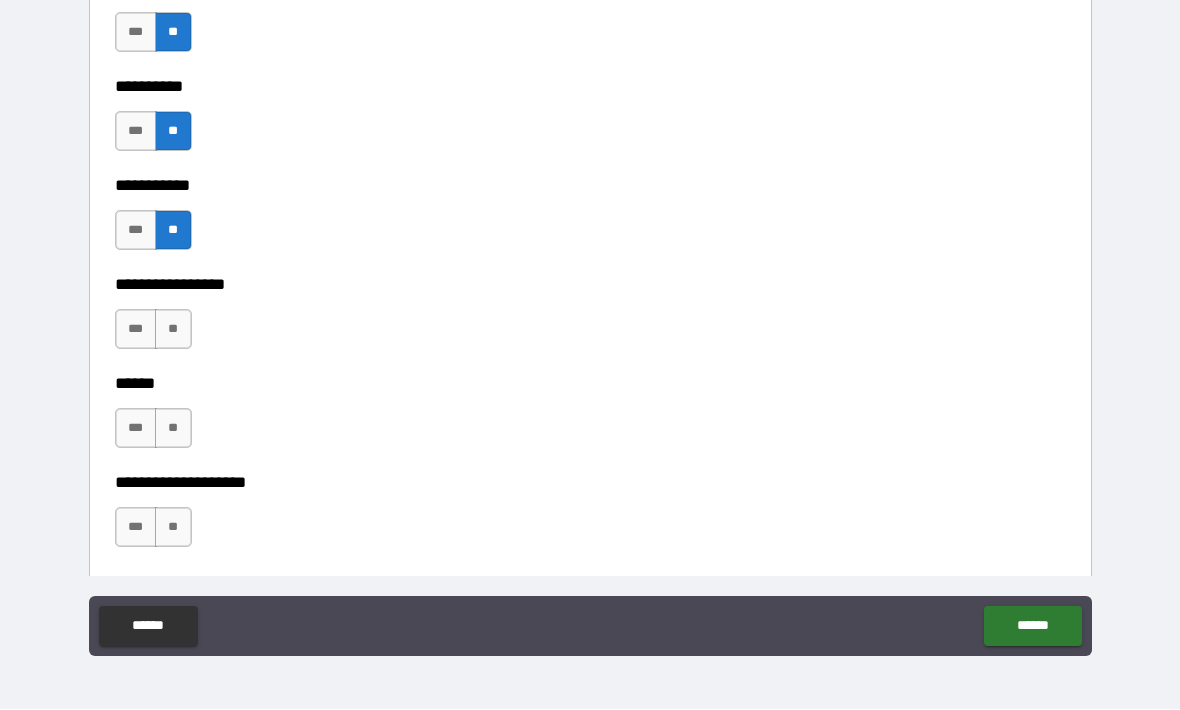 click on "**" at bounding box center [173, 330] 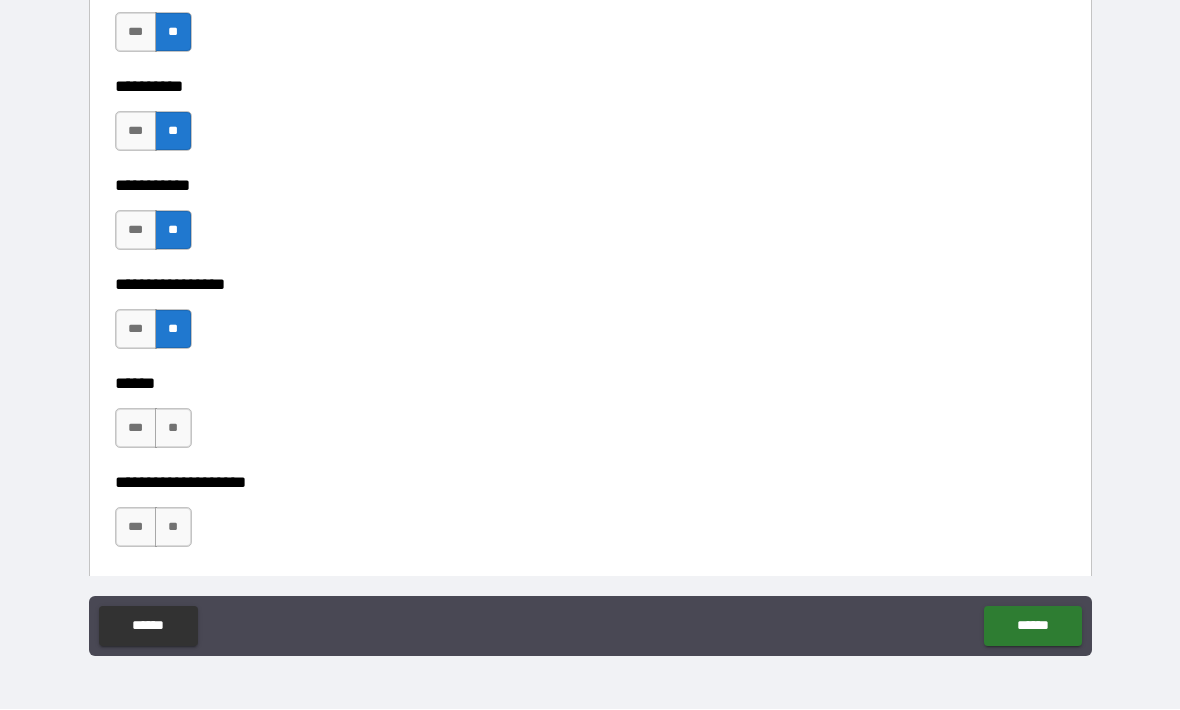 click on "**" at bounding box center [173, 429] 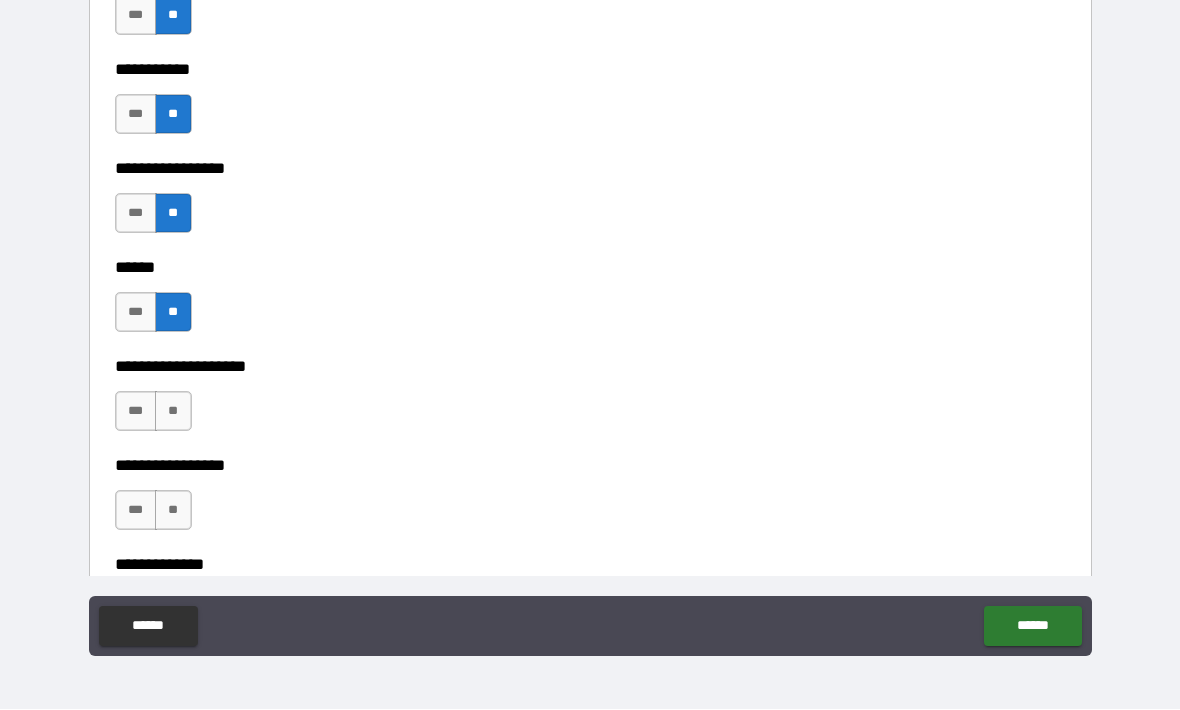 scroll, scrollTop: 6466, scrollLeft: 0, axis: vertical 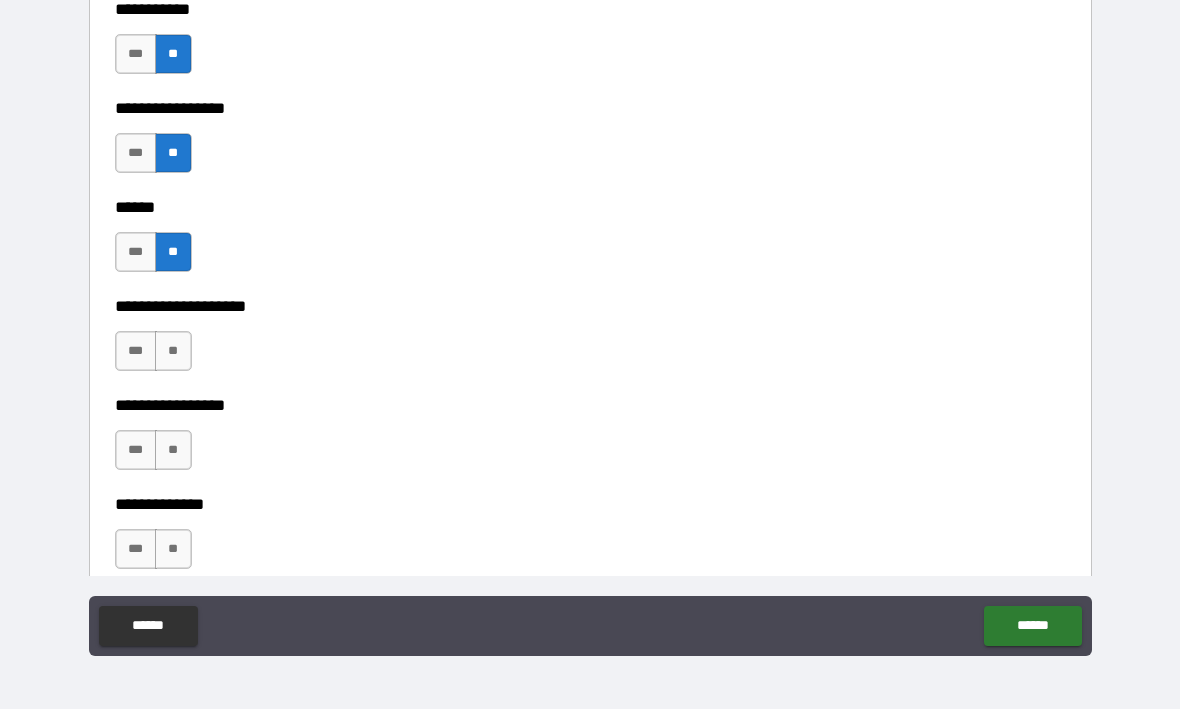 click on "**" at bounding box center (173, 352) 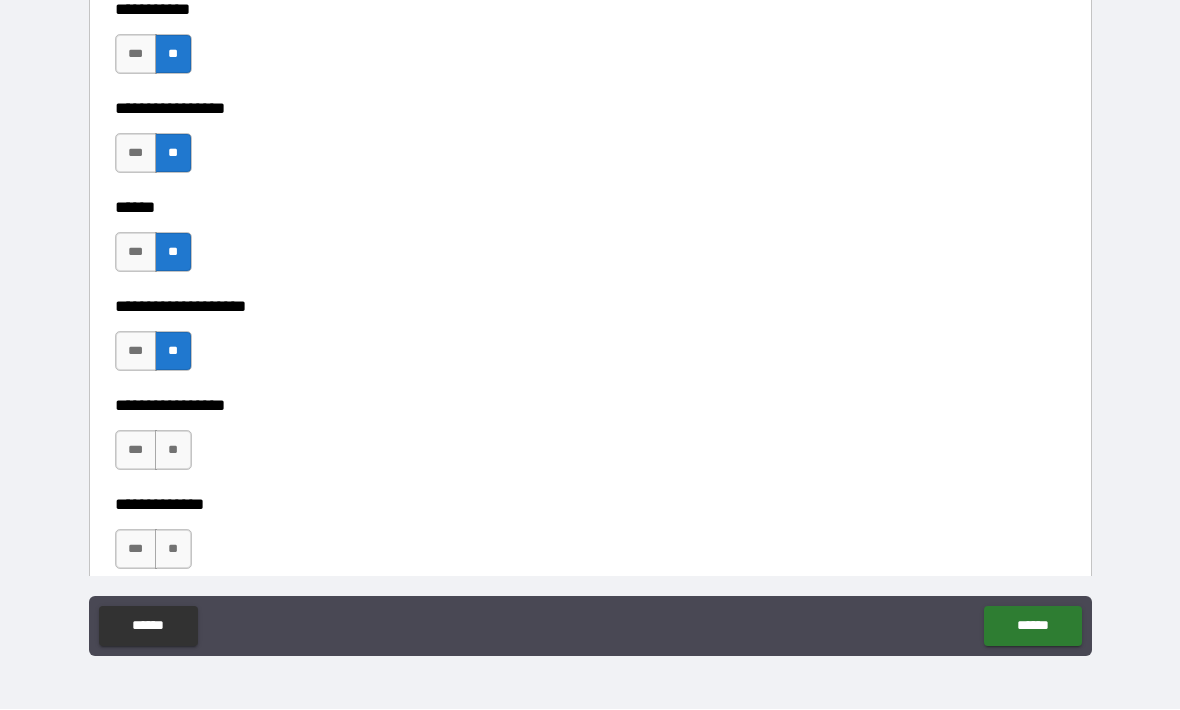 click on "**" at bounding box center [173, 451] 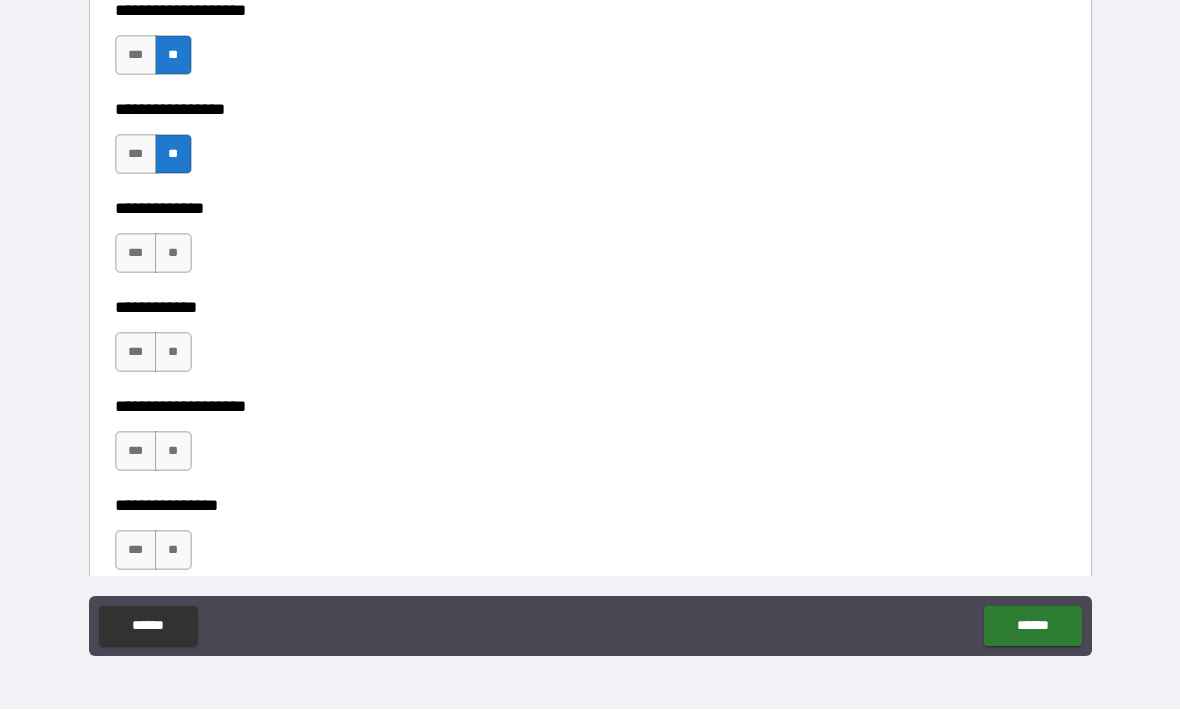 scroll, scrollTop: 6768, scrollLeft: 0, axis: vertical 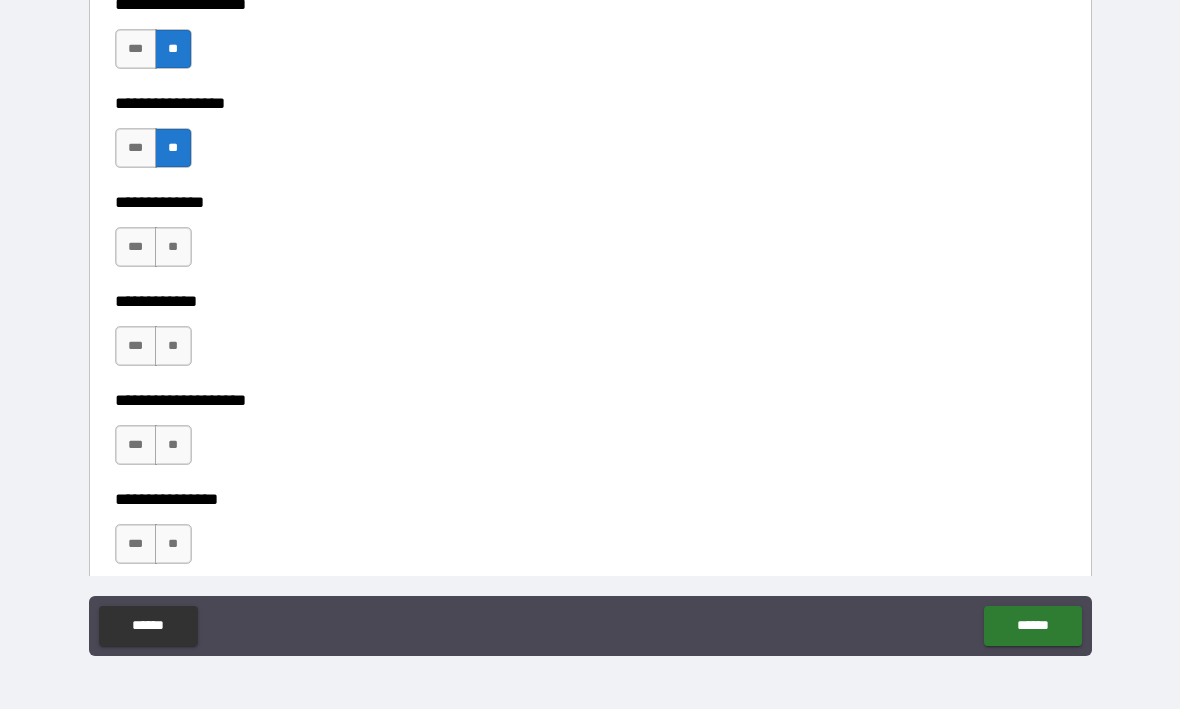 click on "**********" at bounding box center [590, 288] 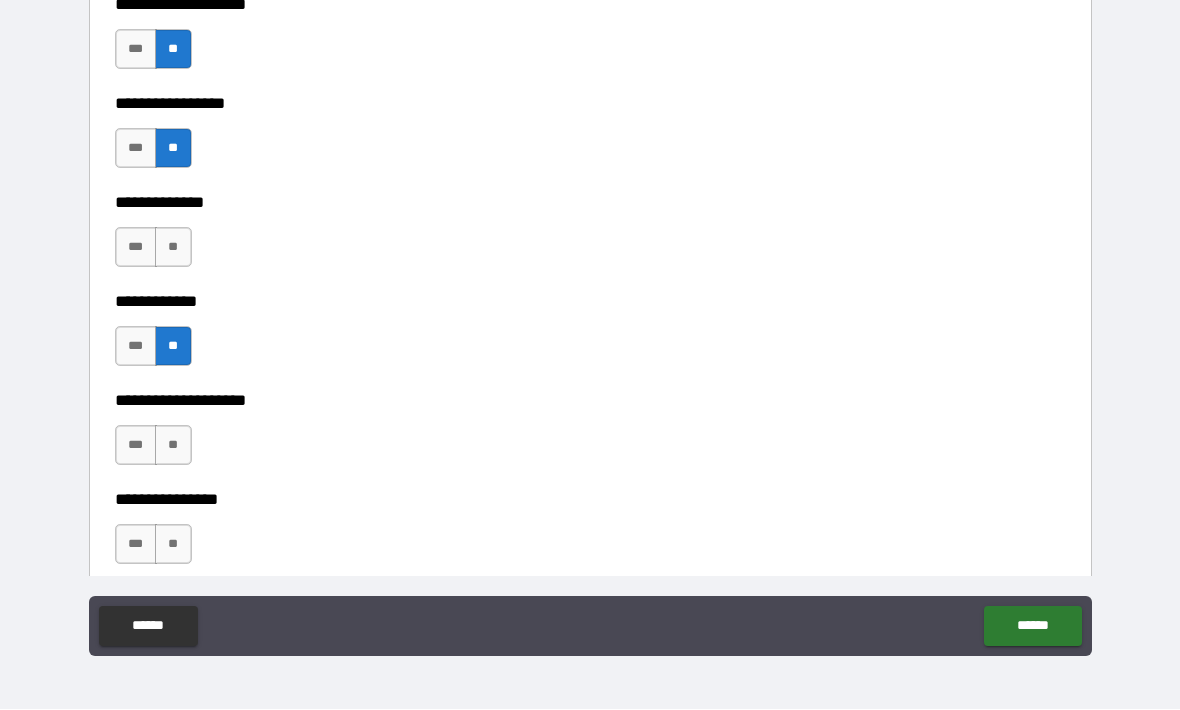 click on "**" at bounding box center [173, 446] 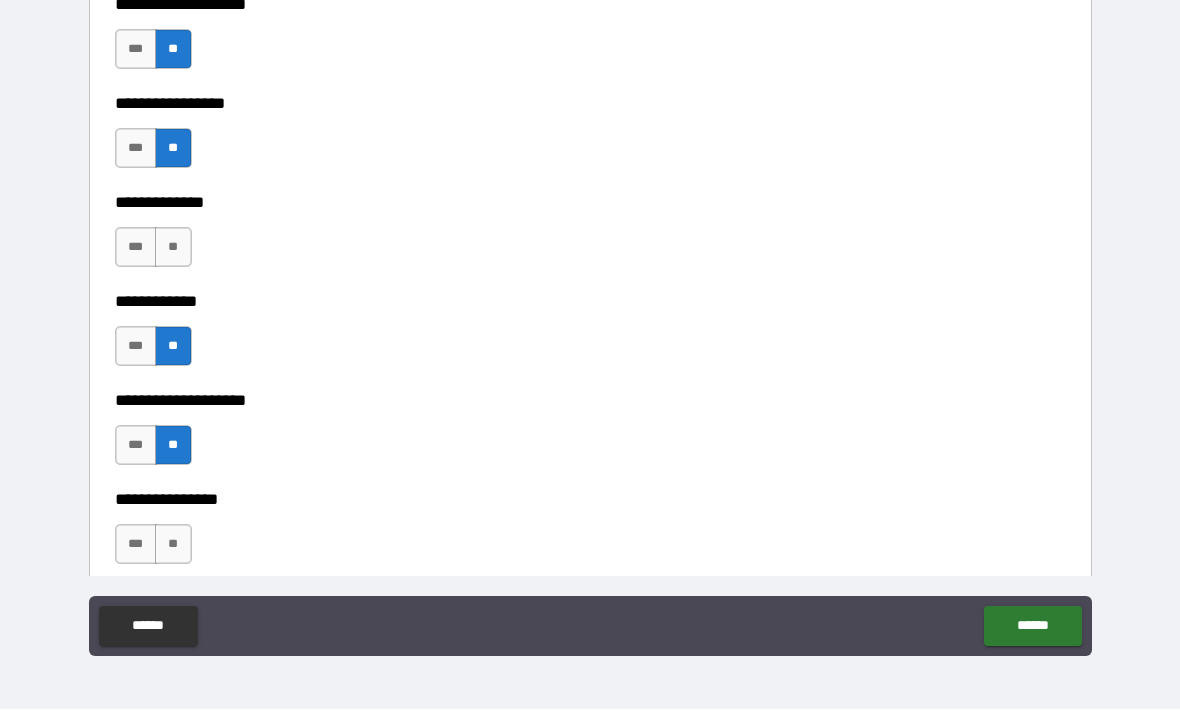 click on "**" at bounding box center [173, 248] 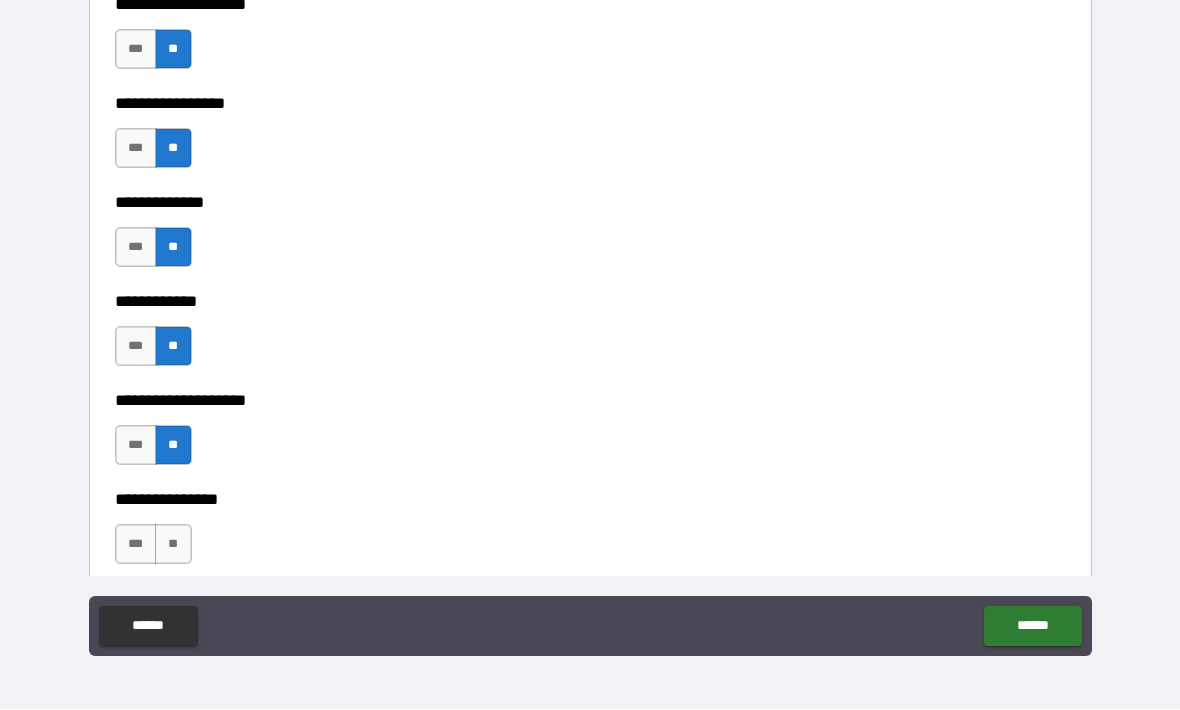 click on "**" at bounding box center [173, 545] 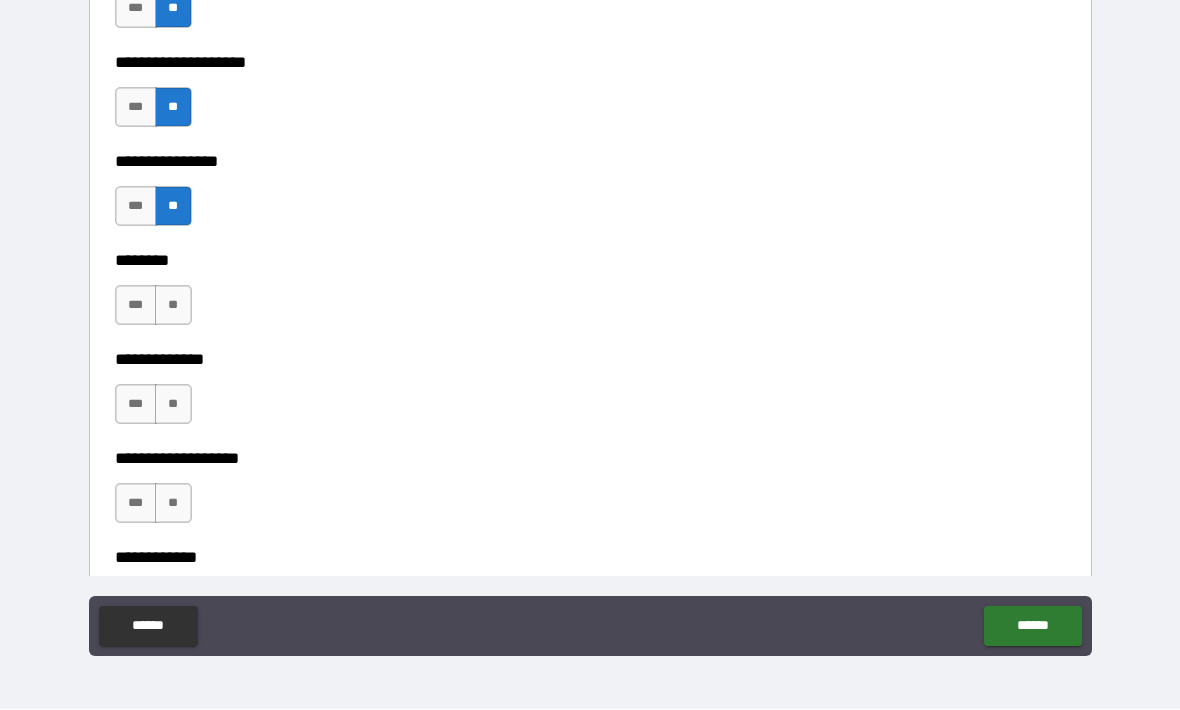scroll, scrollTop: 7159, scrollLeft: 0, axis: vertical 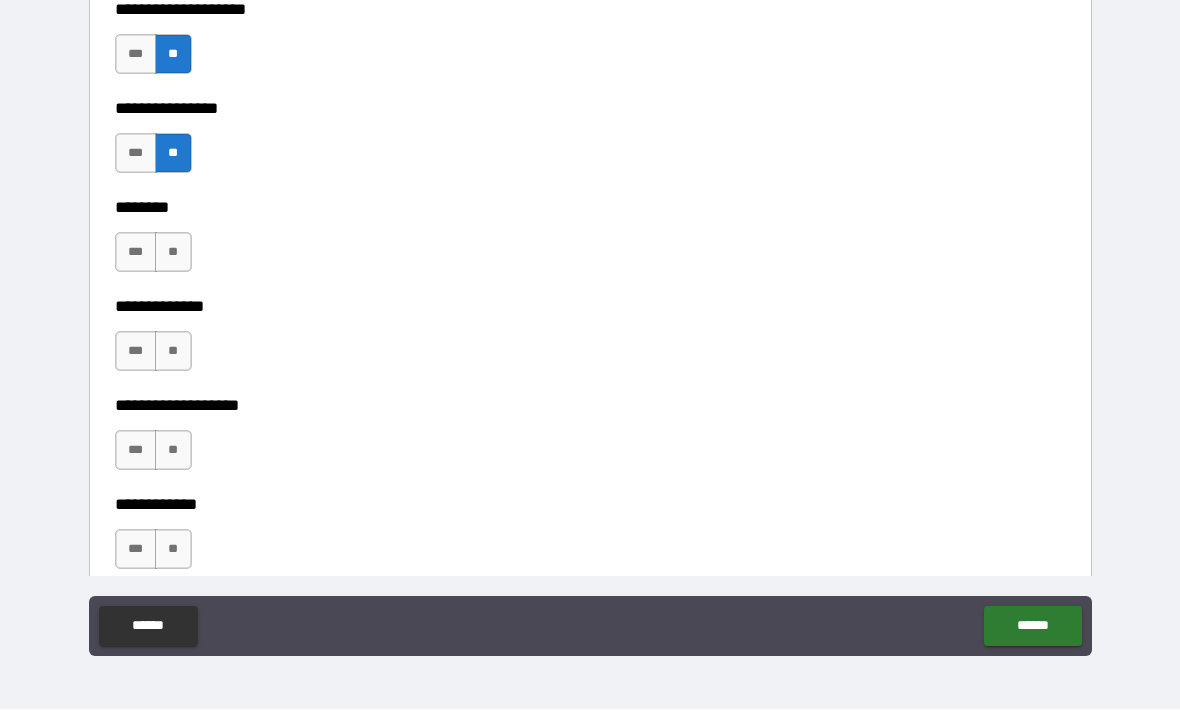 click on "**" at bounding box center (173, 253) 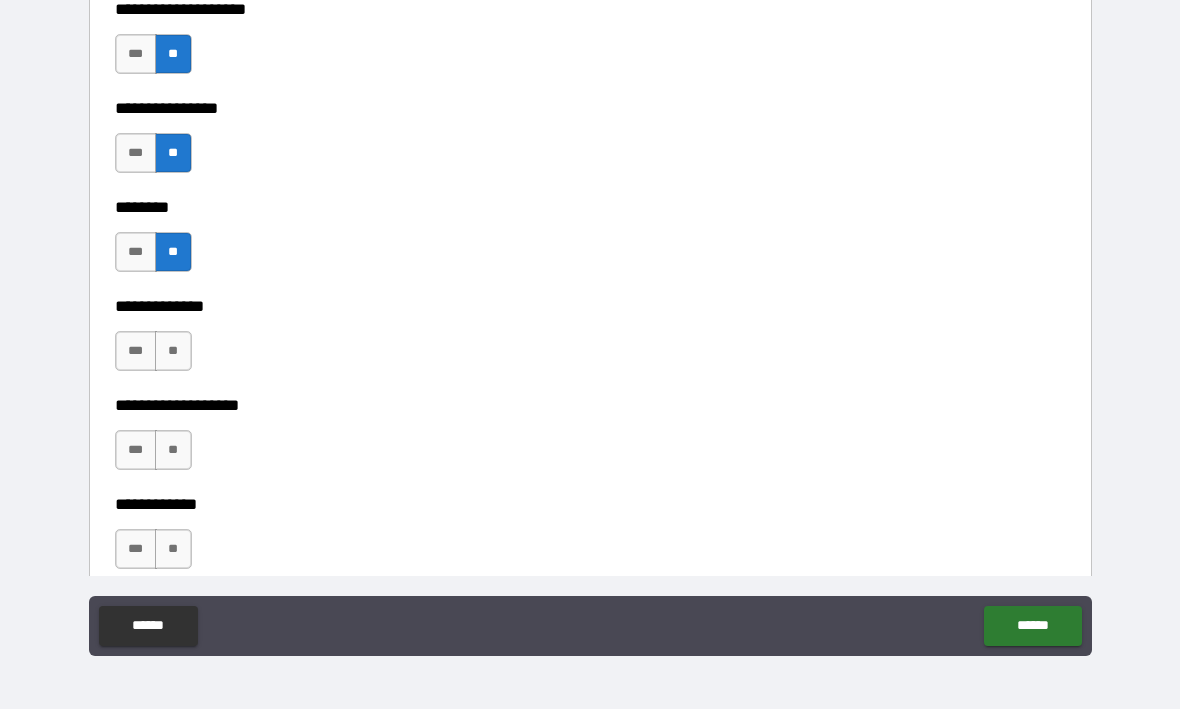 click on "**" at bounding box center [173, 352] 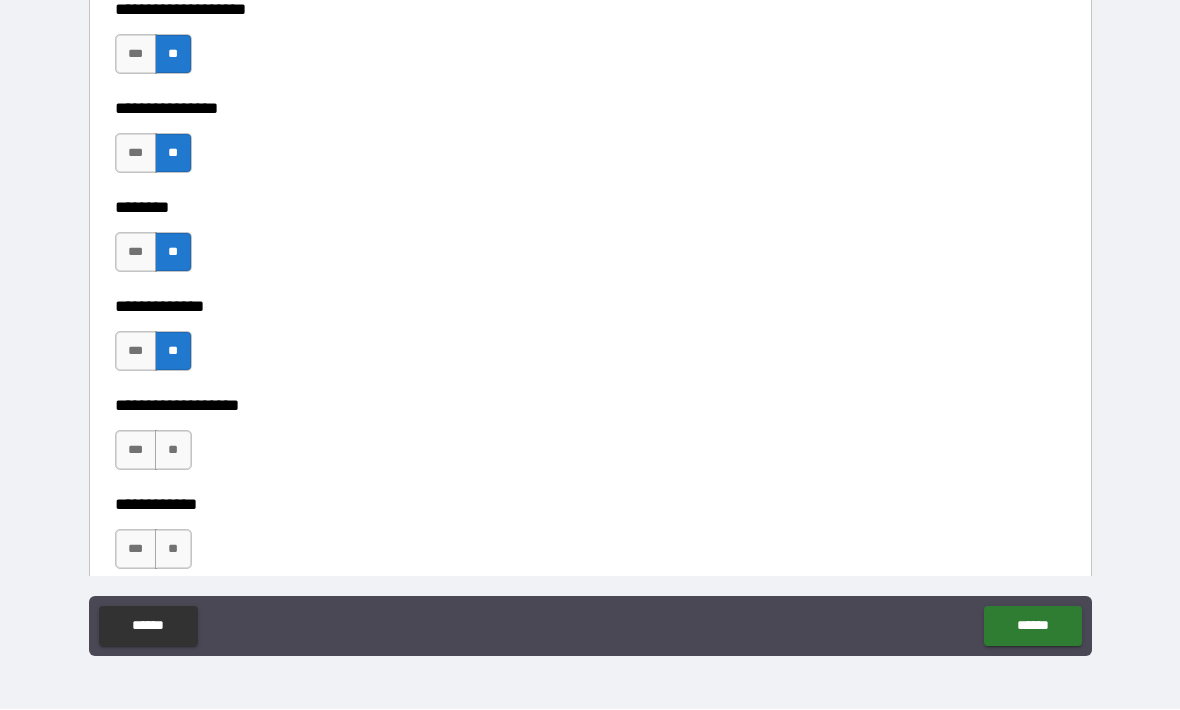 click on "**" at bounding box center (173, 451) 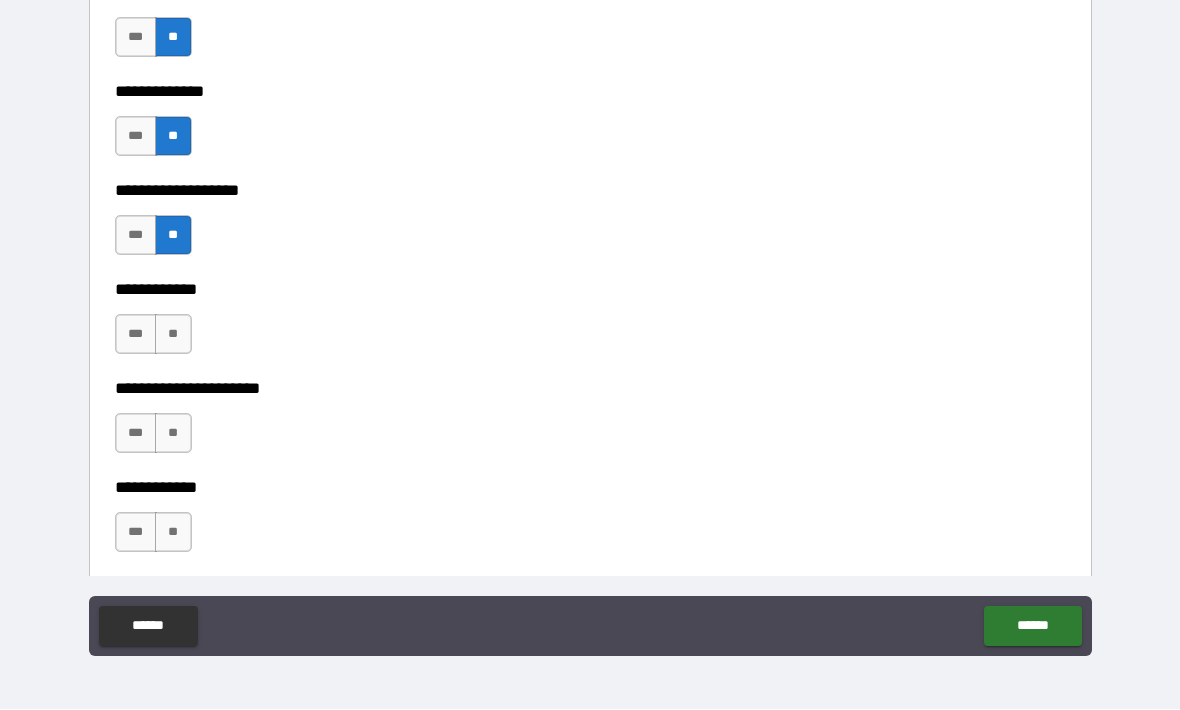 scroll, scrollTop: 7393, scrollLeft: 0, axis: vertical 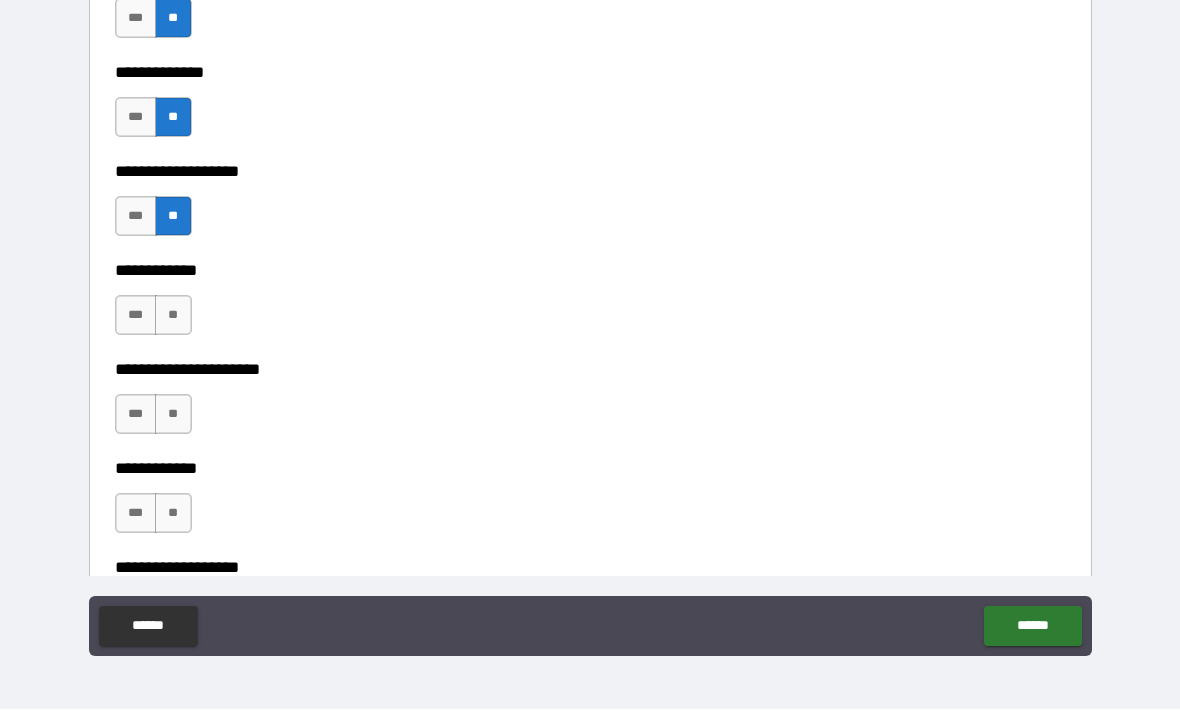 click on "**" at bounding box center [173, 316] 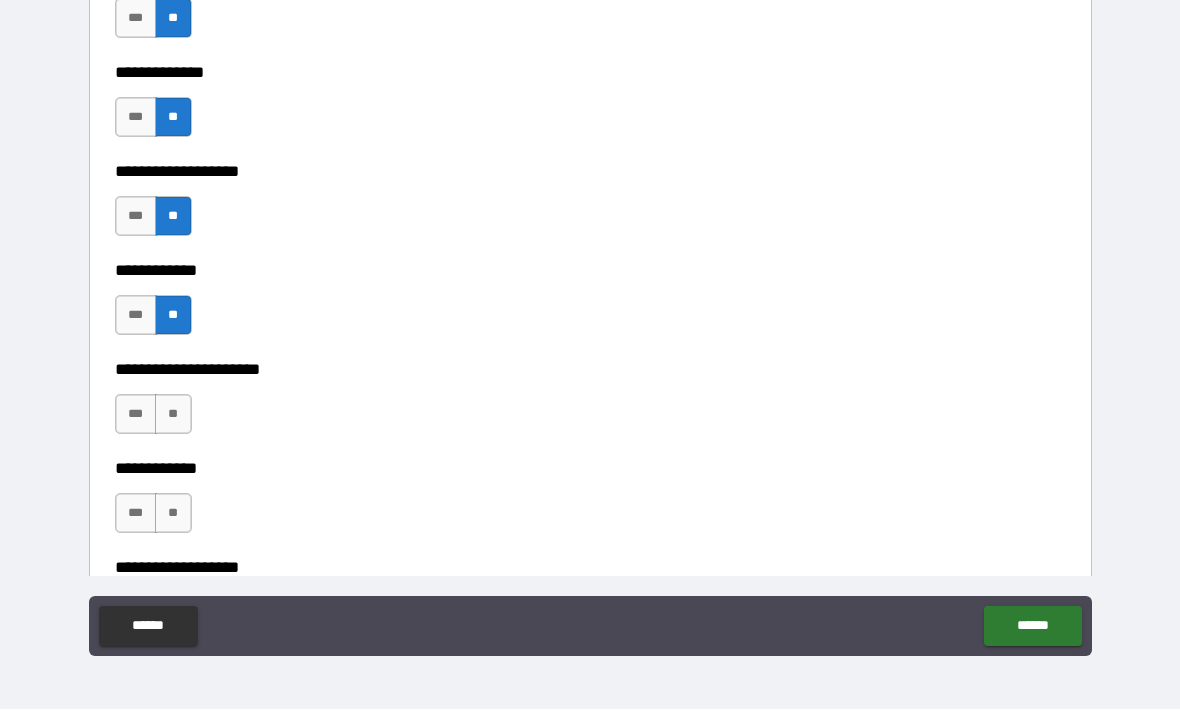 click on "**" at bounding box center (173, 415) 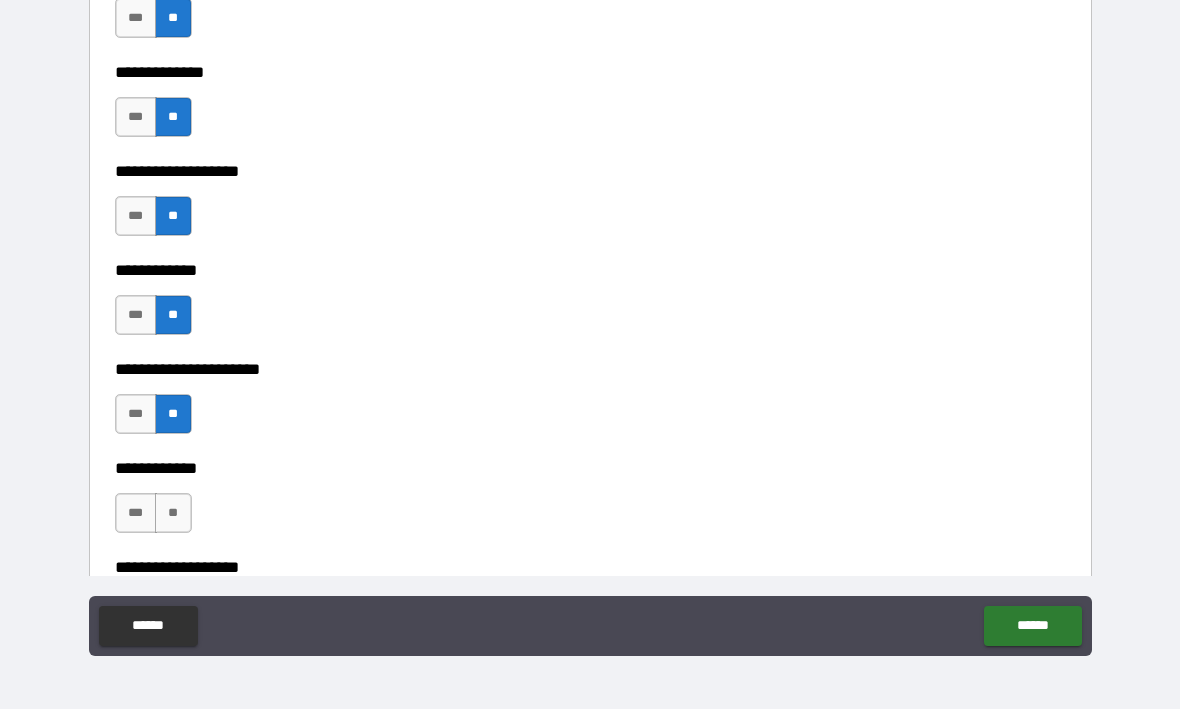 click on "**" at bounding box center (173, 514) 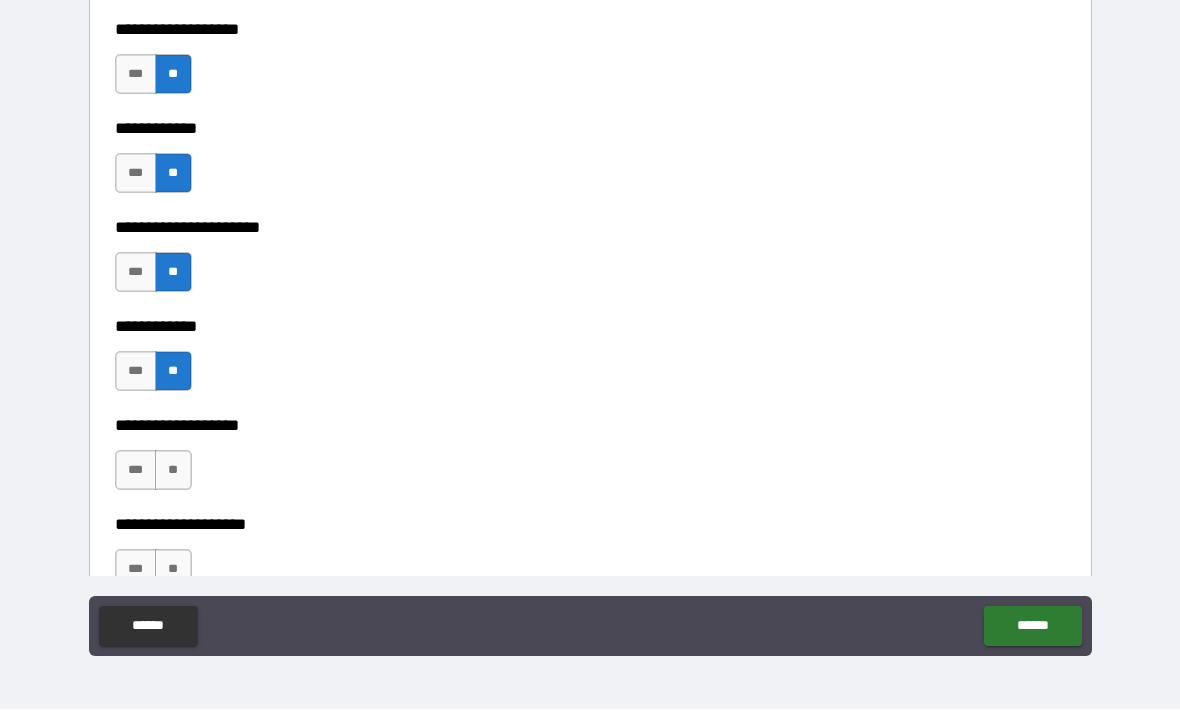 click on "**" at bounding box center (173, 471) 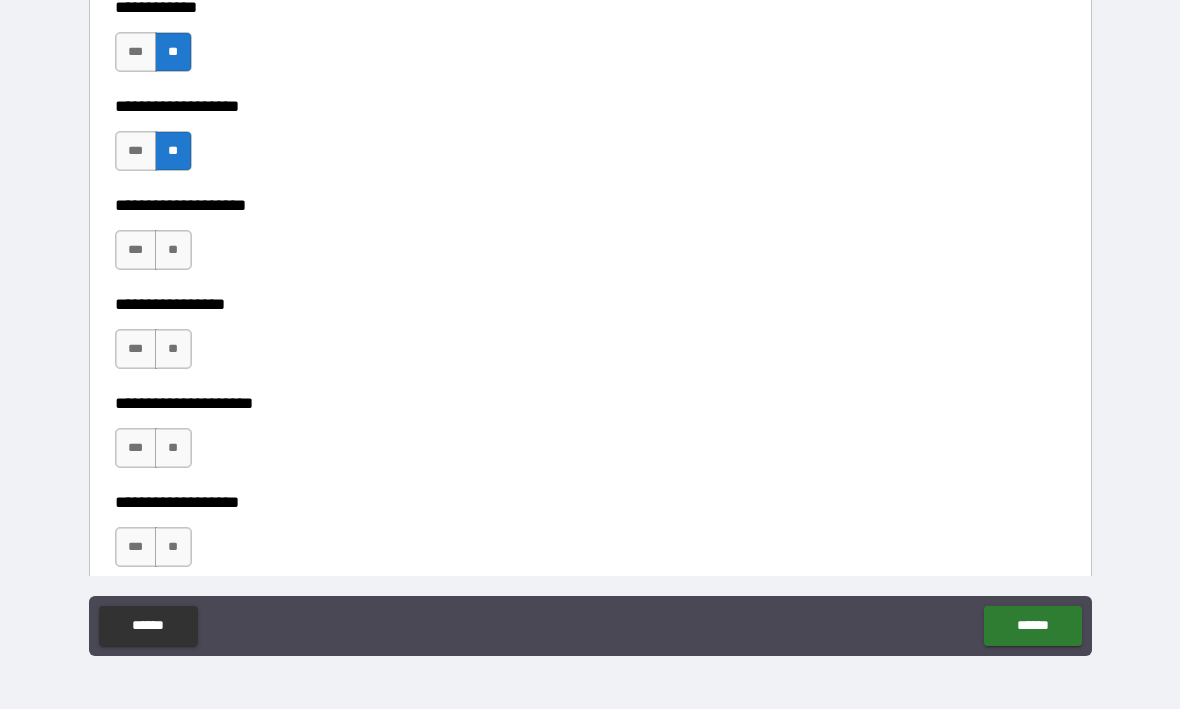 scroll, scrollTop: 7855, scrollLeft: 0, axis: vertical 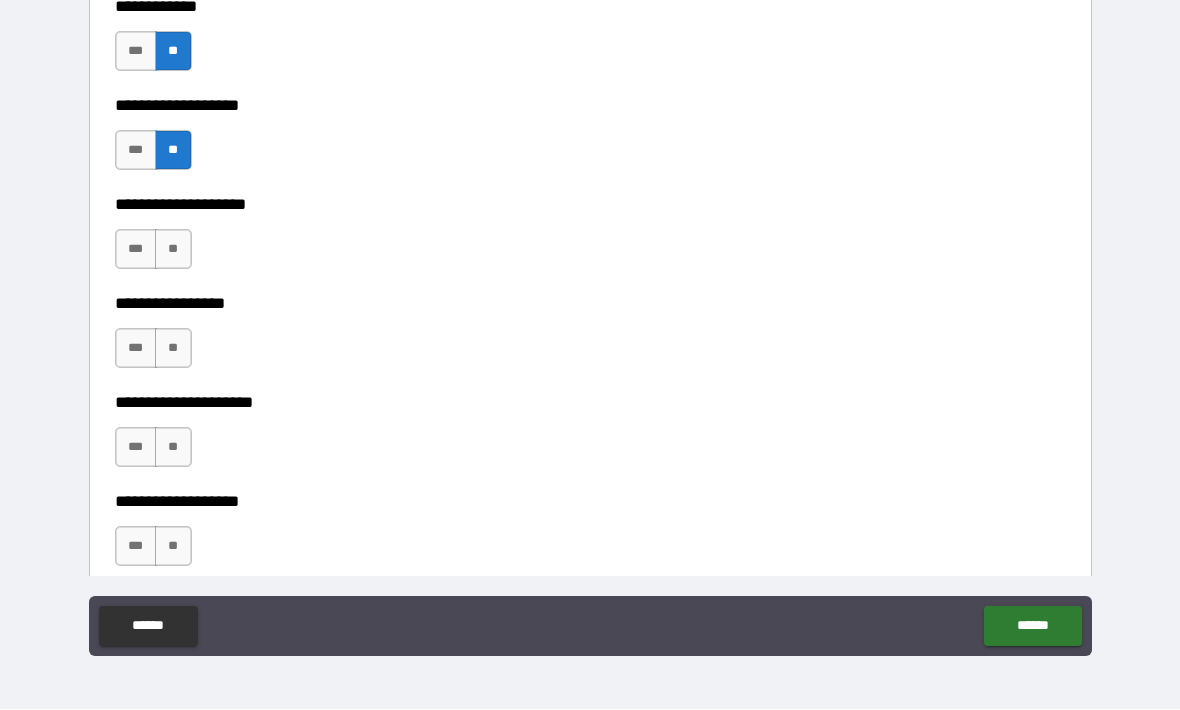 click on "**" at bounding box center [173, 250] 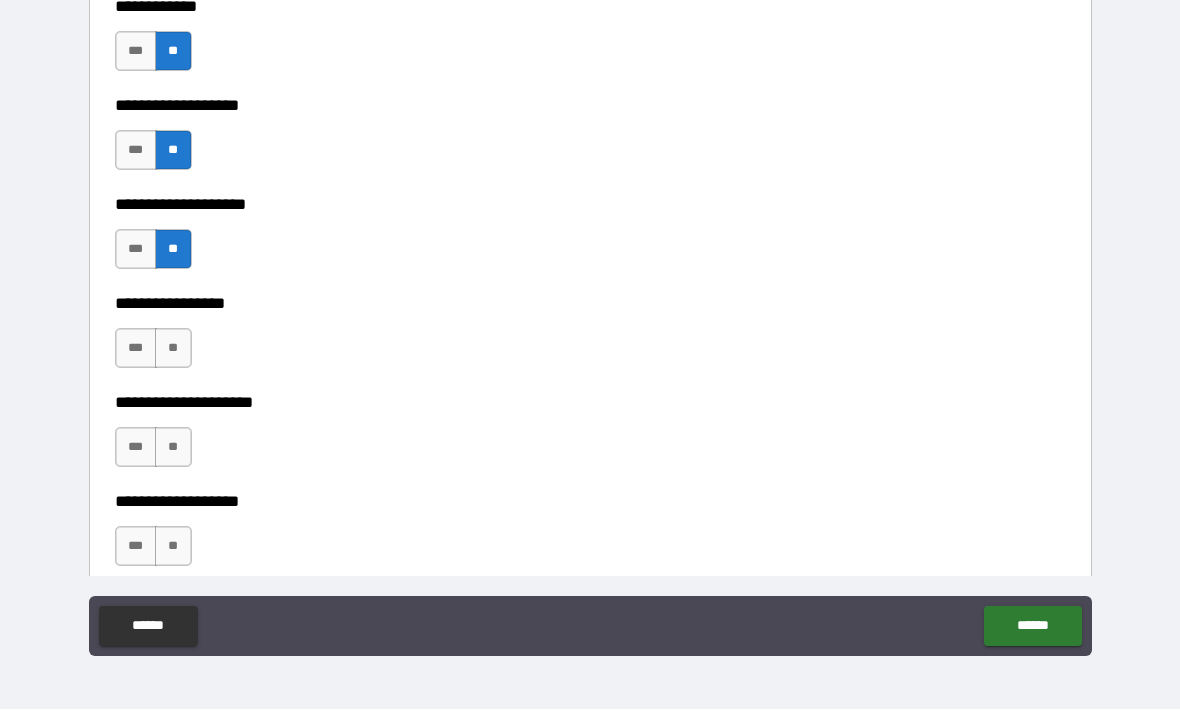 click on "**" at bounding box center (173, 349) 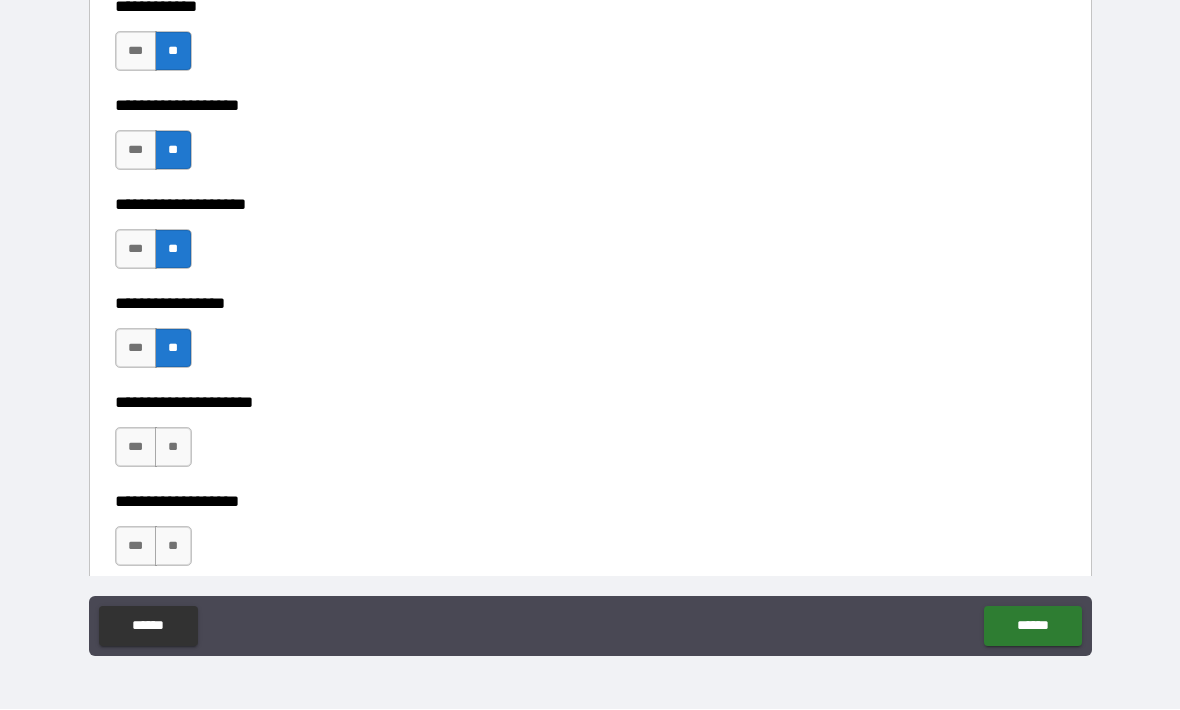 click on "**" at bounding box center [173, 448] 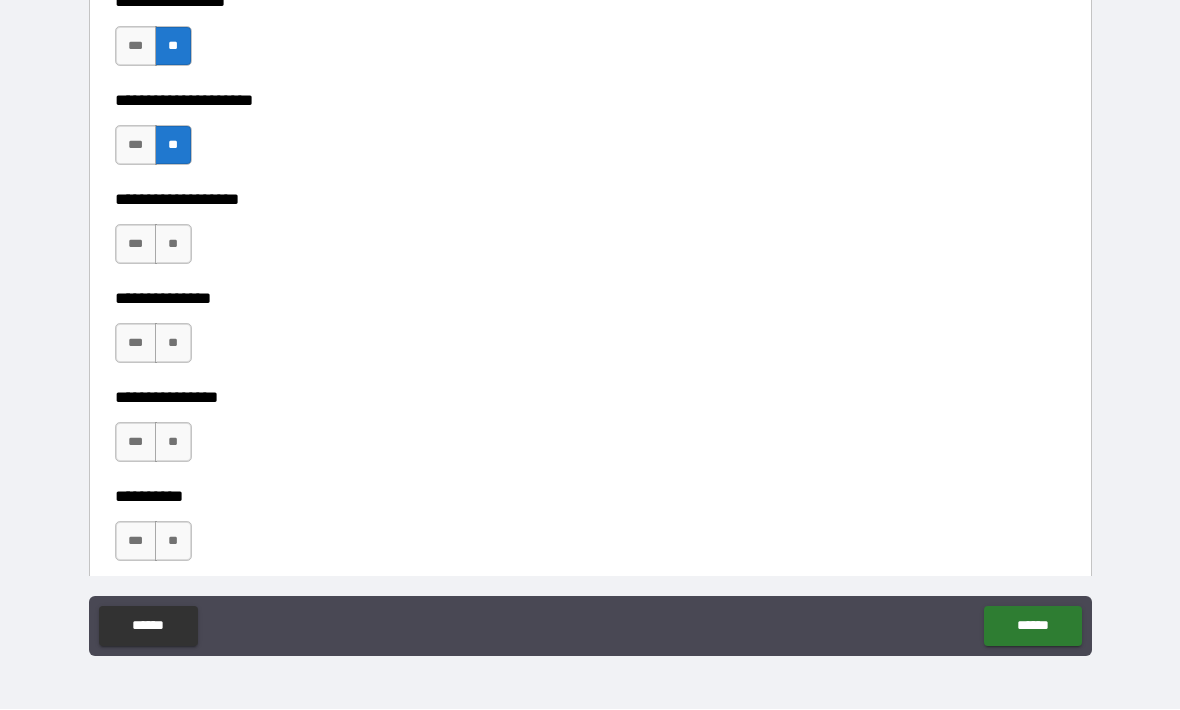 scroll, scrollTop: 8158, scrollLeft: 0, axis: vertical 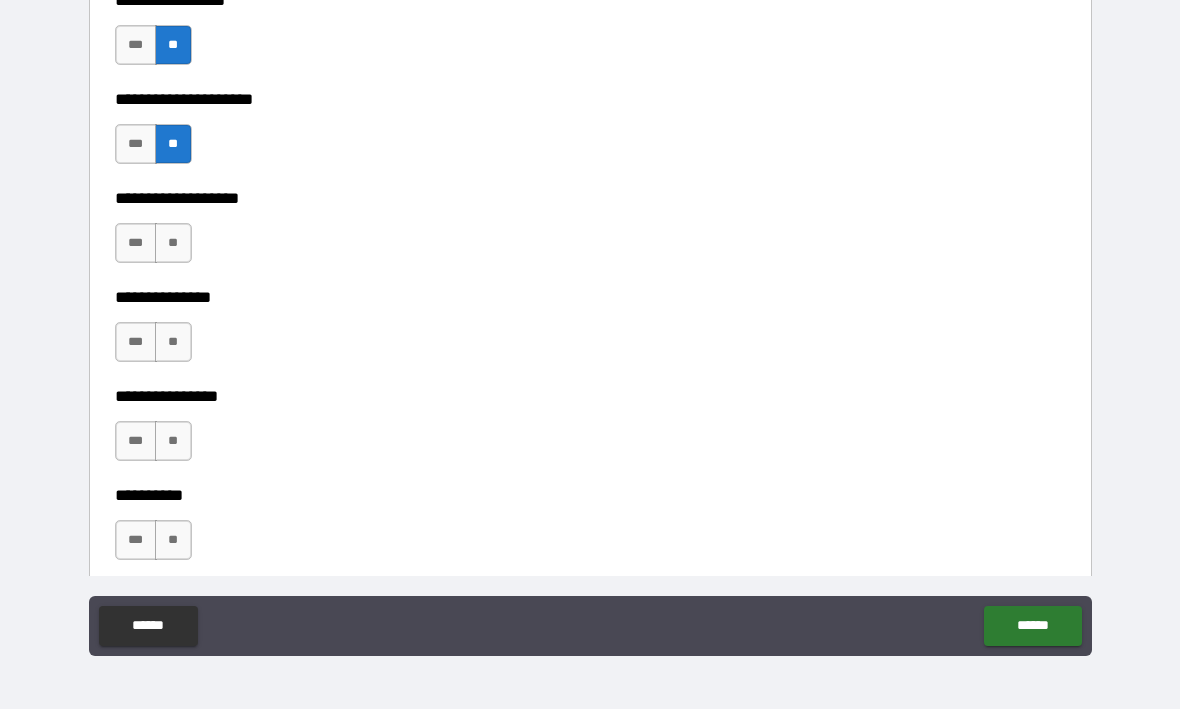 click on "**" at bounding box center [173, 244] 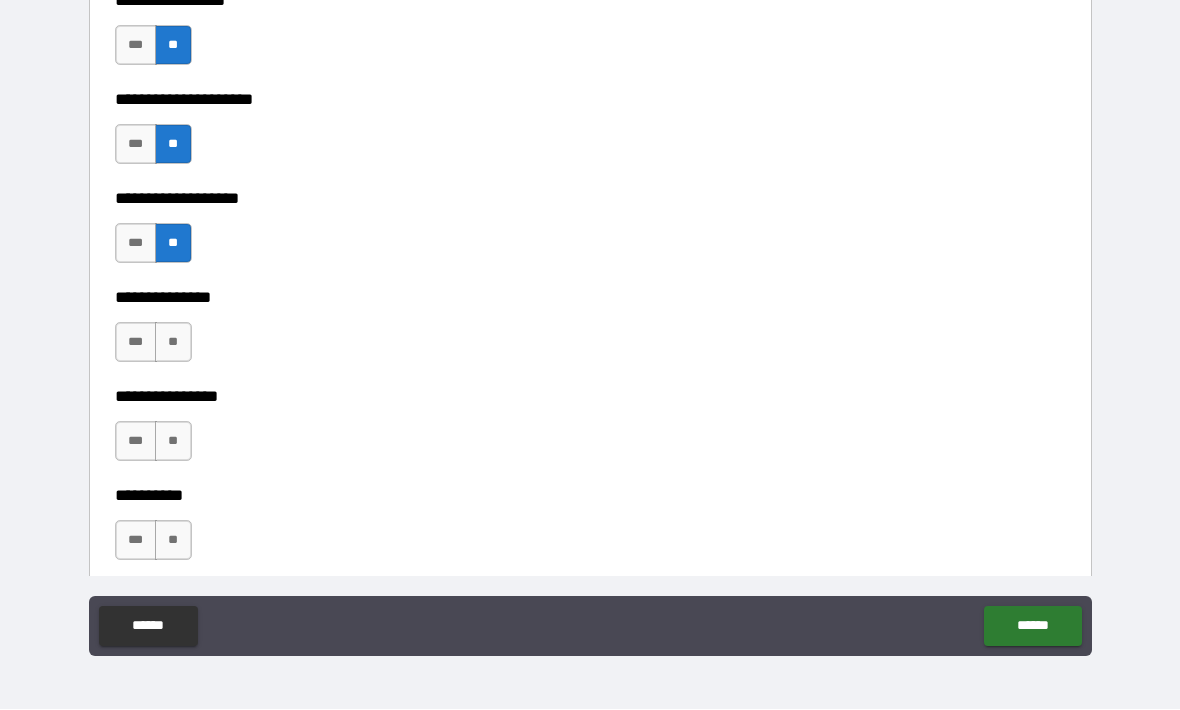 click on "**" at bounding box center [173, 343] 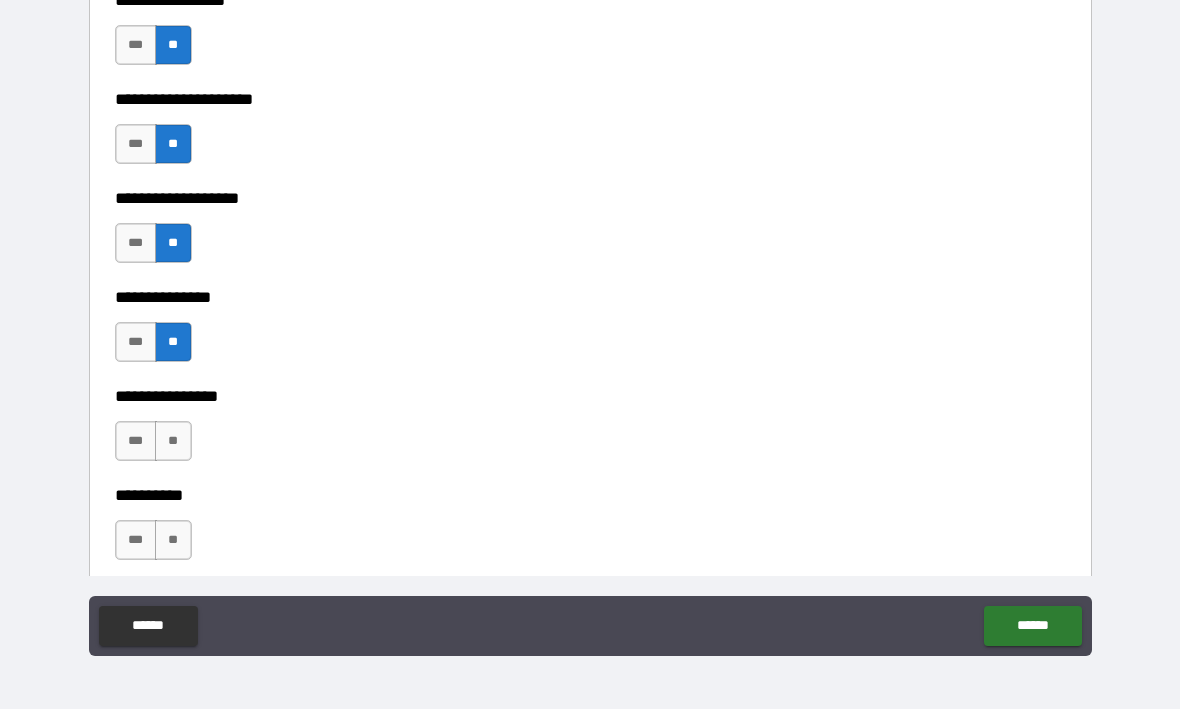 click on "**" at bounding box center (173, 442) 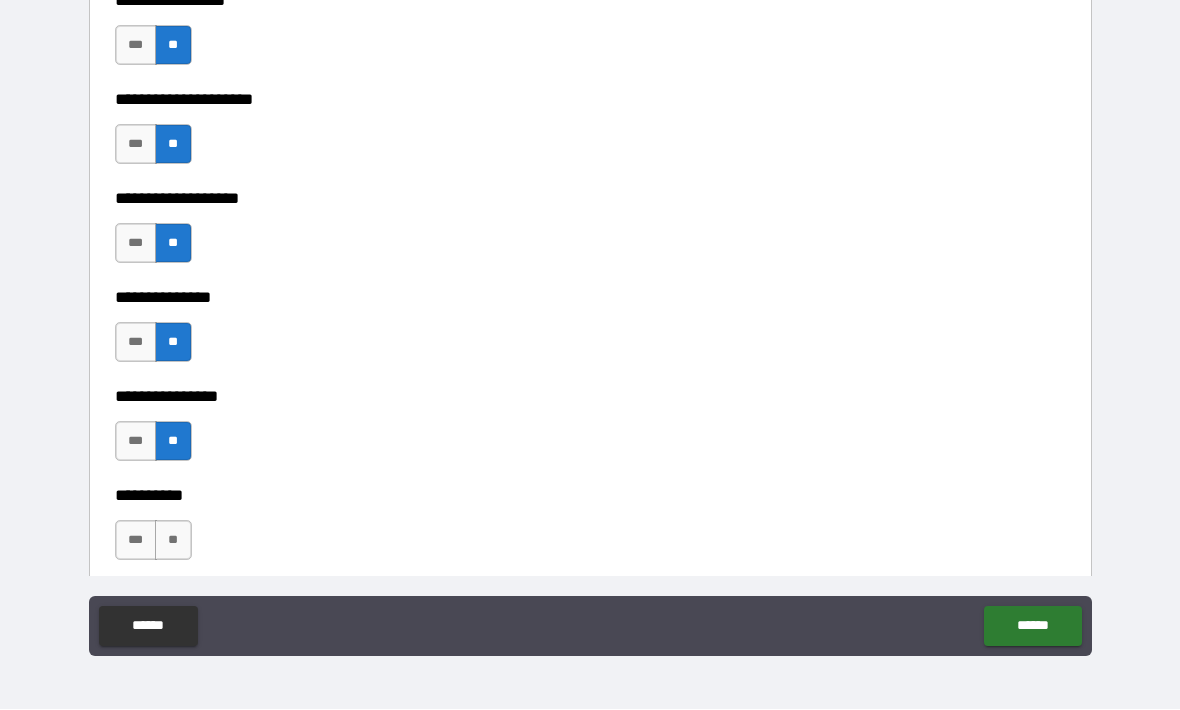 click on "**" at bounding box center [173, 541] 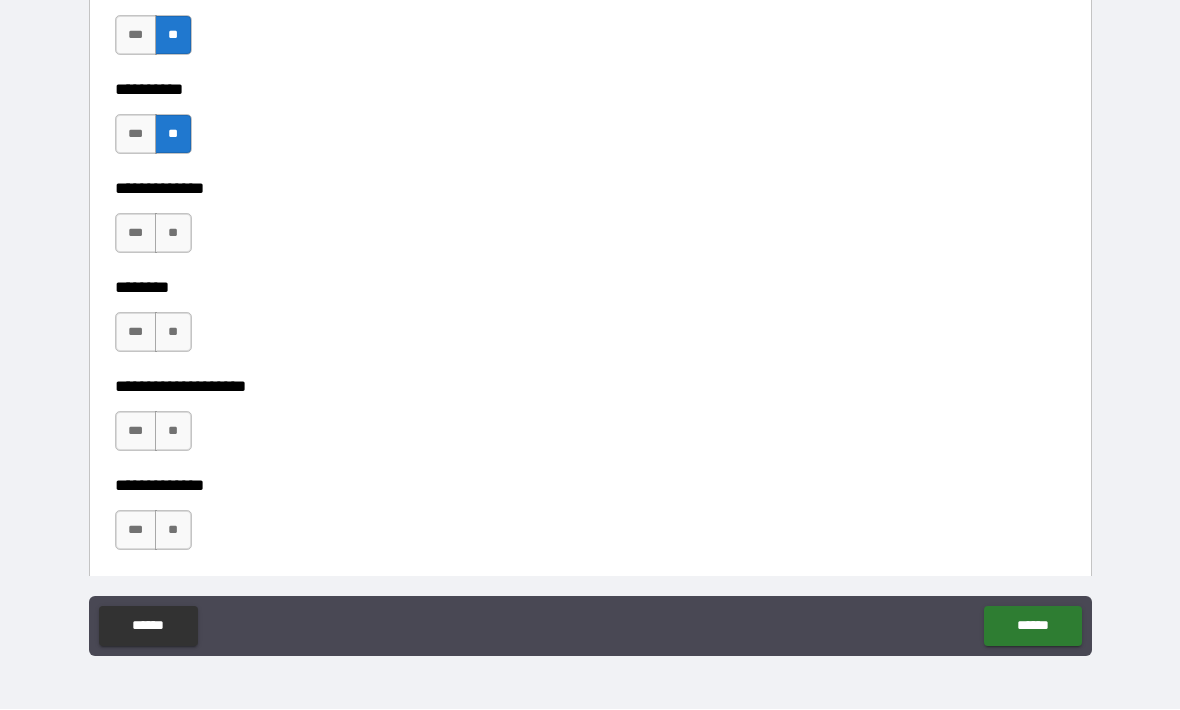 scroll, scrollTop: 8562, scrollLeft: 0, axis: vertical 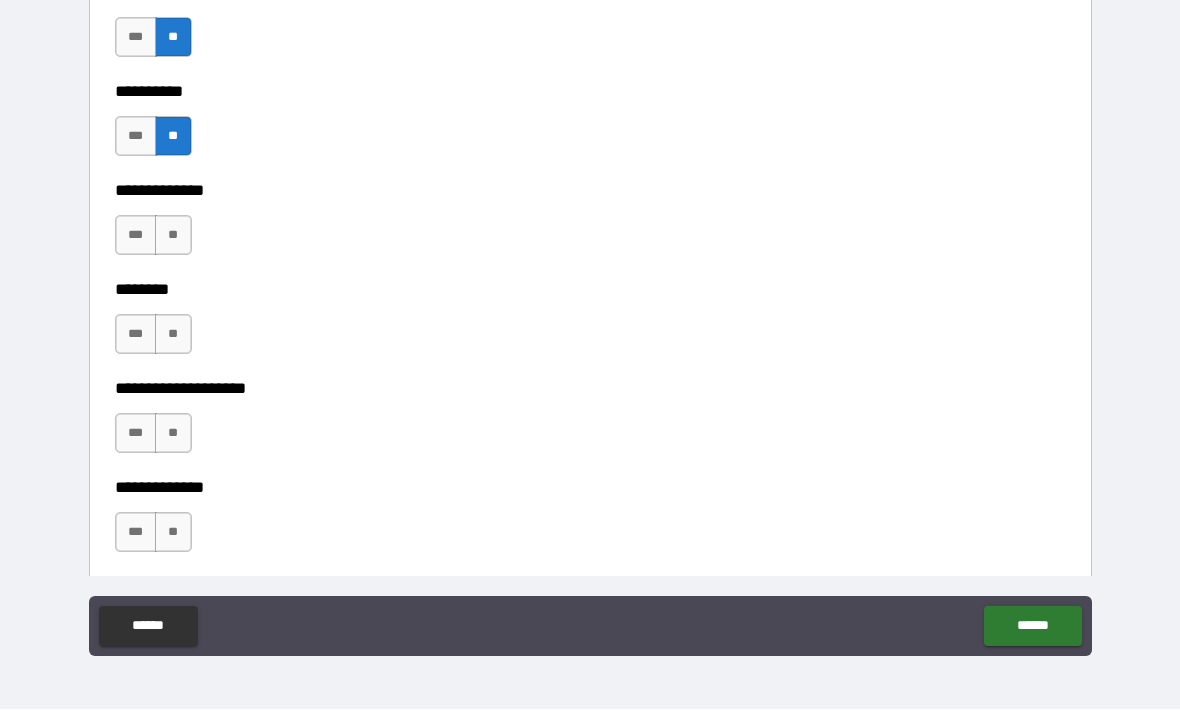 click on "**" at bounding box center [173, 236] 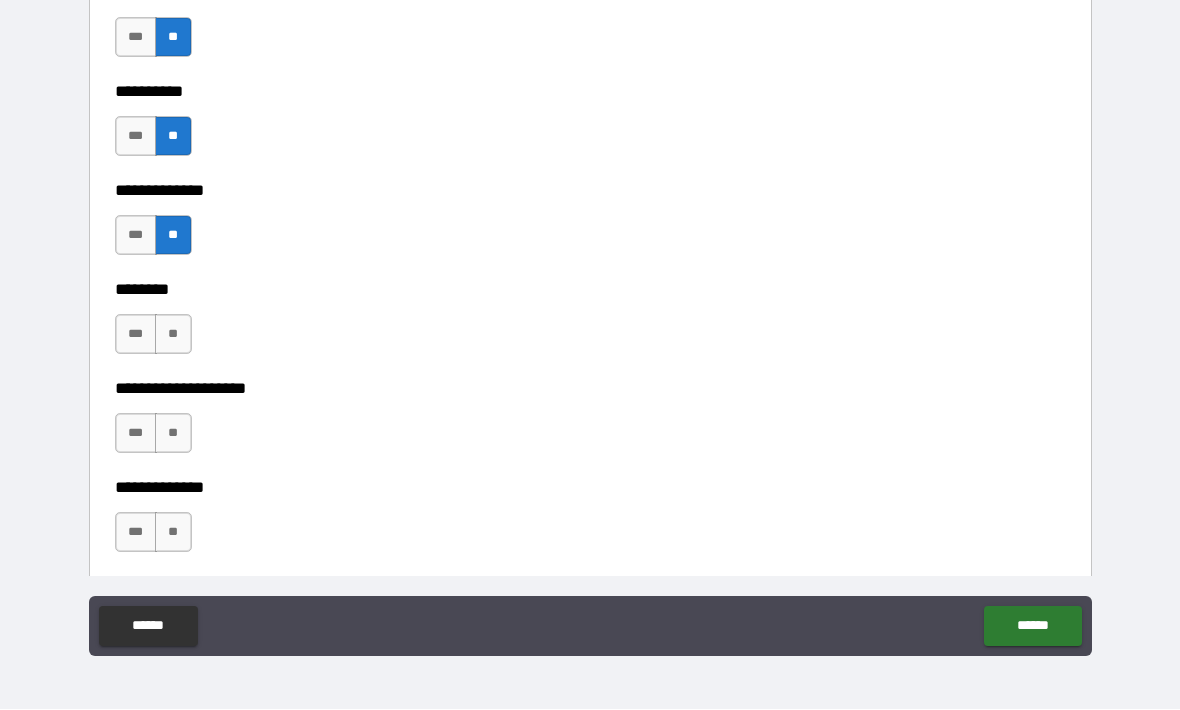click on "**" at bounding box center [173, 335] 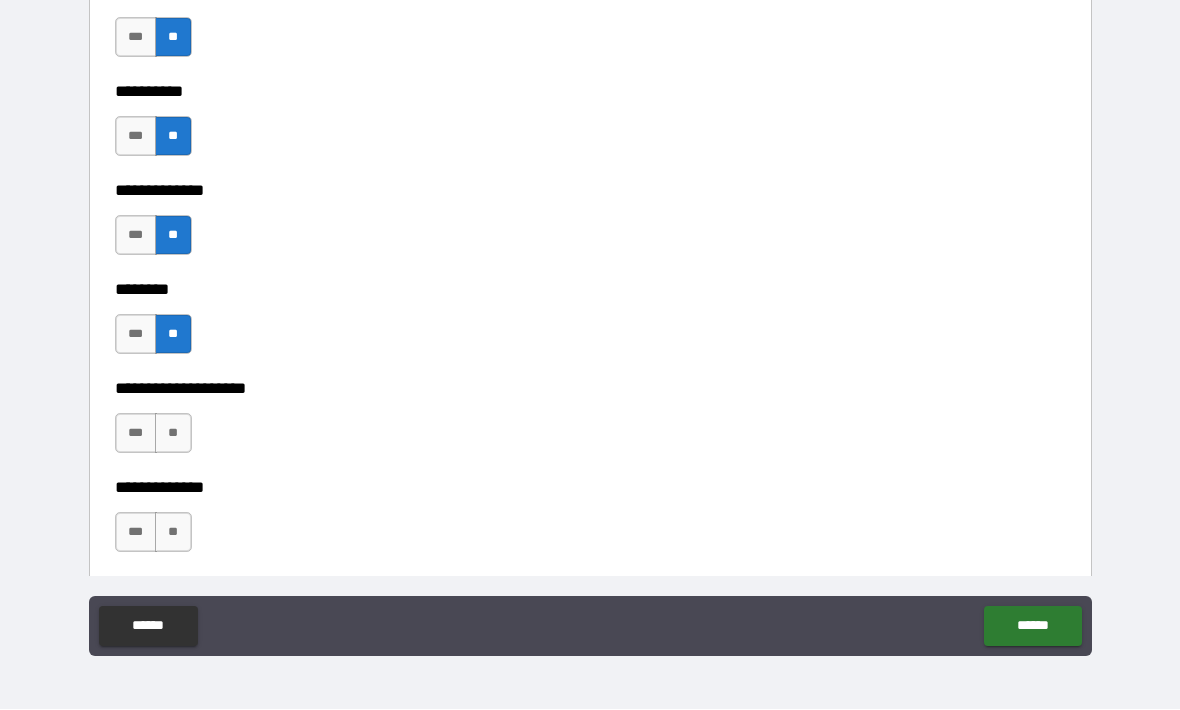 click on "**" at bounding box center [173, 434] 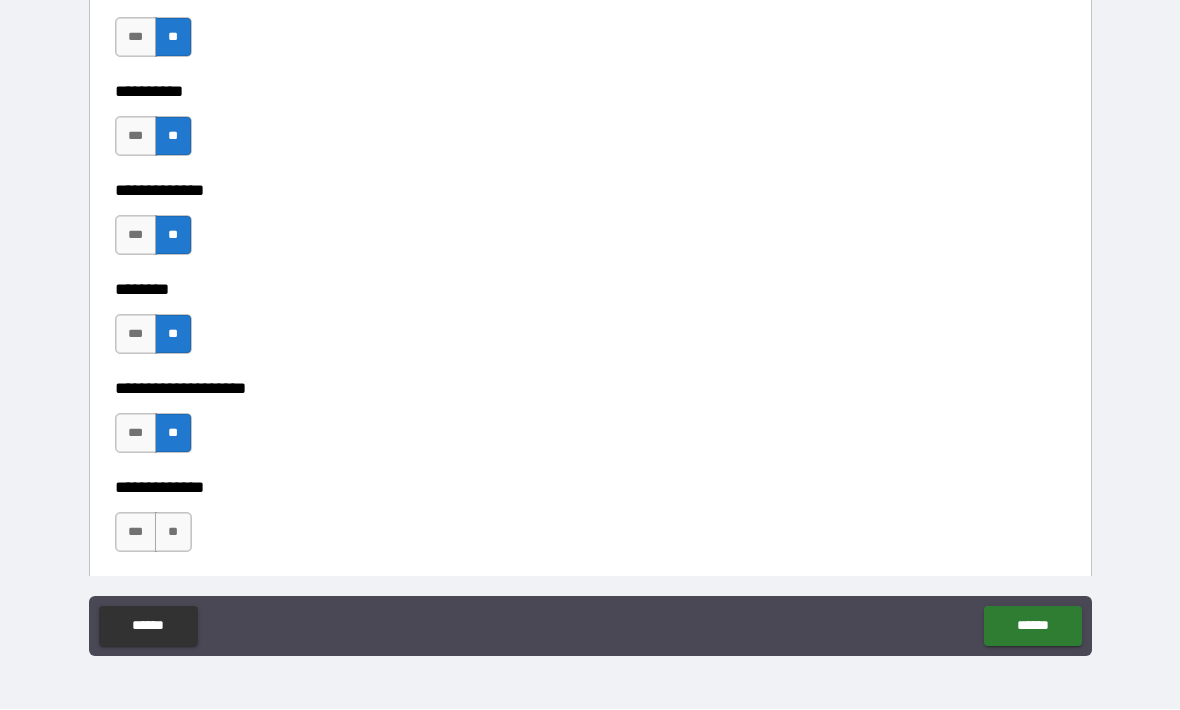 click on "**" at bounding box center [173, 533] 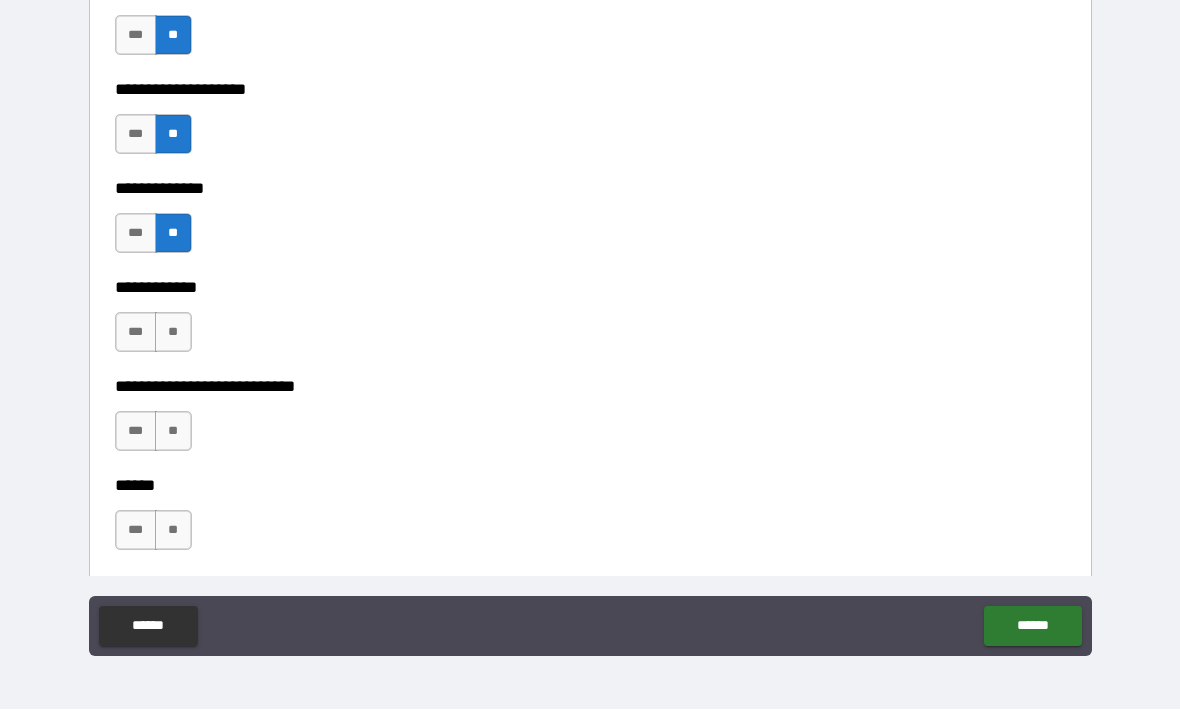 scroll, scrollTop: 8868, scrollLeft: 0, axis: vertical 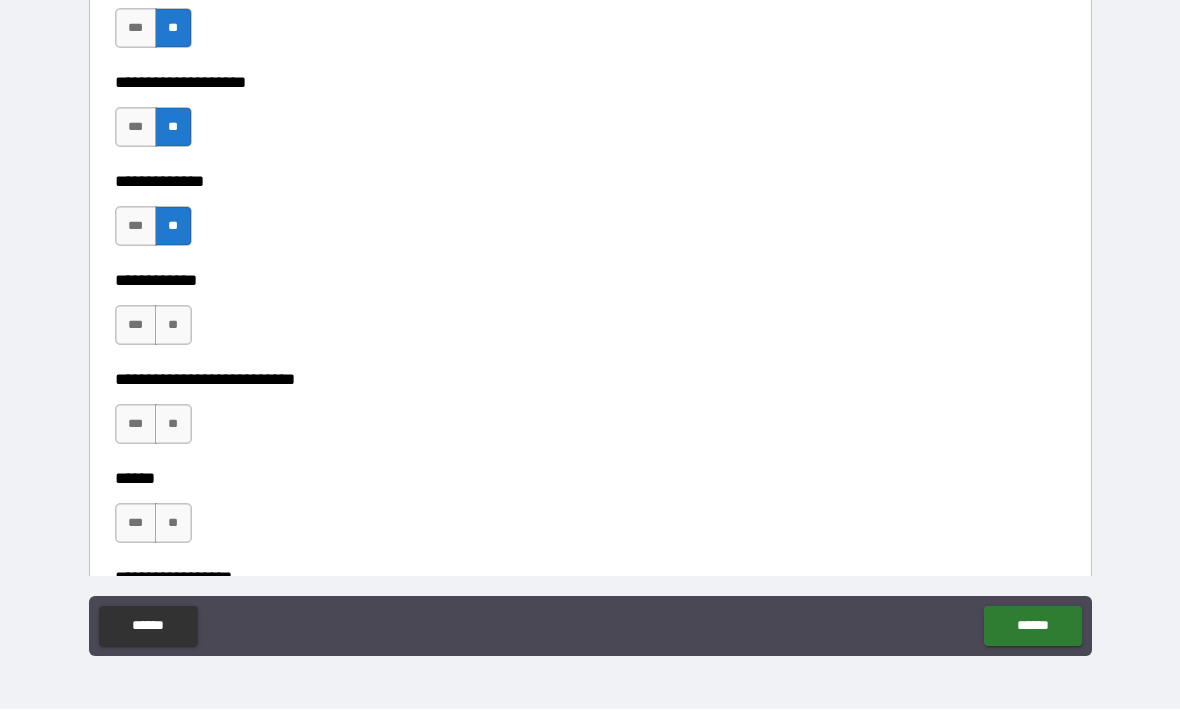 click on "**" at bounding box center [173, 326] 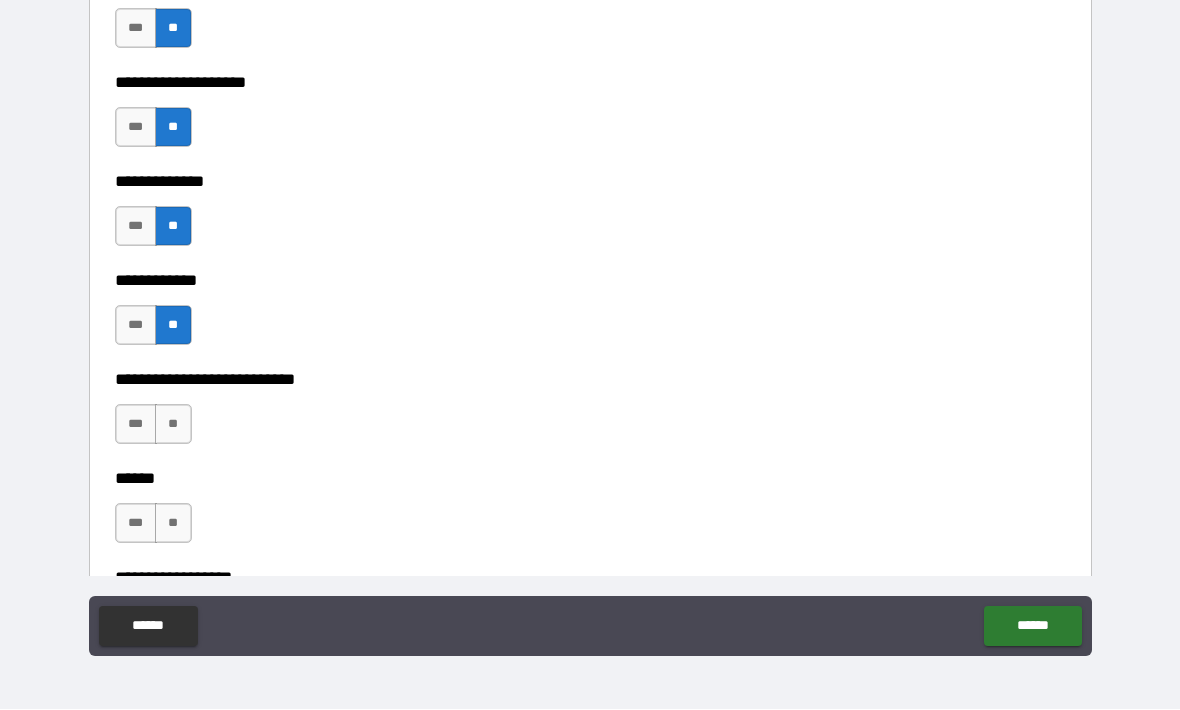 click on "**" at bounding box center [173, 425] 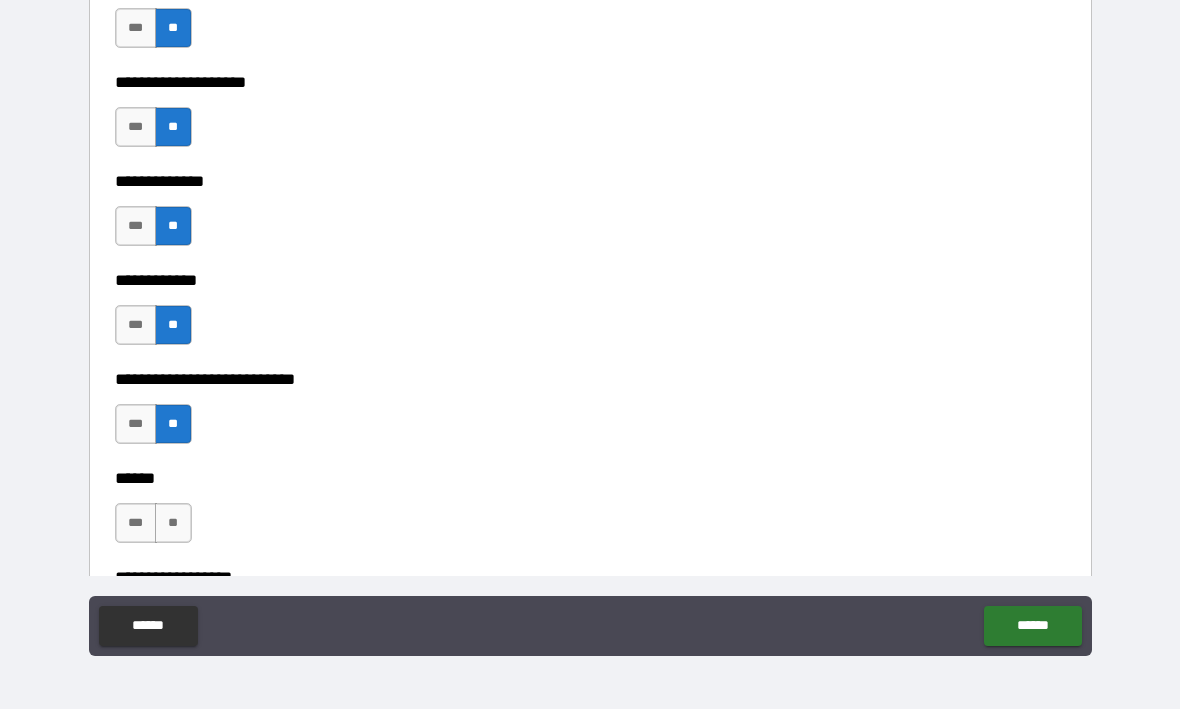 click on "**" at bounding box center (173, 524) 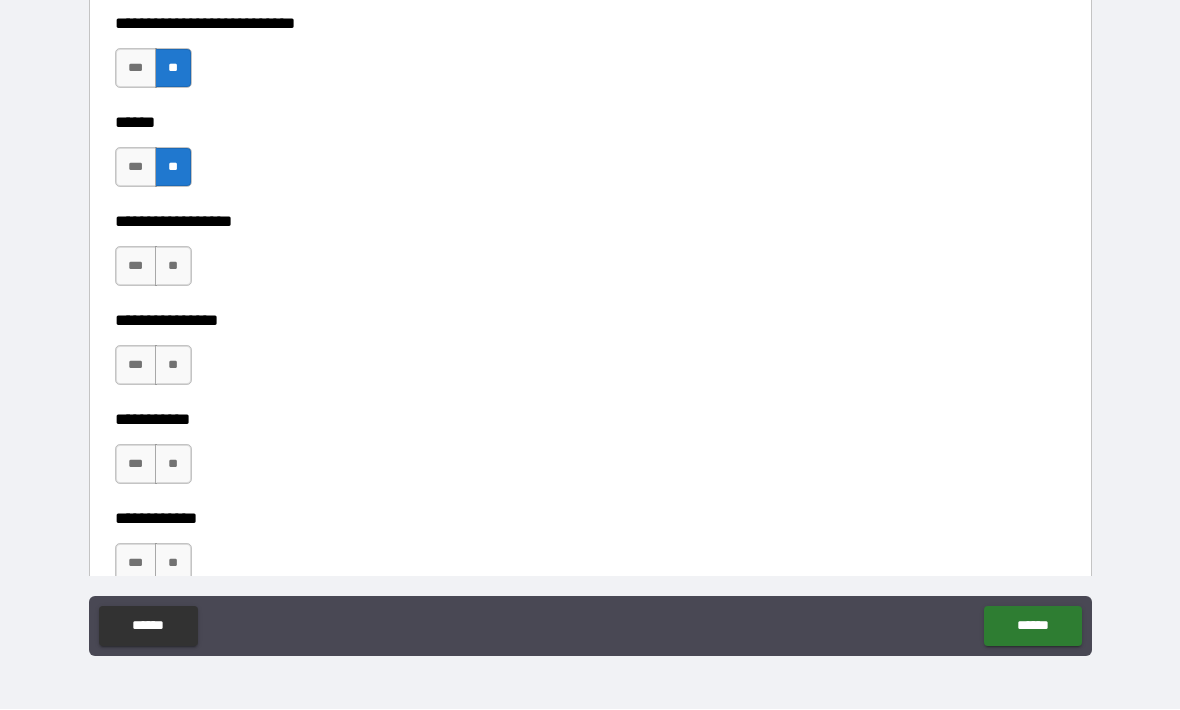 scroll, scrollTop: 9227, scrollLeft: 0, axis: vertical 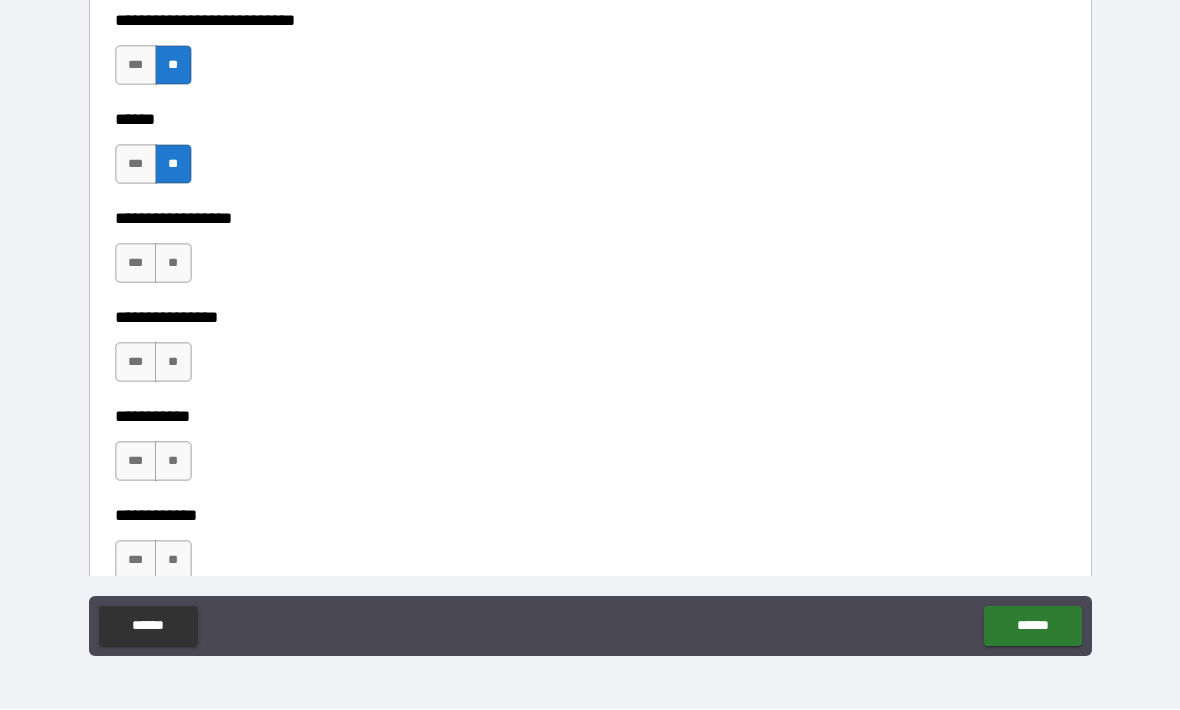 click on "**" at bounding box center [173, 264] 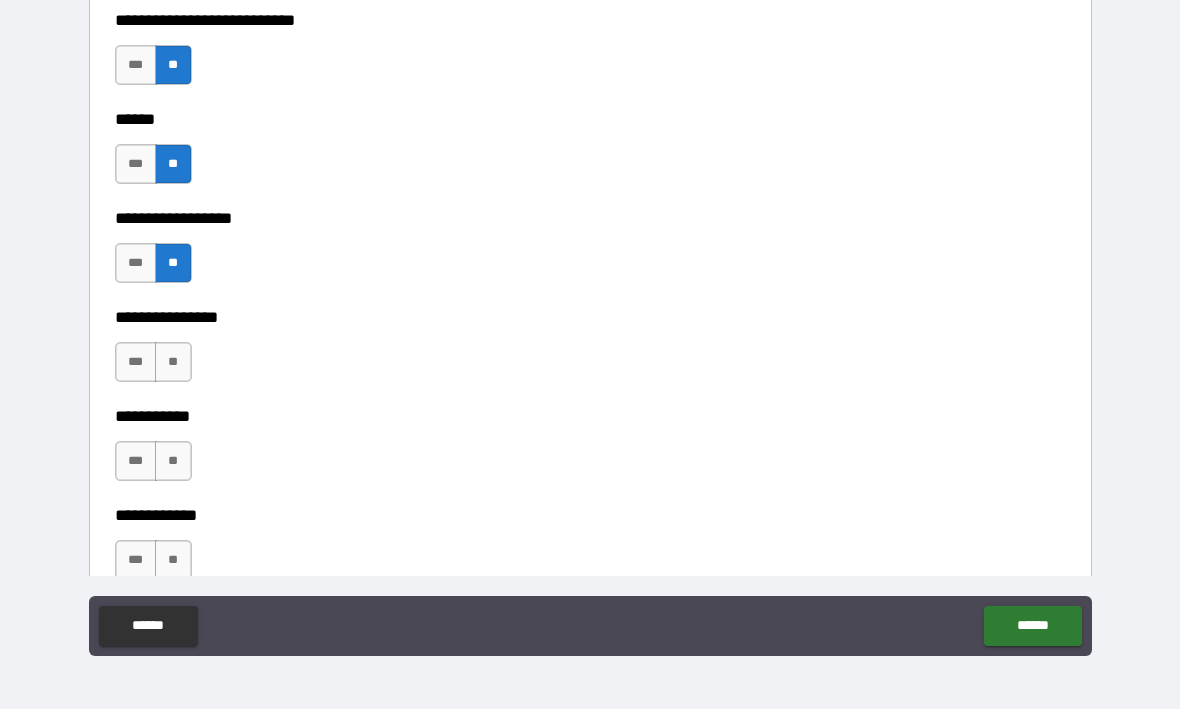 click on "**" at bounding box center [173, 363] 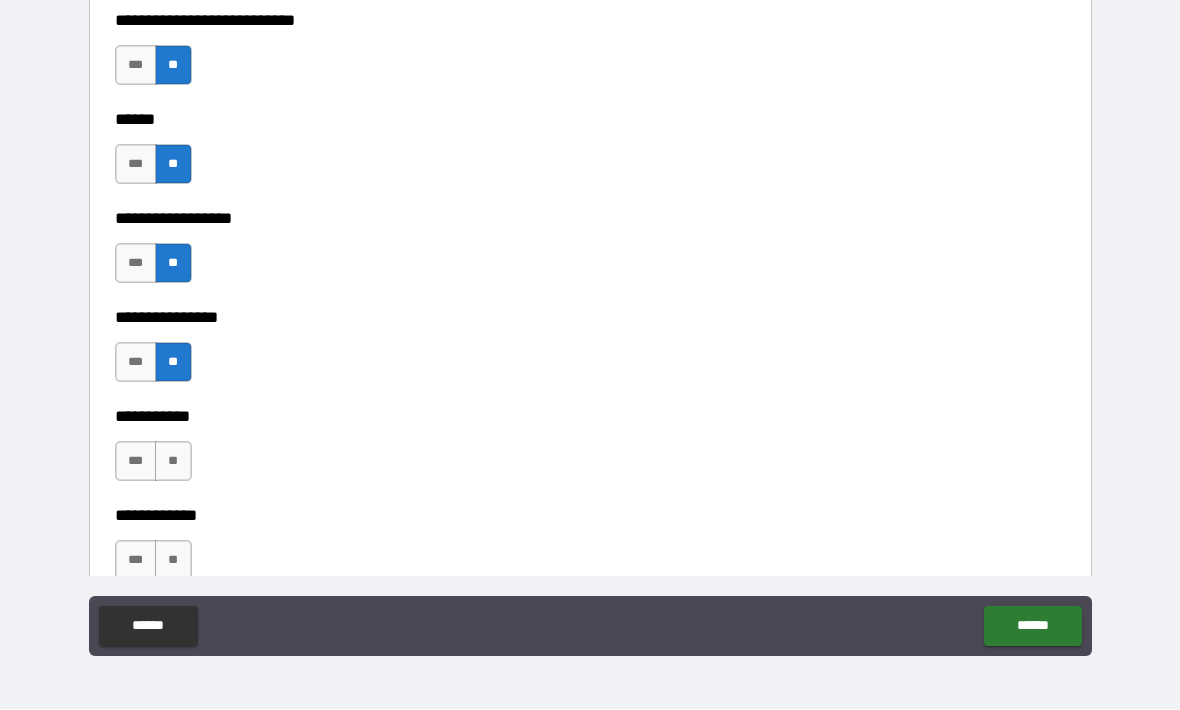 click on "**" at bounding box center (173, 462) 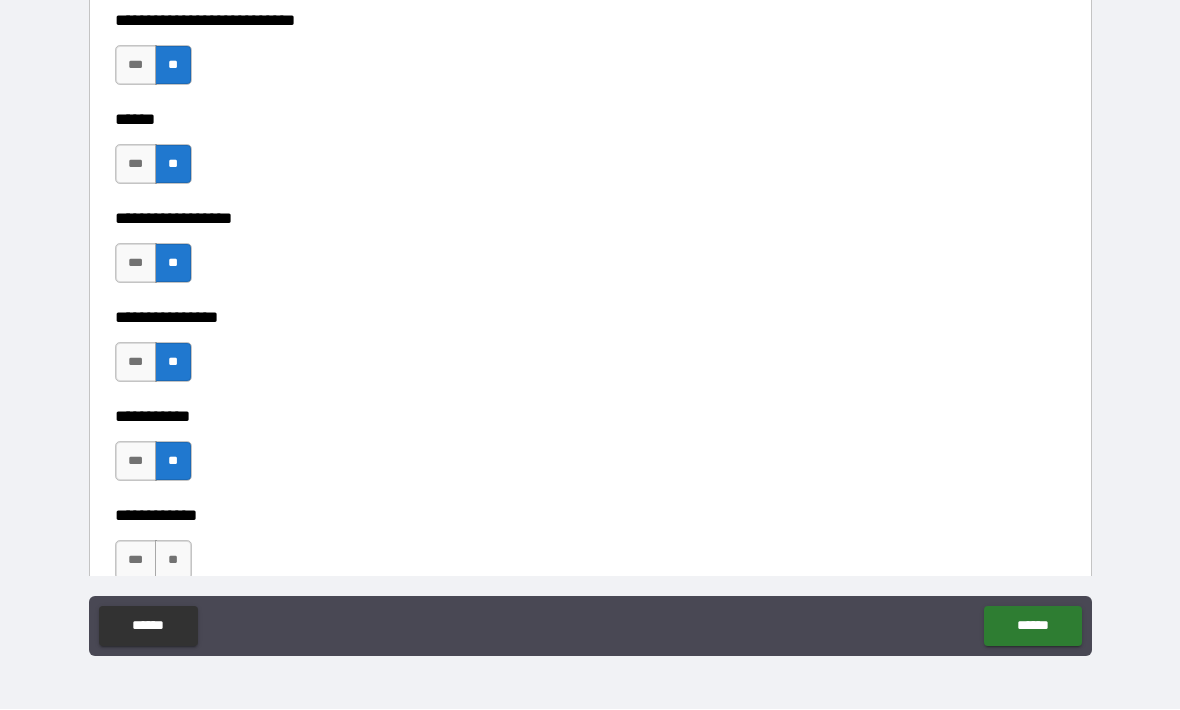 click on "**" at bounding box center [173, 561] 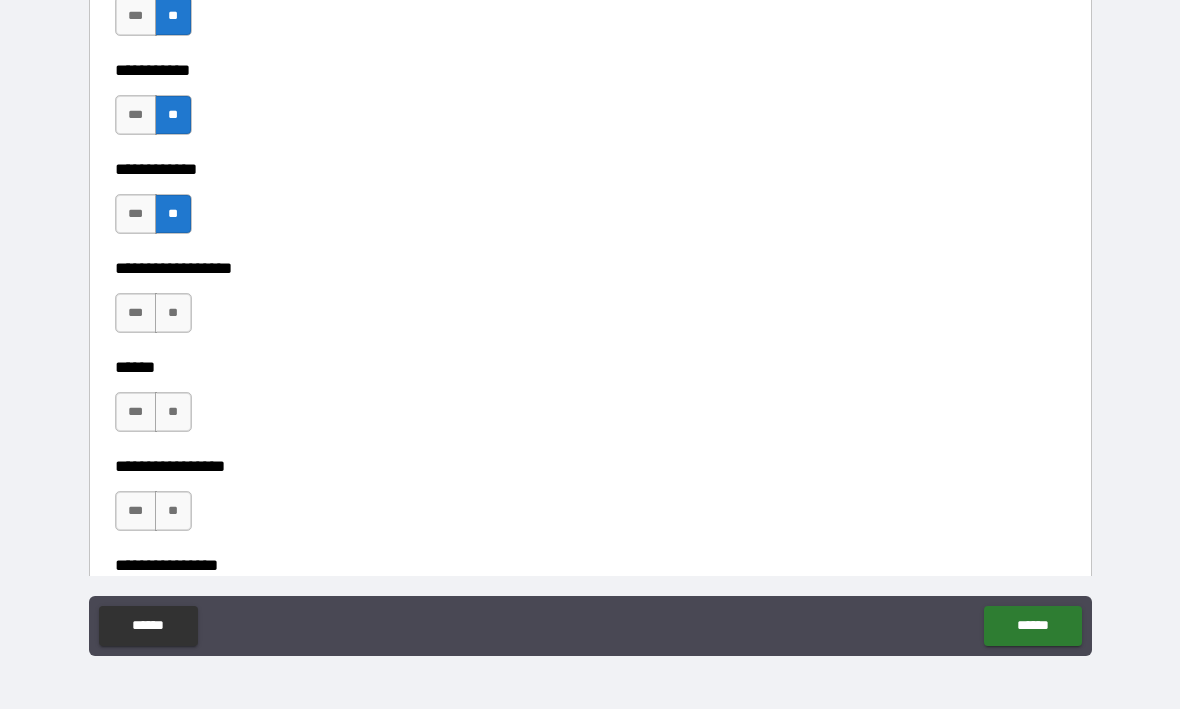 scroll, scrollTop: 9577, scrollLeft: 0, axis: vertical 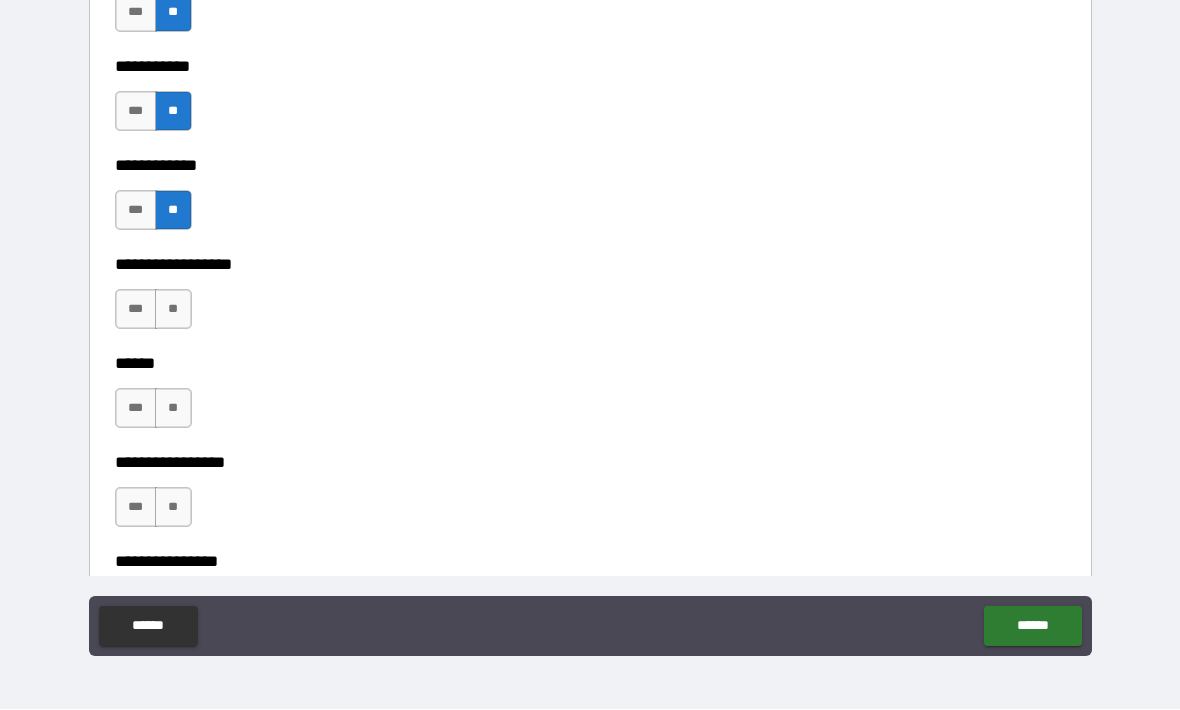 click on "**" at bounding box center [173, 310] 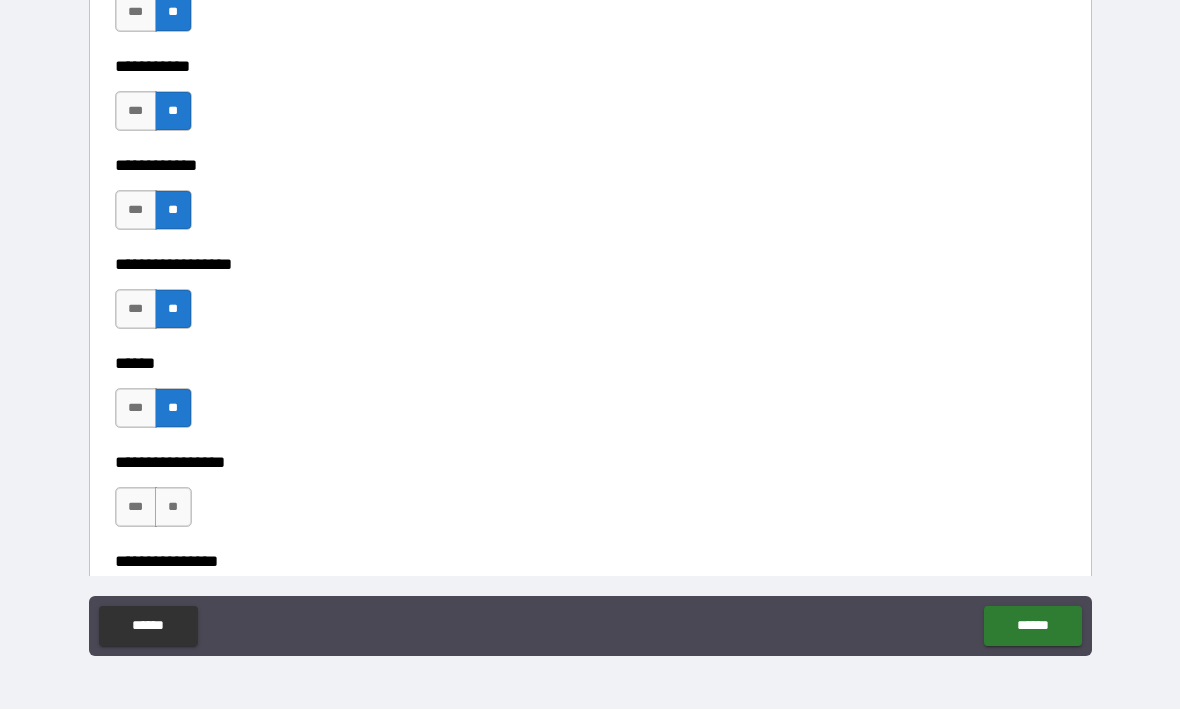 click on "**" at bounding box center (173, 508) 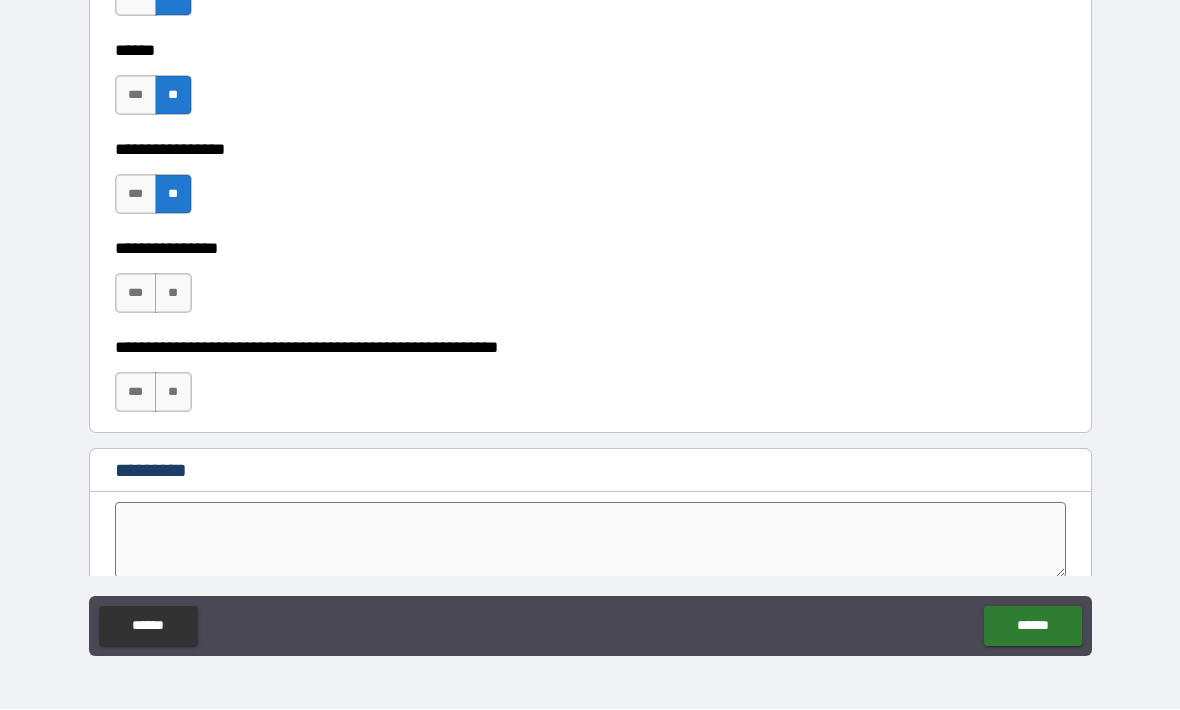 scroll, scrollTop: 9887, scrollLeft: 0, axis: vertical 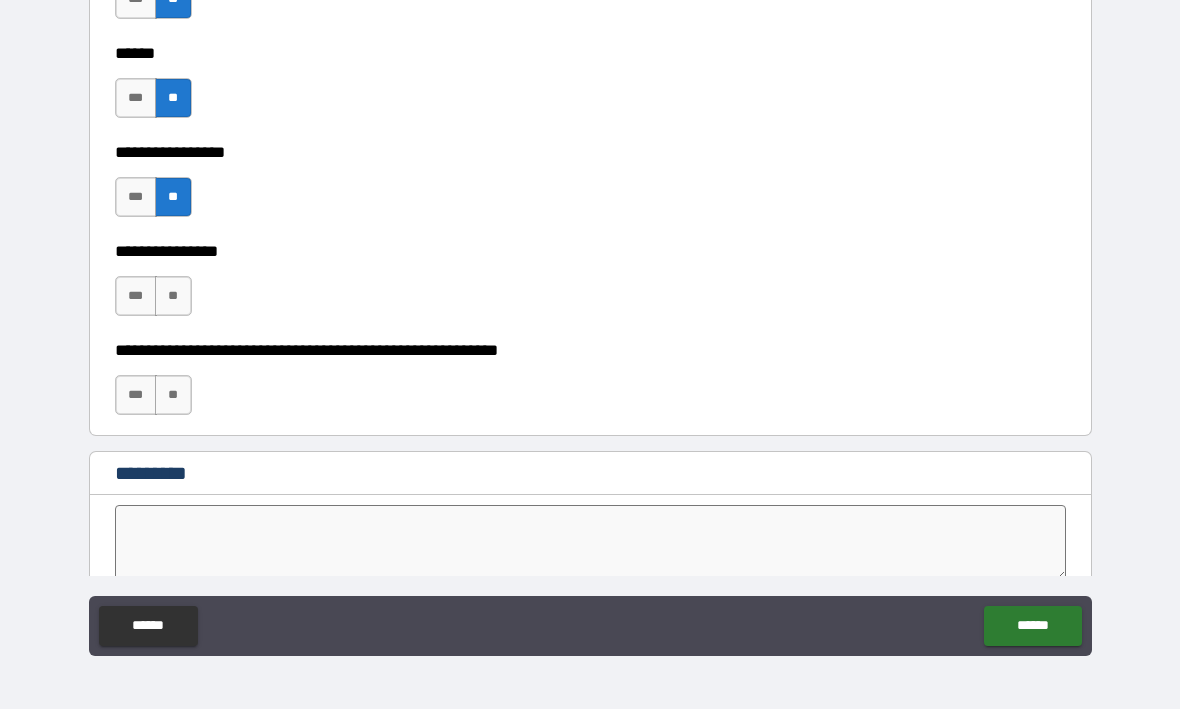 click on "**" at bounding box center [173, 297] 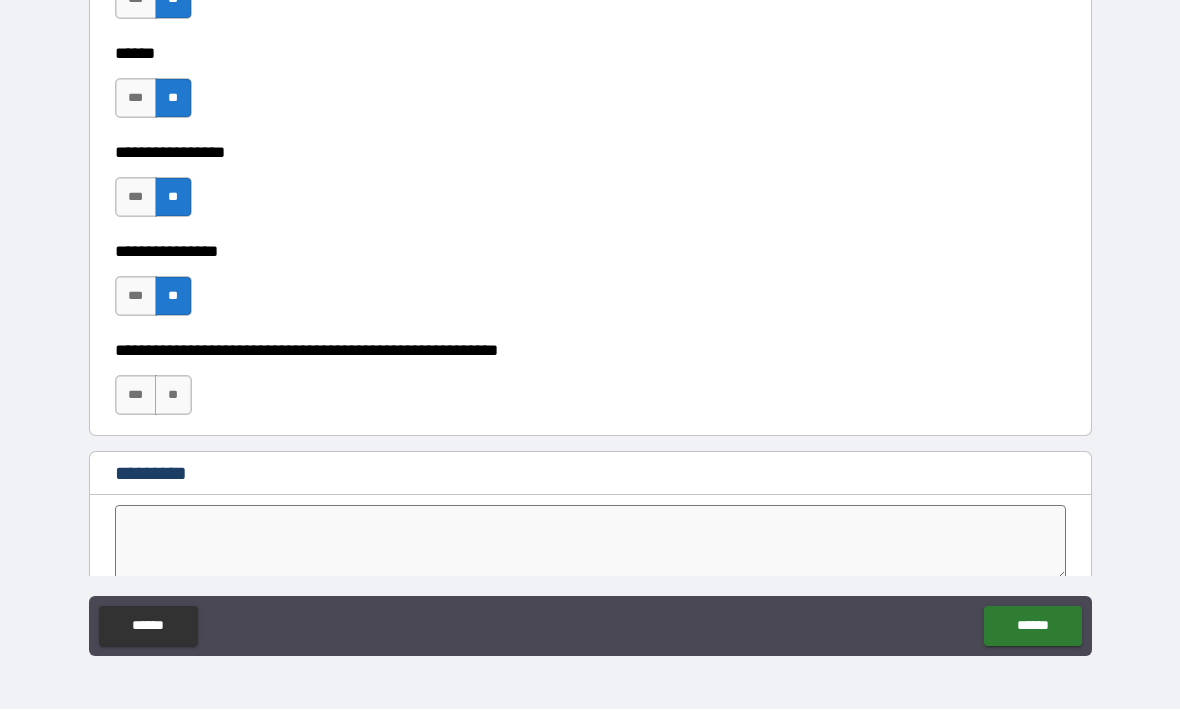 click on "**" at bounding box center (173, 396) 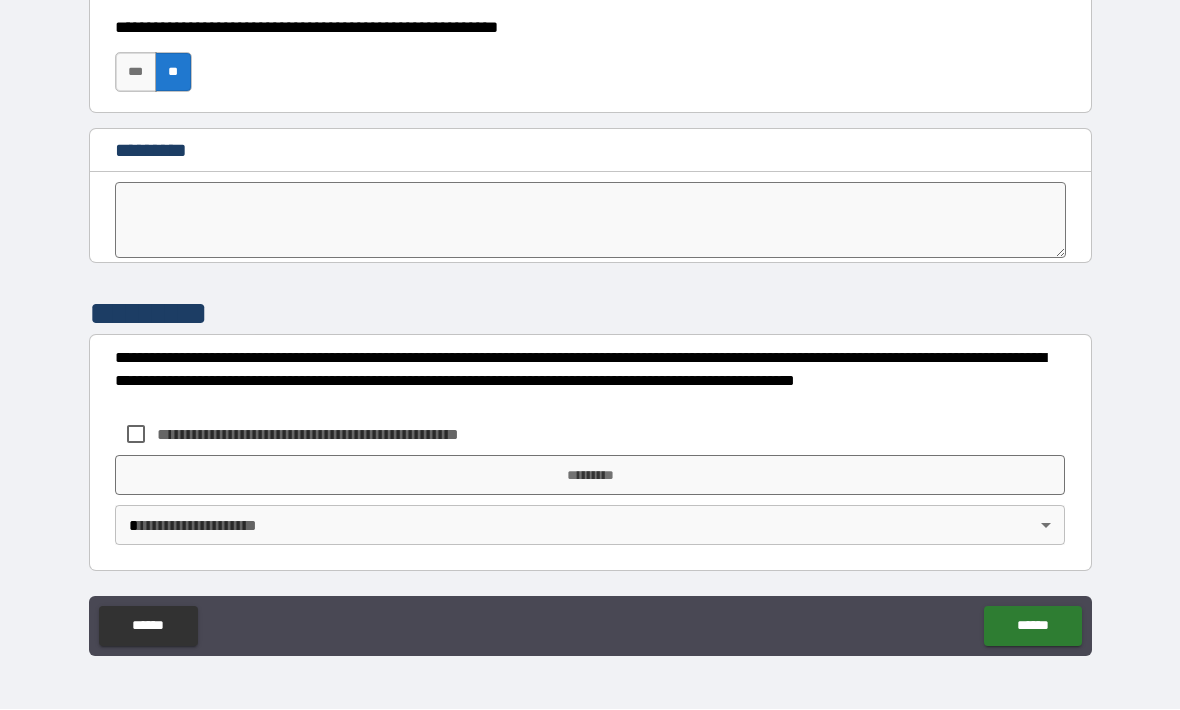 scroll, scrollTop: 10210, scrollLeft: 0, axis: vertical 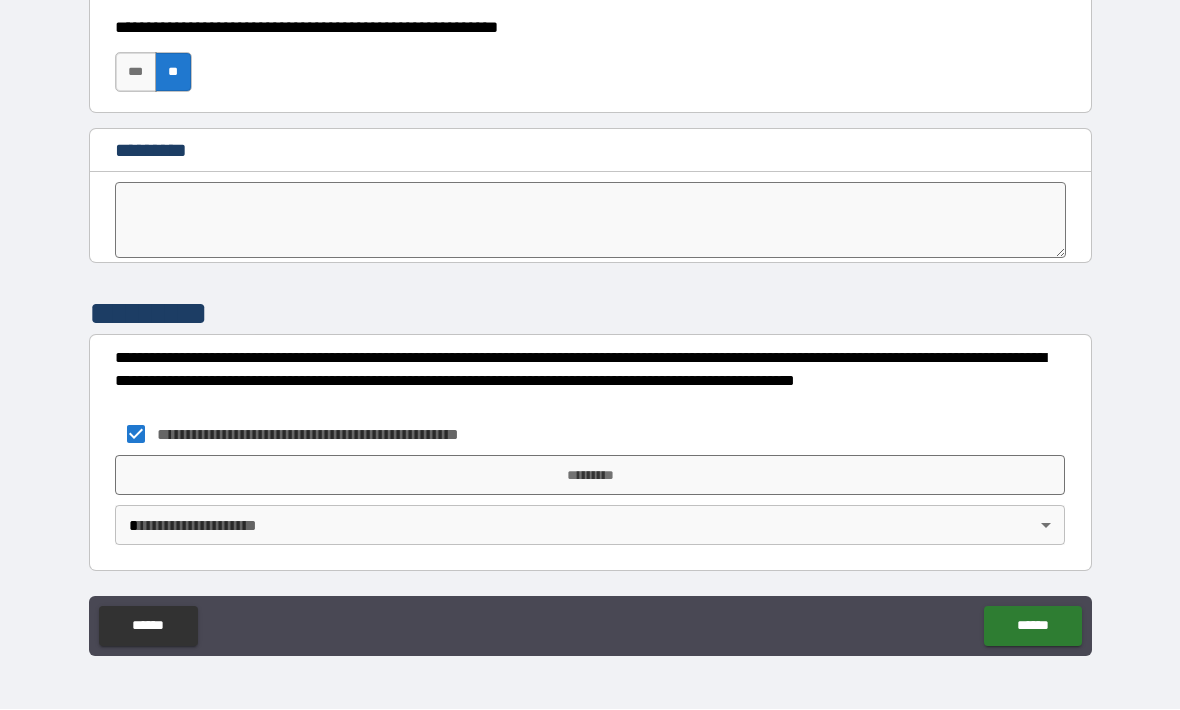 click on "*********" at bounding box center (590, 476) 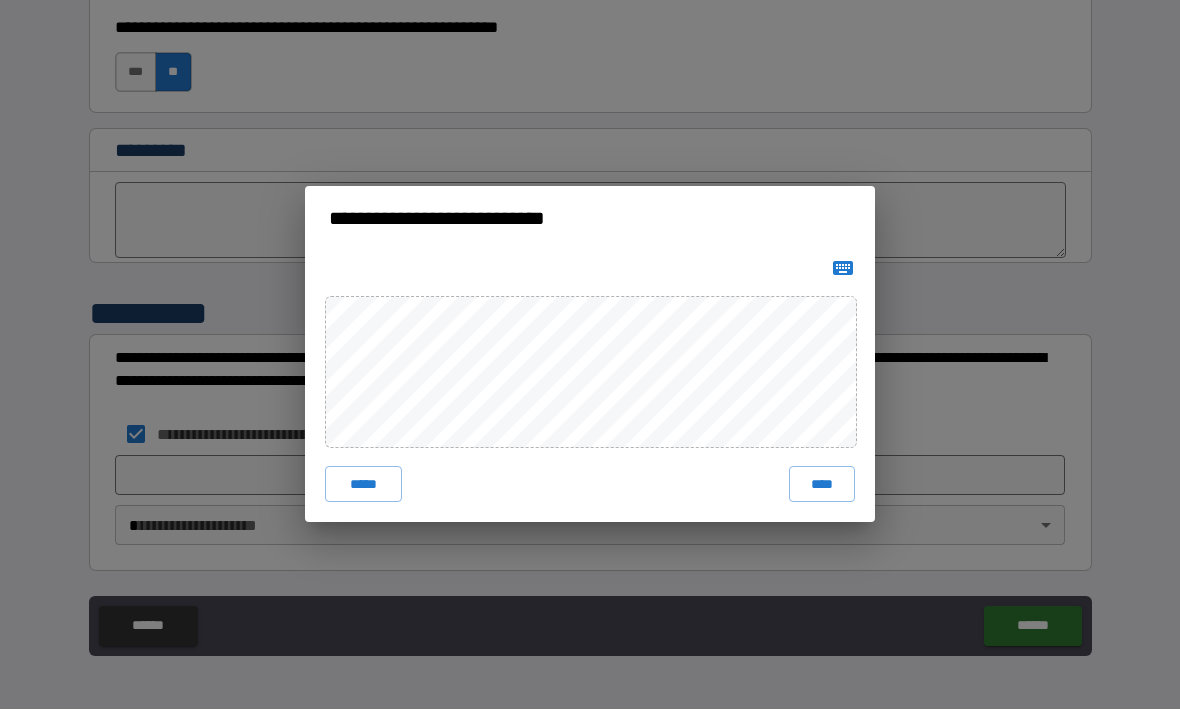 click on "****" at bounding box center [822, 485] 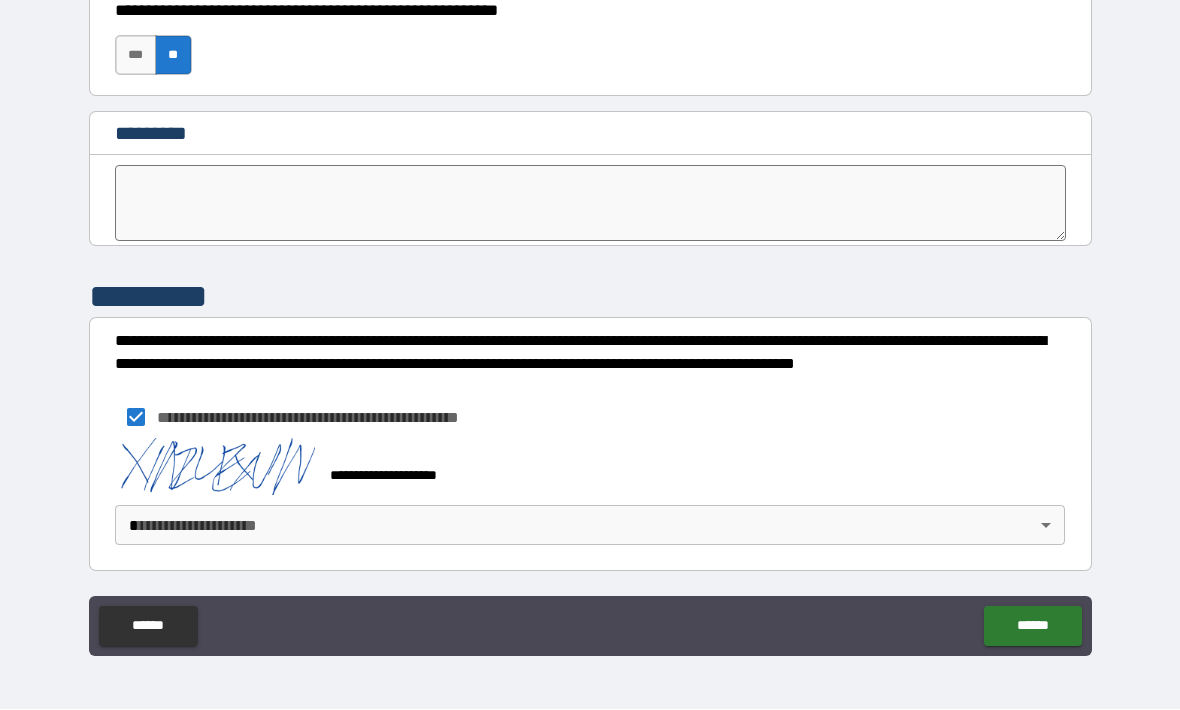 scroll, scrollTop: 10227, scrollLeft: 0, axis: vertical 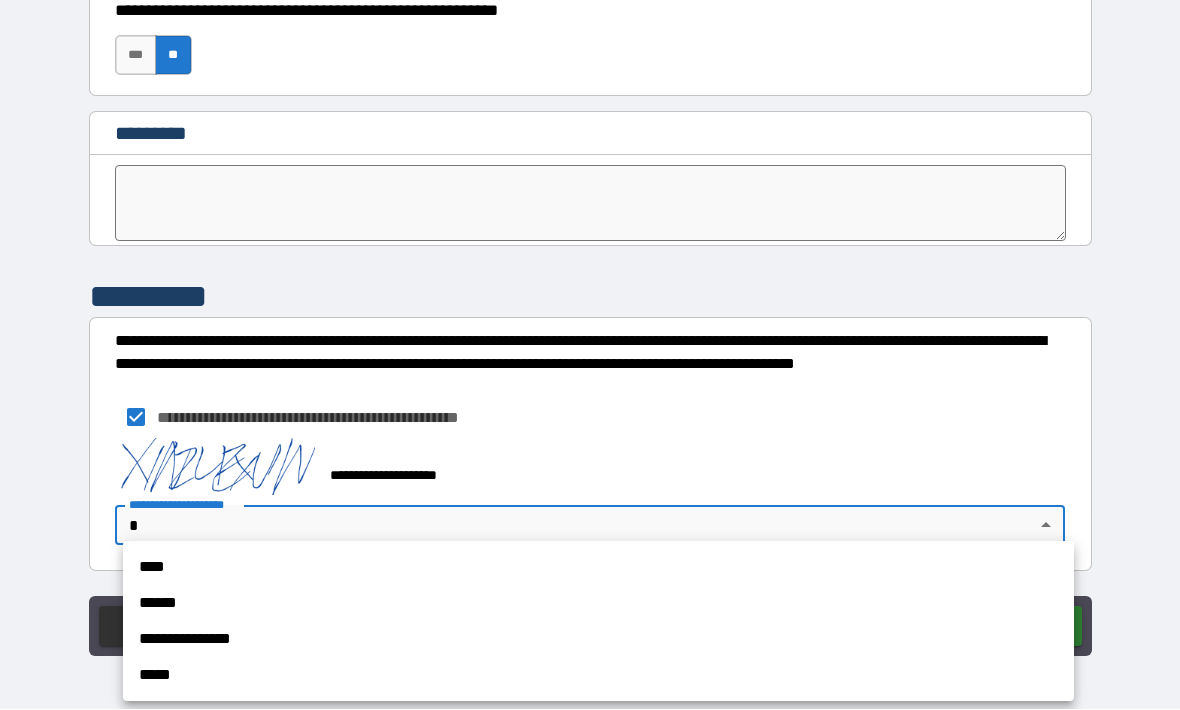 click on "****" at bounding box center (598, 568) 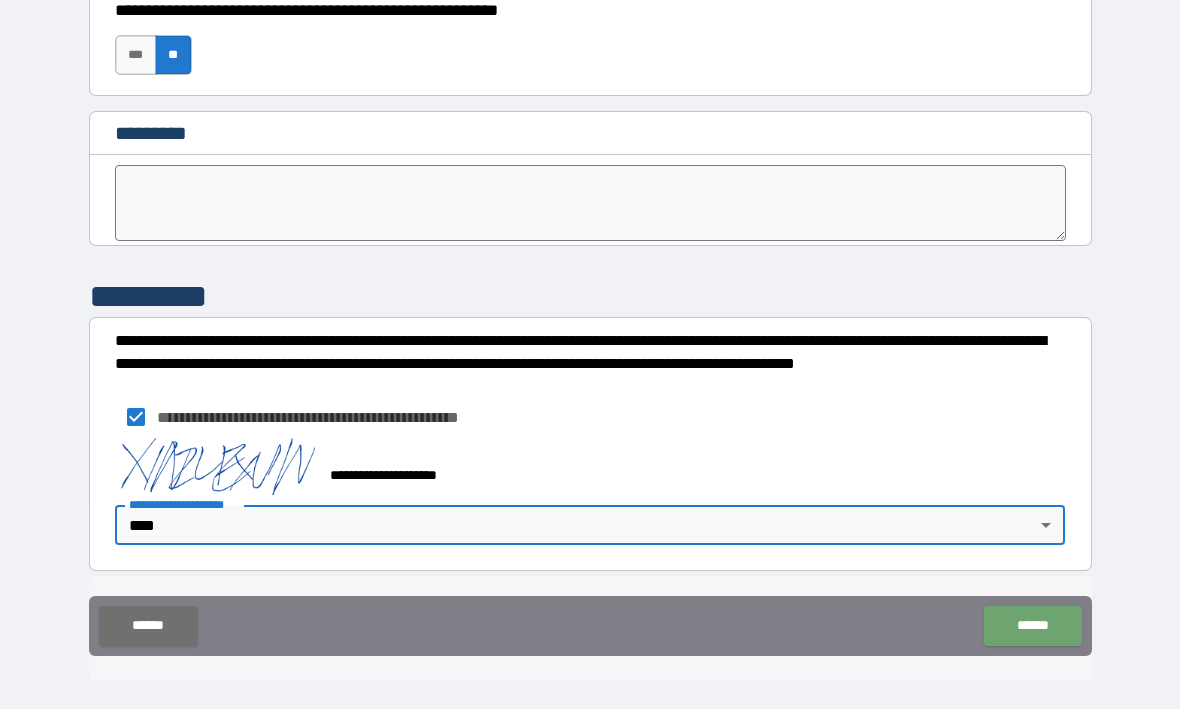 click on "******" at bounding box center (1032, 627) 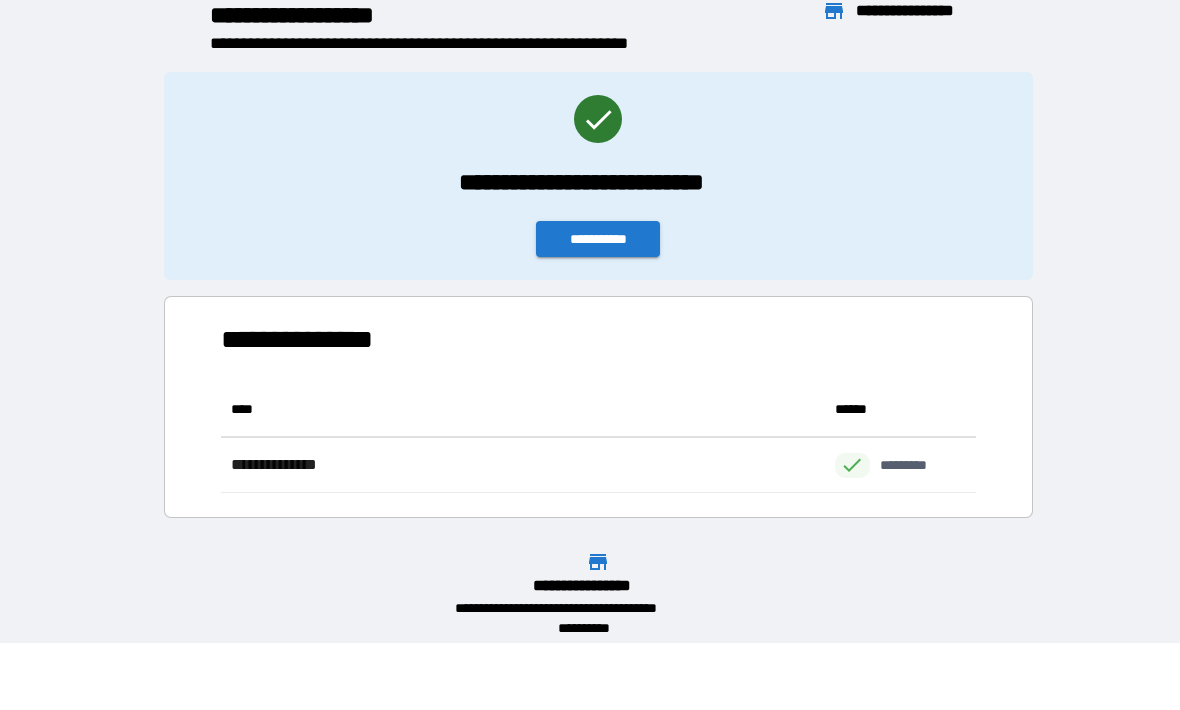 scroll, scrollTop: 1, scrollLeft: 1, axis: both 